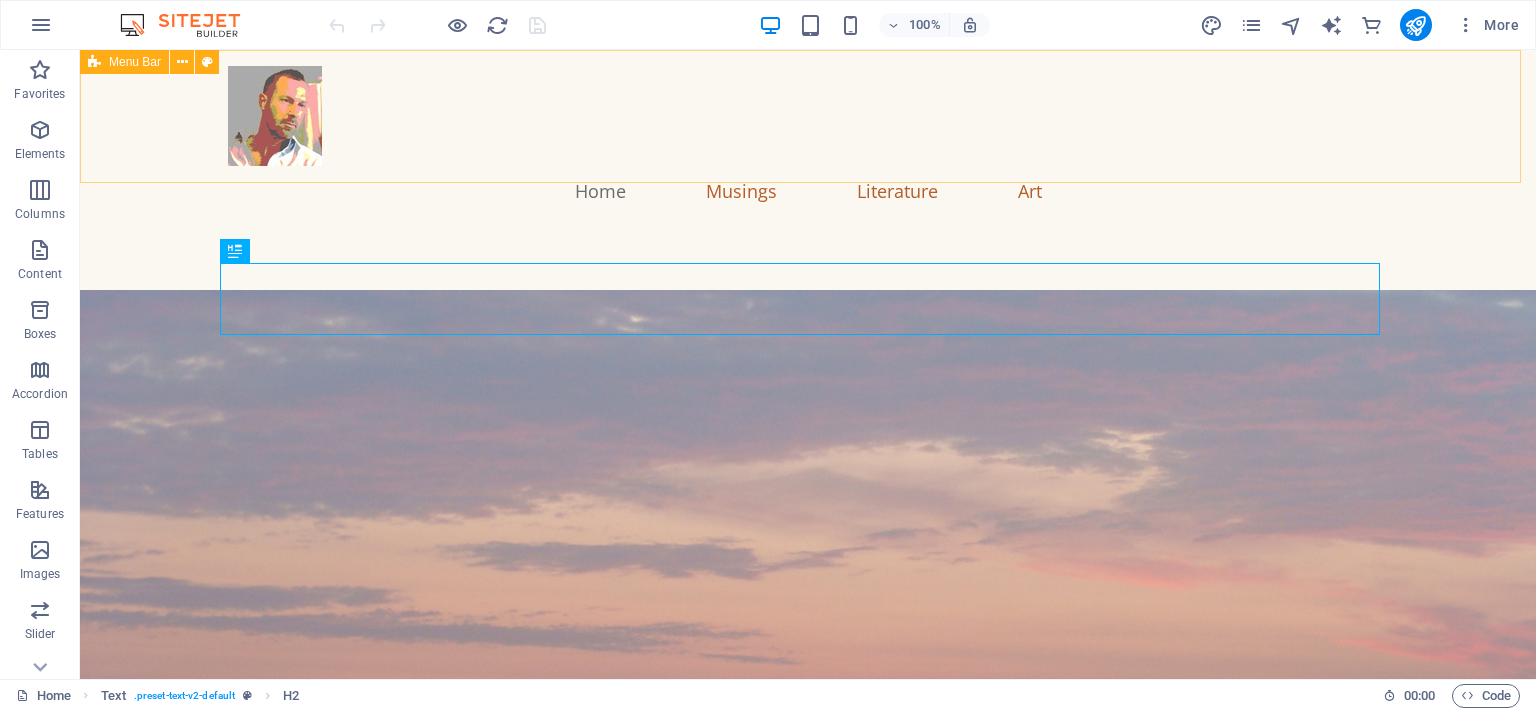 scroll, scrollTop: 0, scrollLeft: 0, axis: both 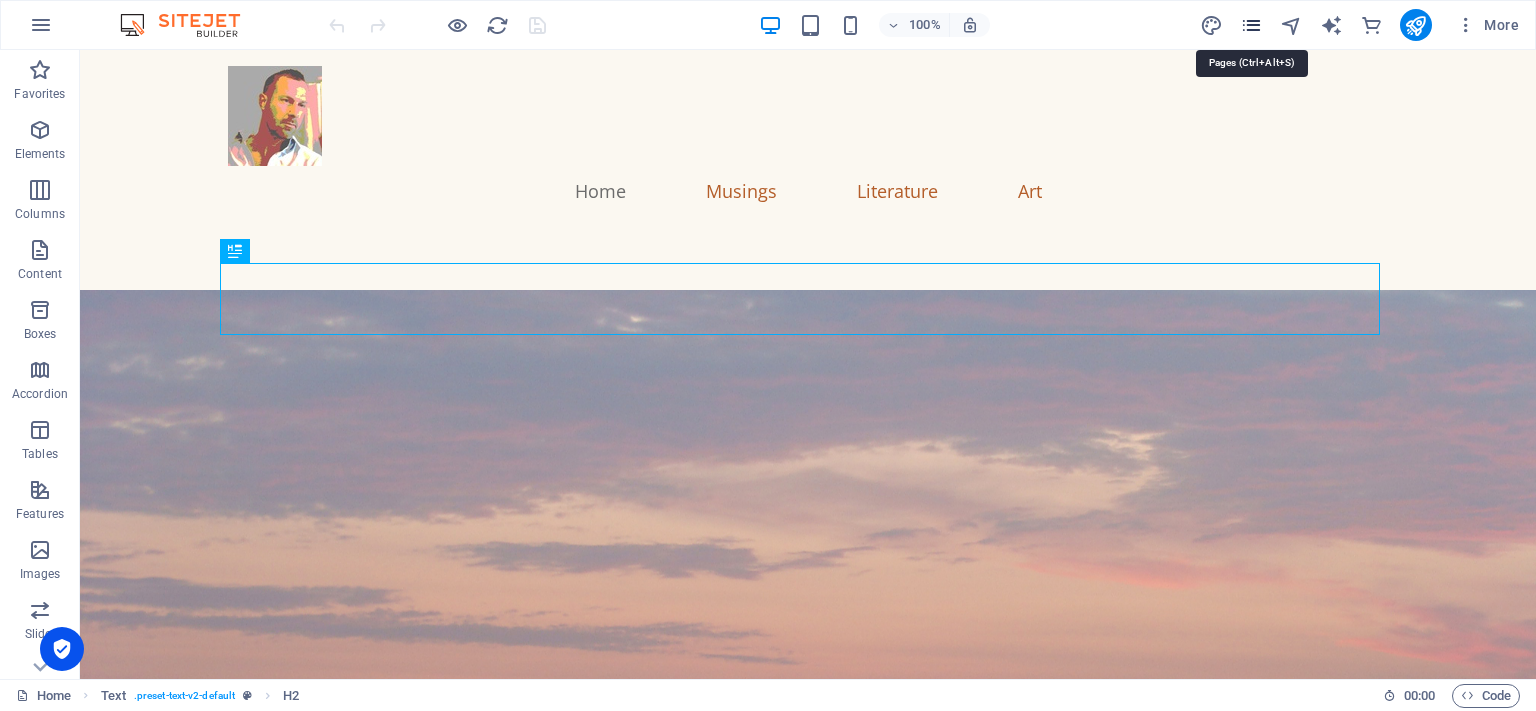 click at bounding box center [1251, 25] 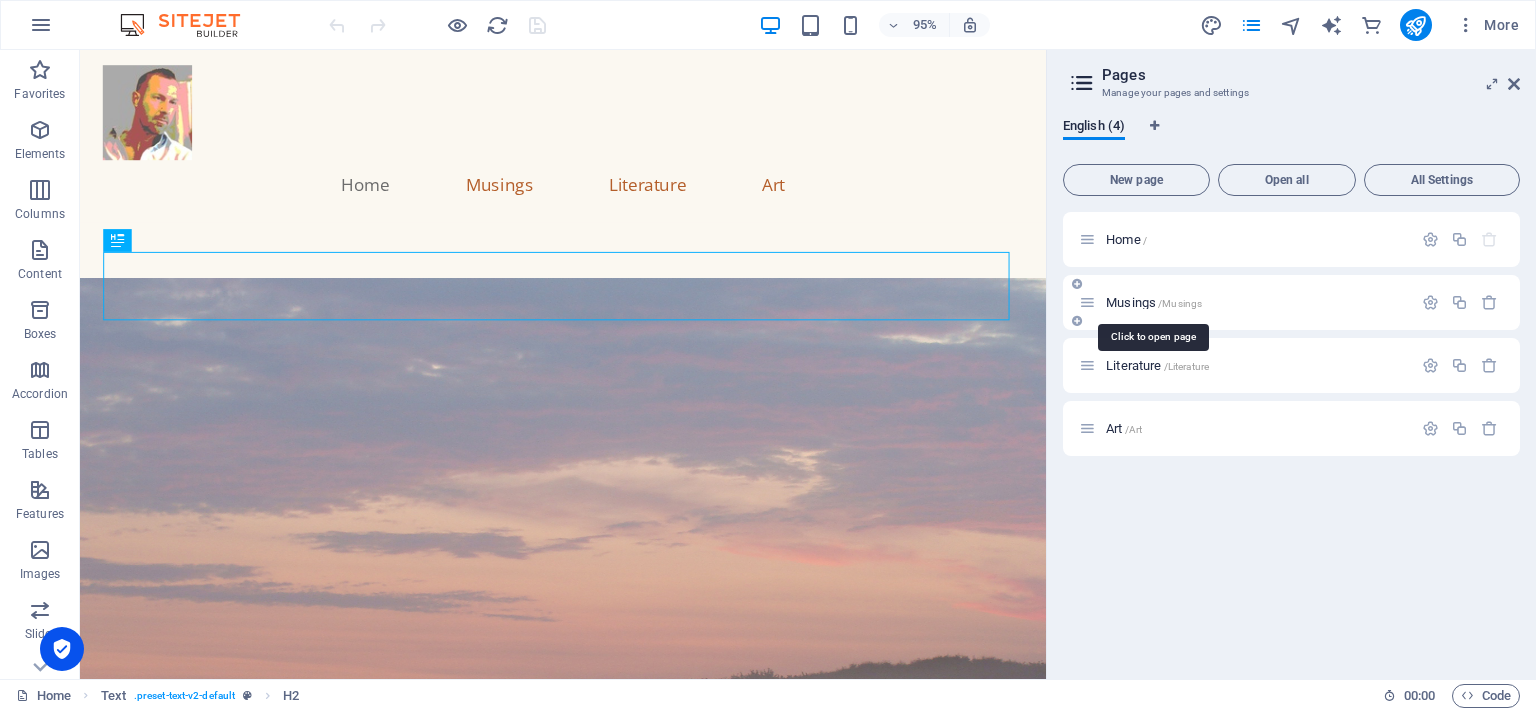 click on "/Musings" at bounding box center [1180, 303] 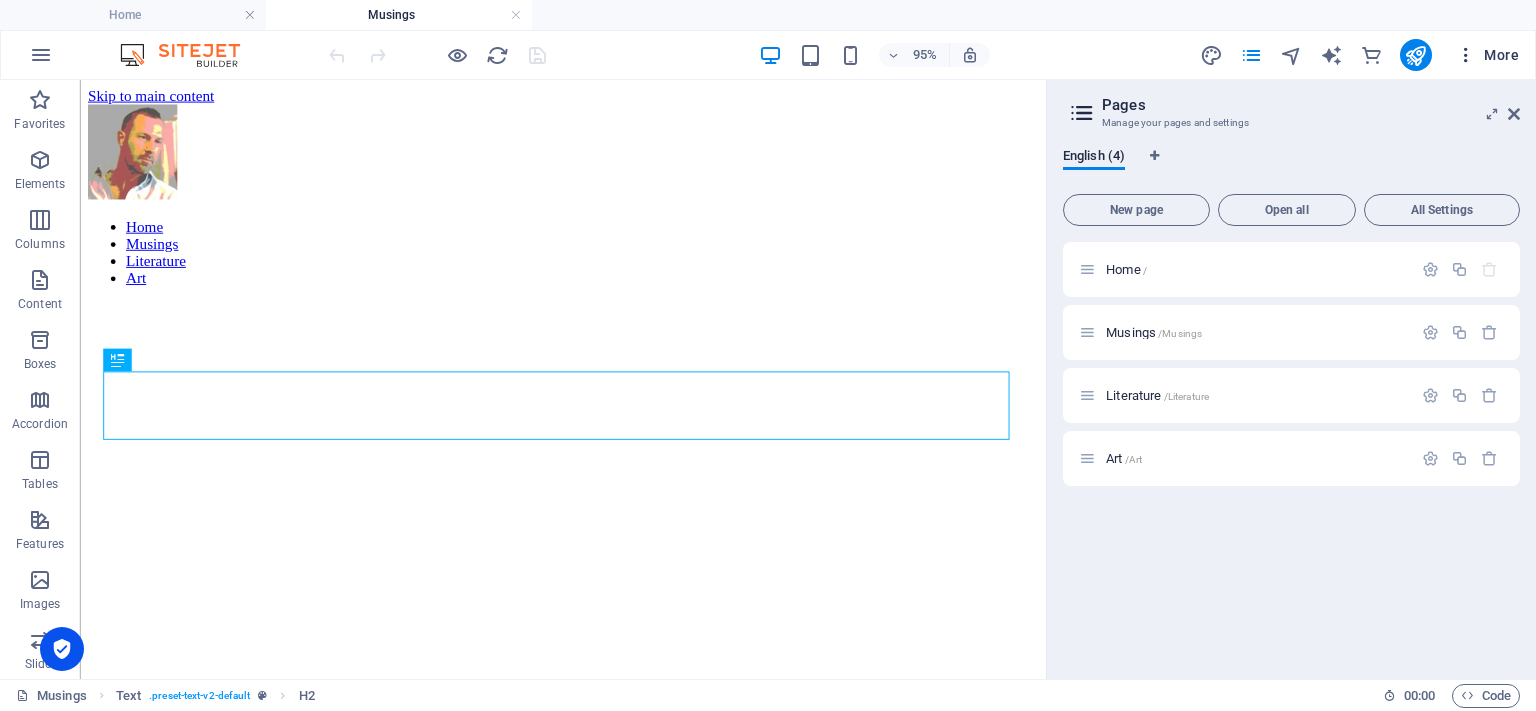 scroll, scrollTop: 790, scrollLeft: 0, axis: vertical 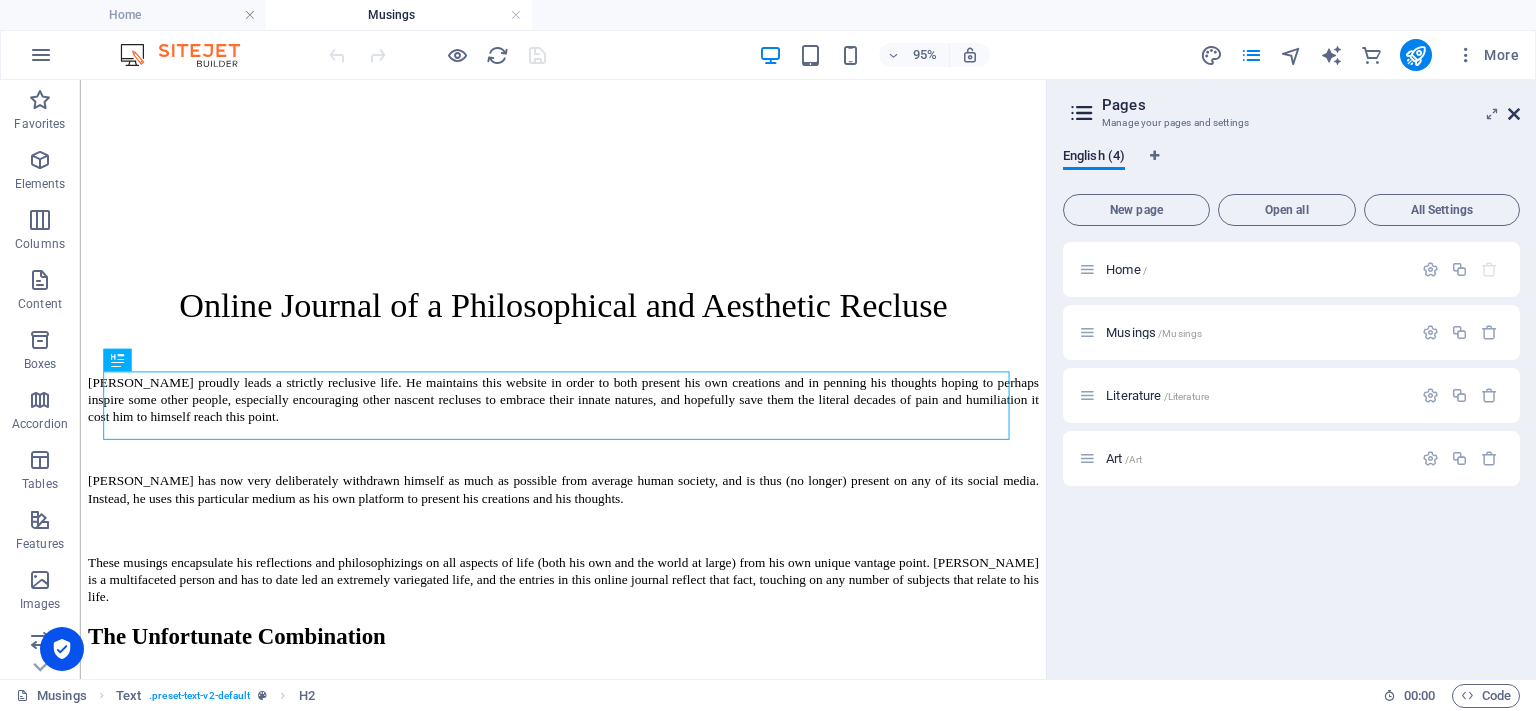 click at bounding box center [1514, 114] 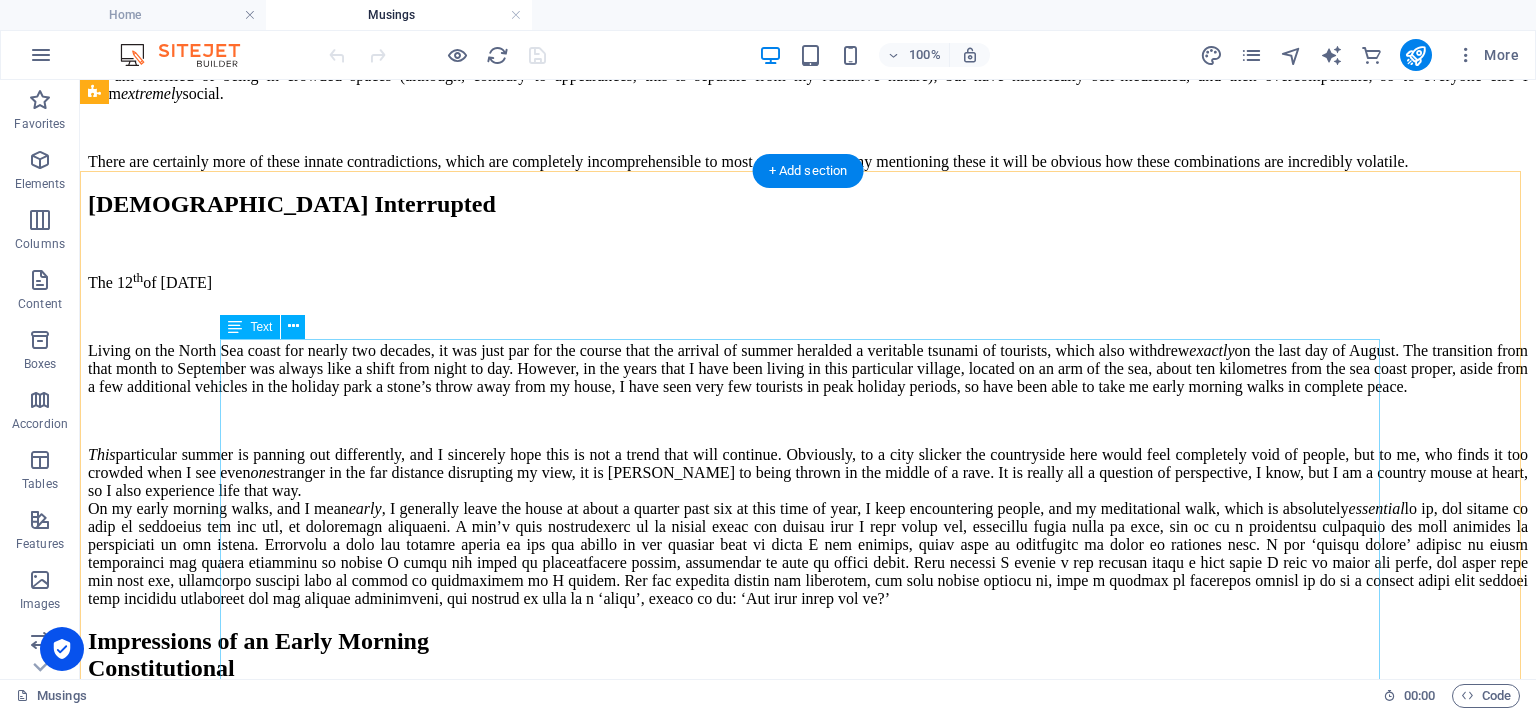 scroll, scrollTop: 1390, scrollLeft: 0, axis: vertical 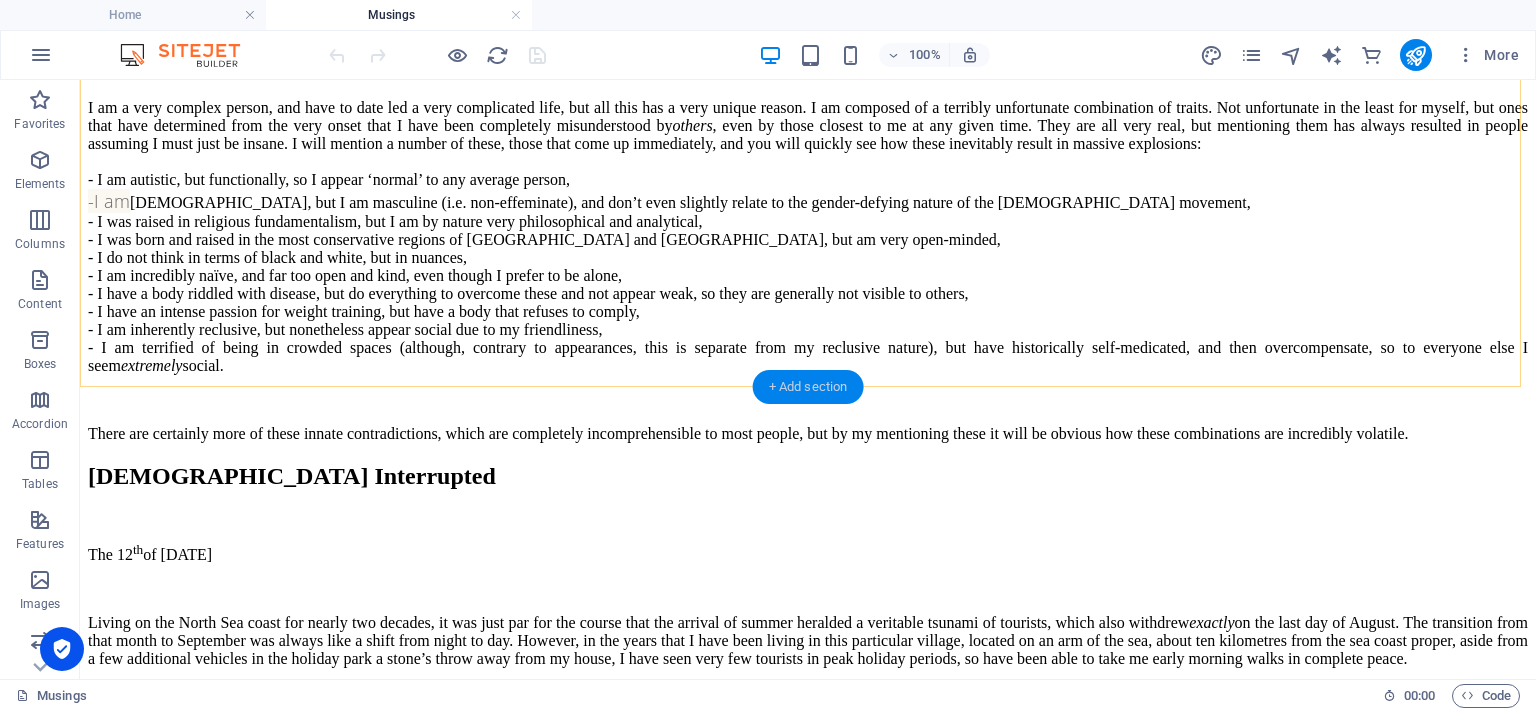 drag, startPoint x: 785, startPoint y: 375, endPoint x: 332, endPoint y: 311, distance: 457.49863 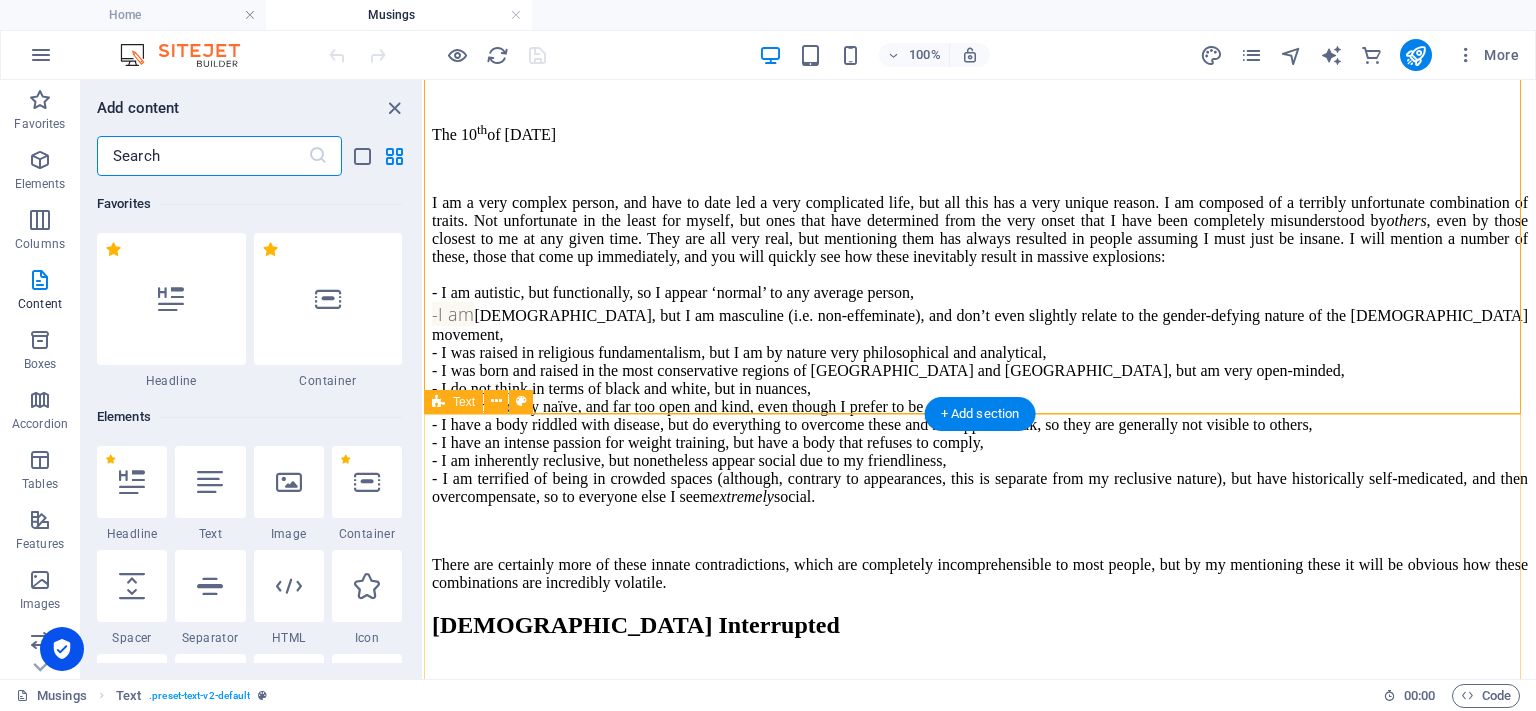 scroll, scrollTop: 1579, scrollLeft: 0, axis: vertical 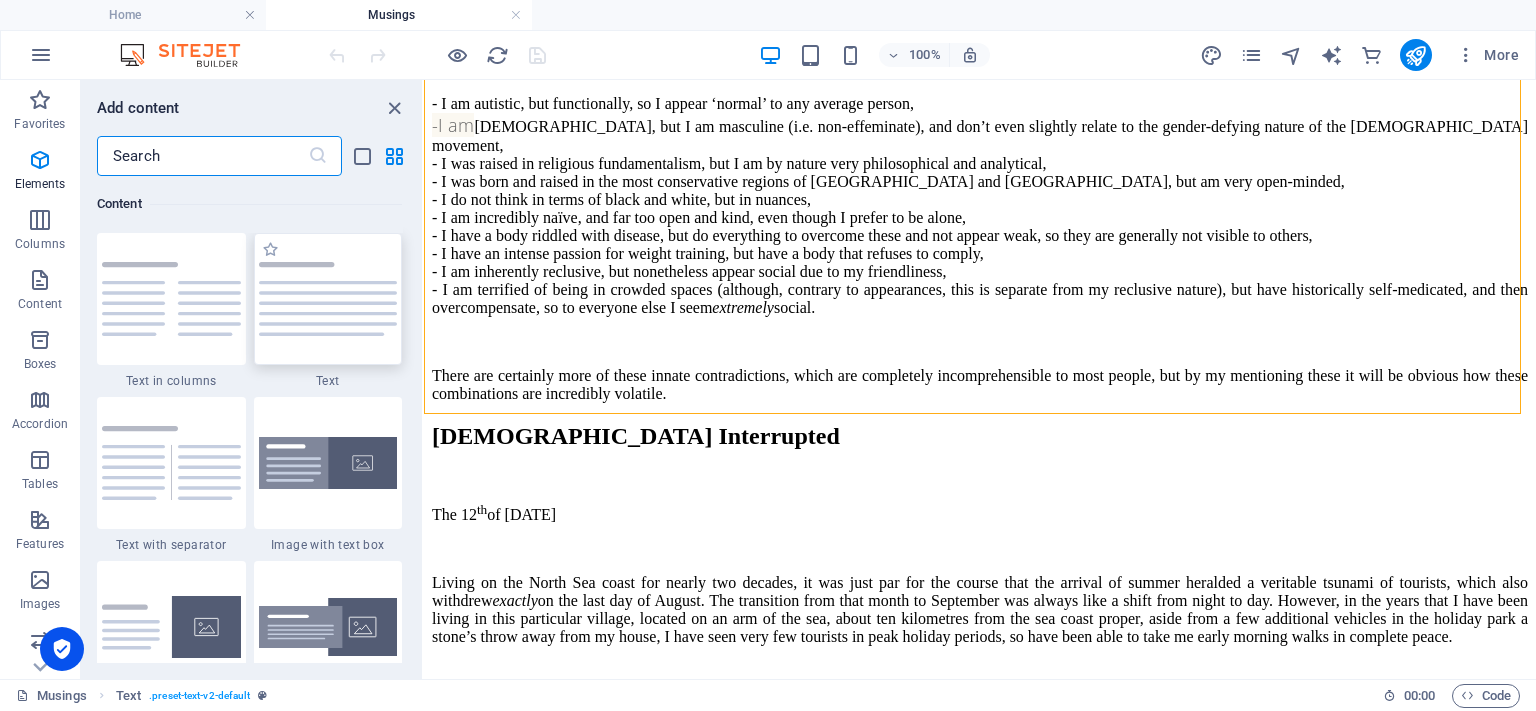click at bounding box center (328, 299) 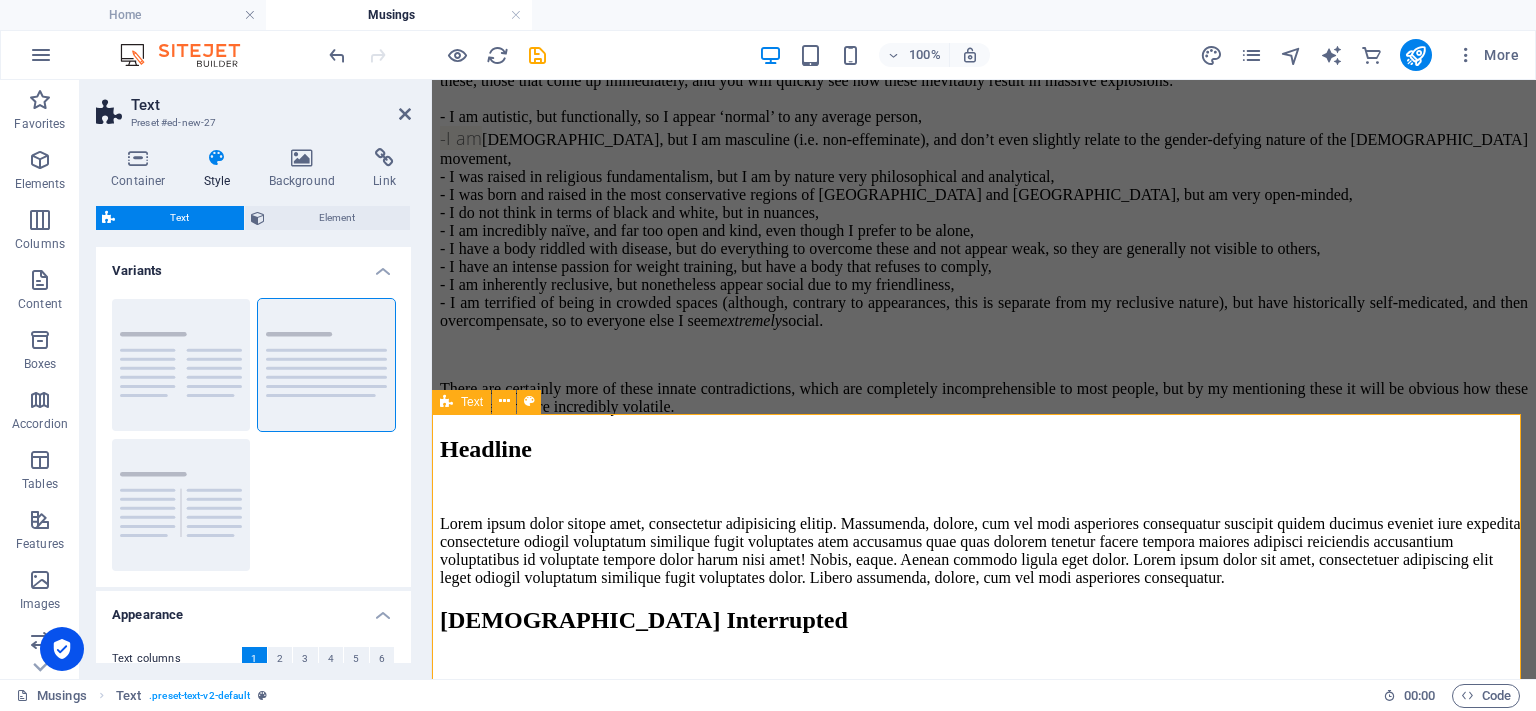 scroll, scrollTop: 1606, scrollLeft: 0, axis: vertical 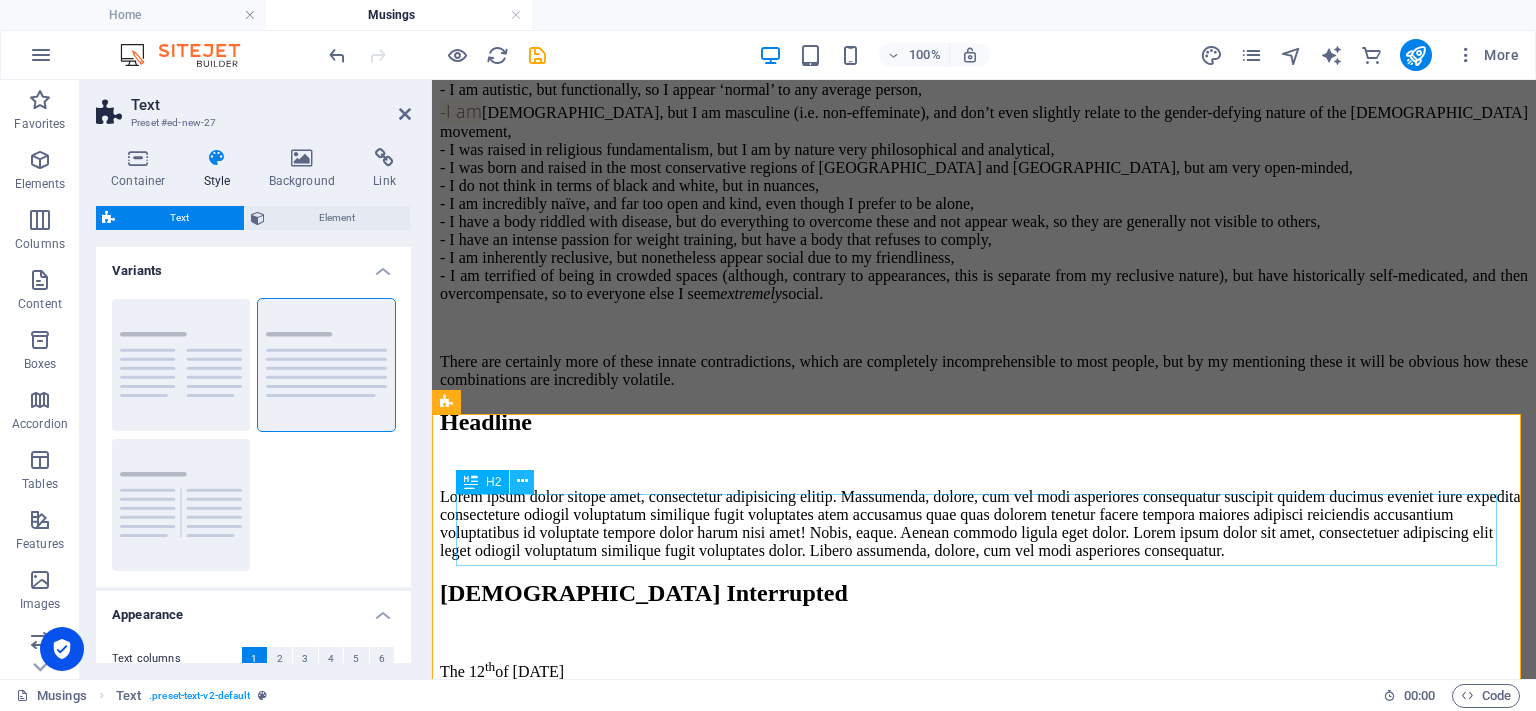 click at bounding box center (522, 481) 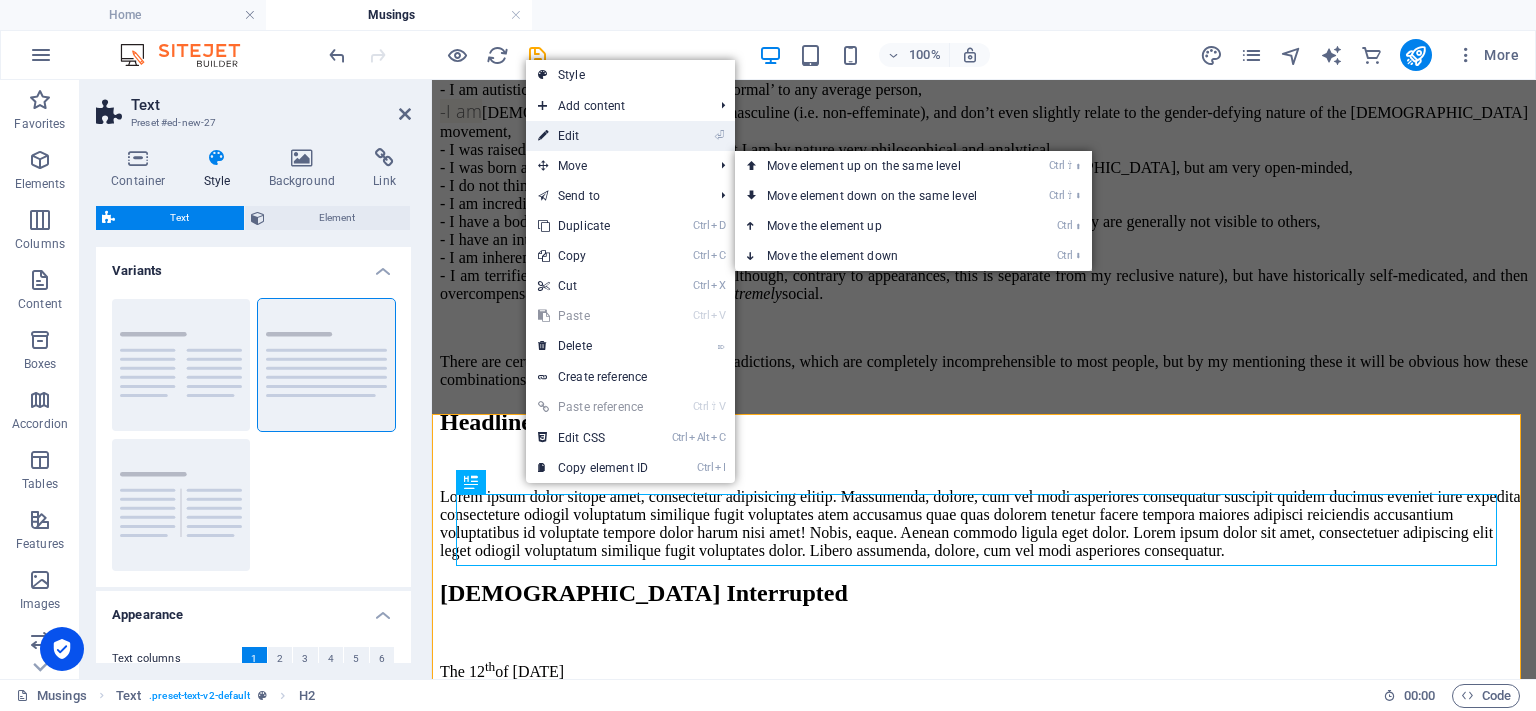 drag, startPoint x: 577, startPoint y: 145, endPoint x: 148, endPoint y: 65, distance: 436.39548 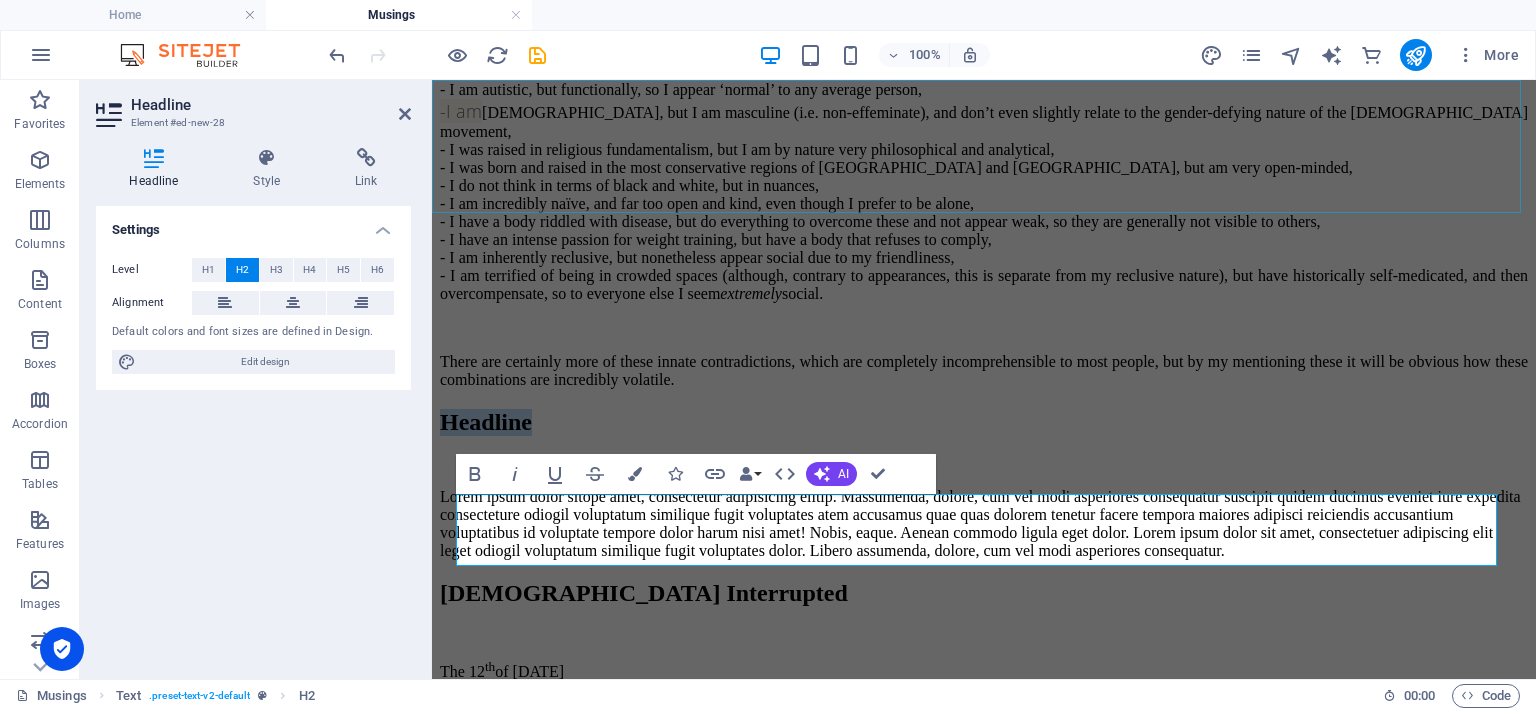 type 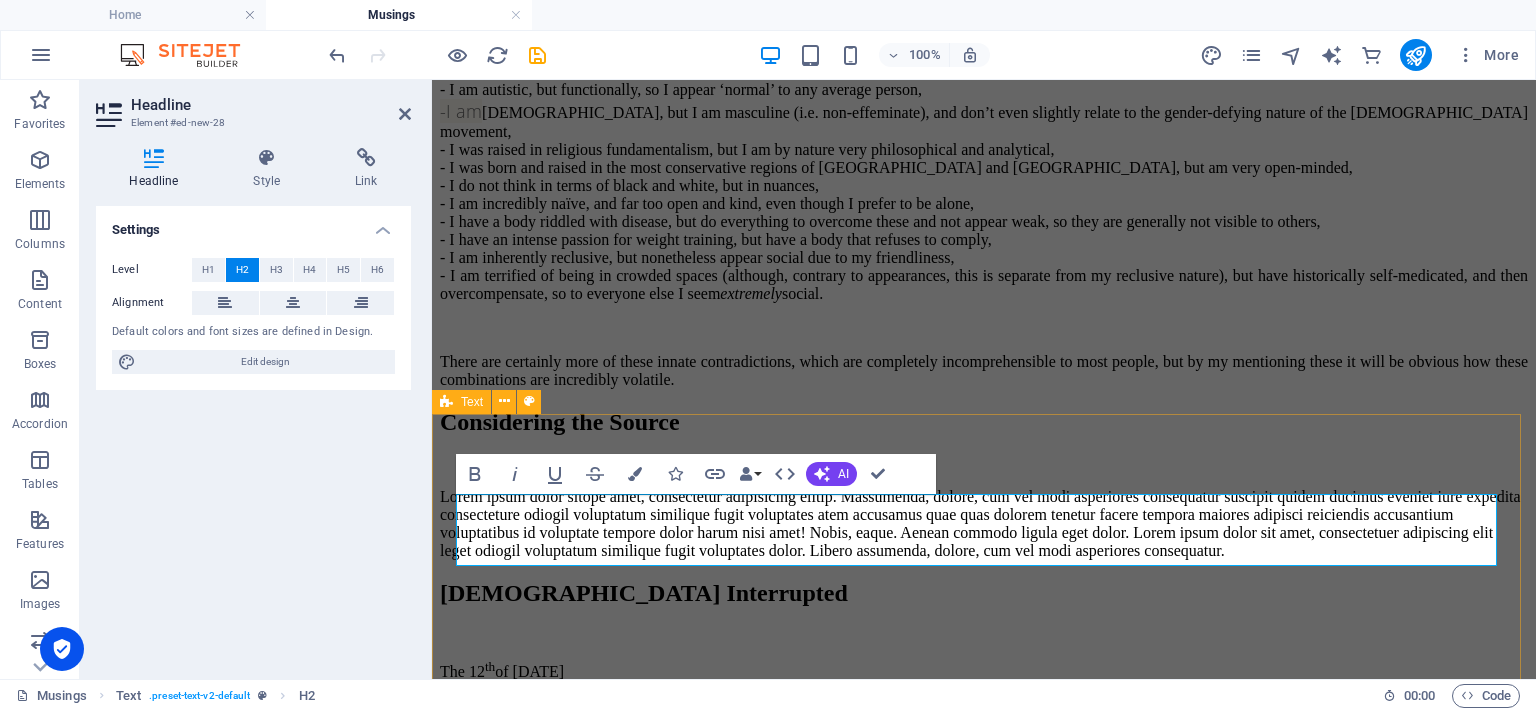 click on "Considering the Source Lorem ipsum dolor sitope amet, consectetur adipisicing elitip. Massumenda, dolore, cum vel modi asperiores consequatur suscipit quidem ducimus eveniet iure expedita consecteture odiogil voluptatum similique fugit voluptates atem accusamus quae quas dolorem tenetur facere tempora maiores adipisci reiciendis accusantium voluptatibus id voluptate tempore dolor harum nisi amet! Nobis, eaque. Aenean commodo ligula eget dolor. Lorem ipsum dolor sit amet, consectetuer adipiscing elit leget odiogil voluptatum similique fugit voluptates dolor. Libero assumenda, dolore, cum vel modi asperiores consequatur." at bounding box center (984, 484) 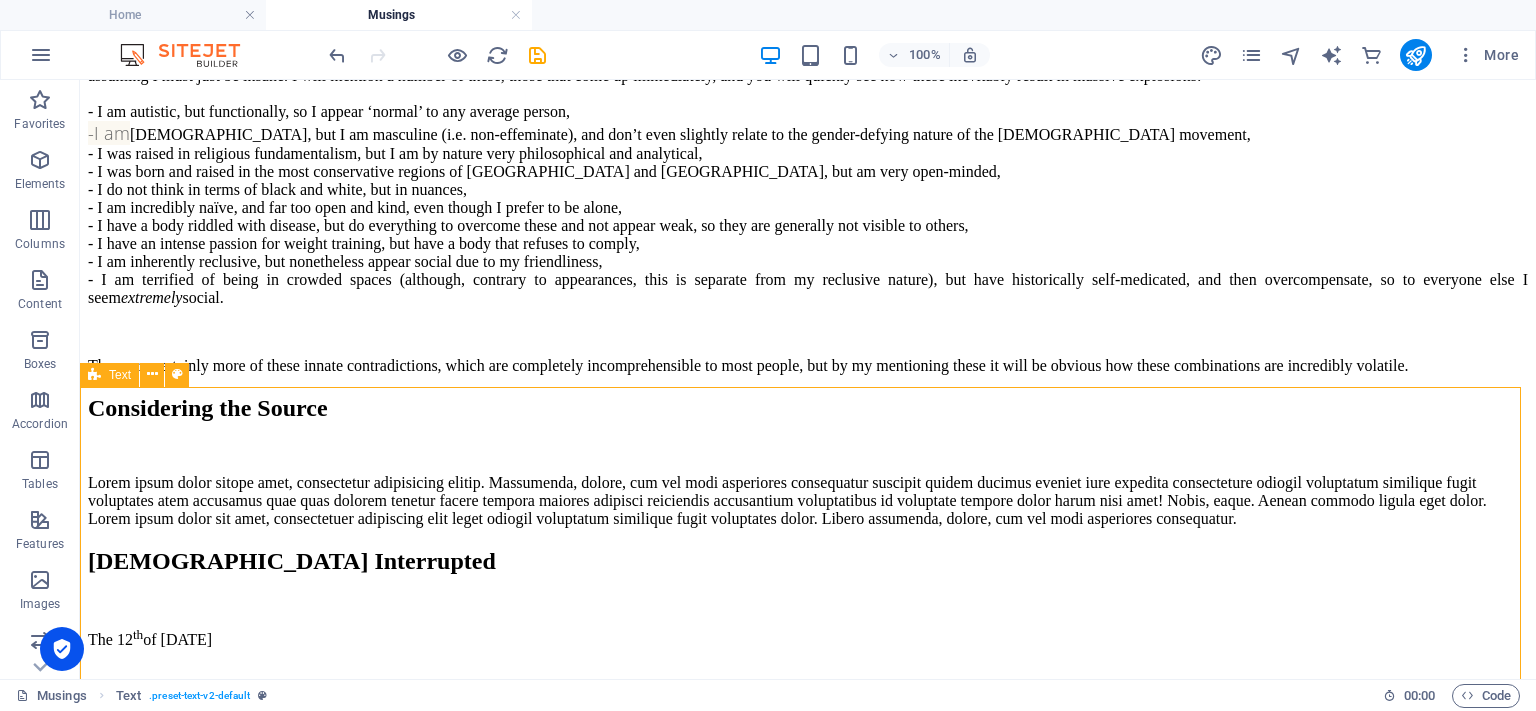 scroll, scrollTop: 1490, scrollLeft: 0, axis: vertical 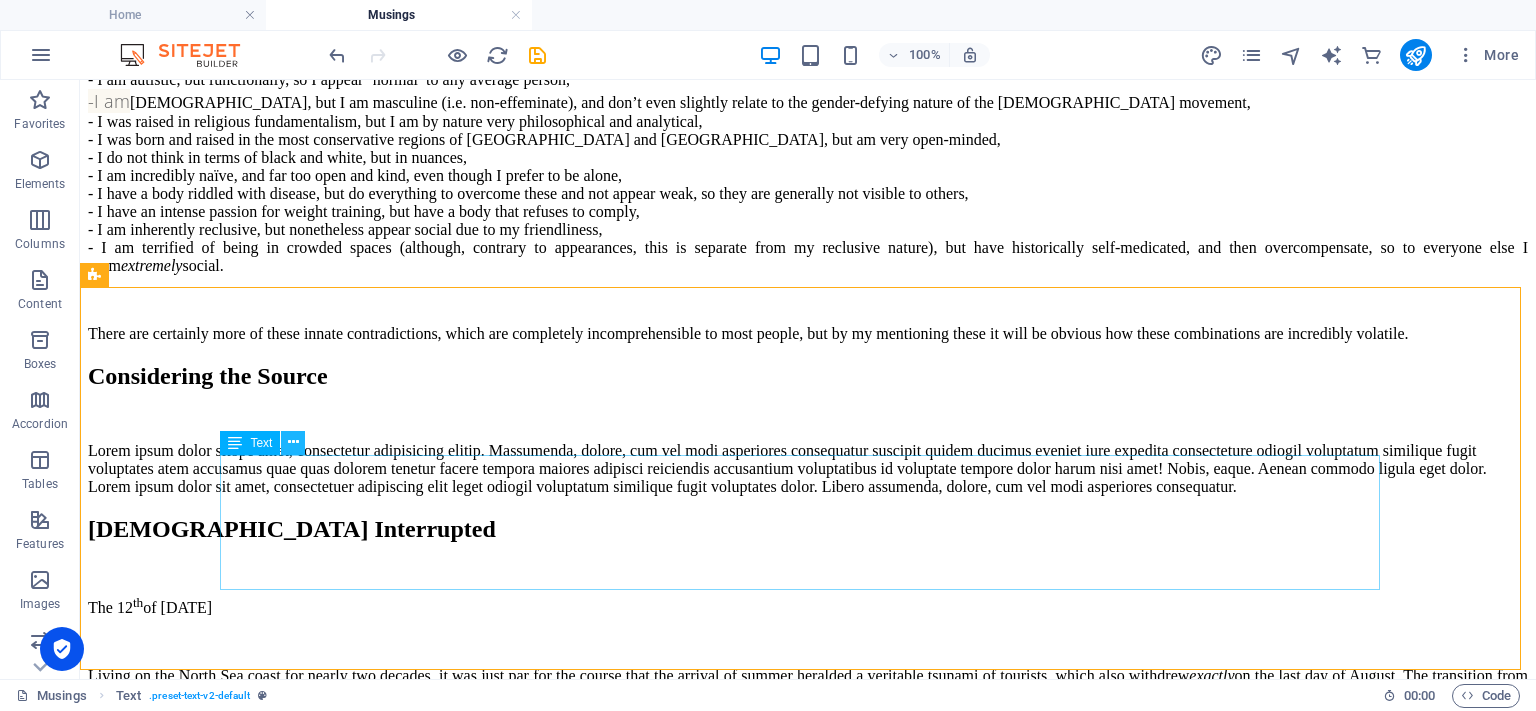 click at bounding box center [293, 442] 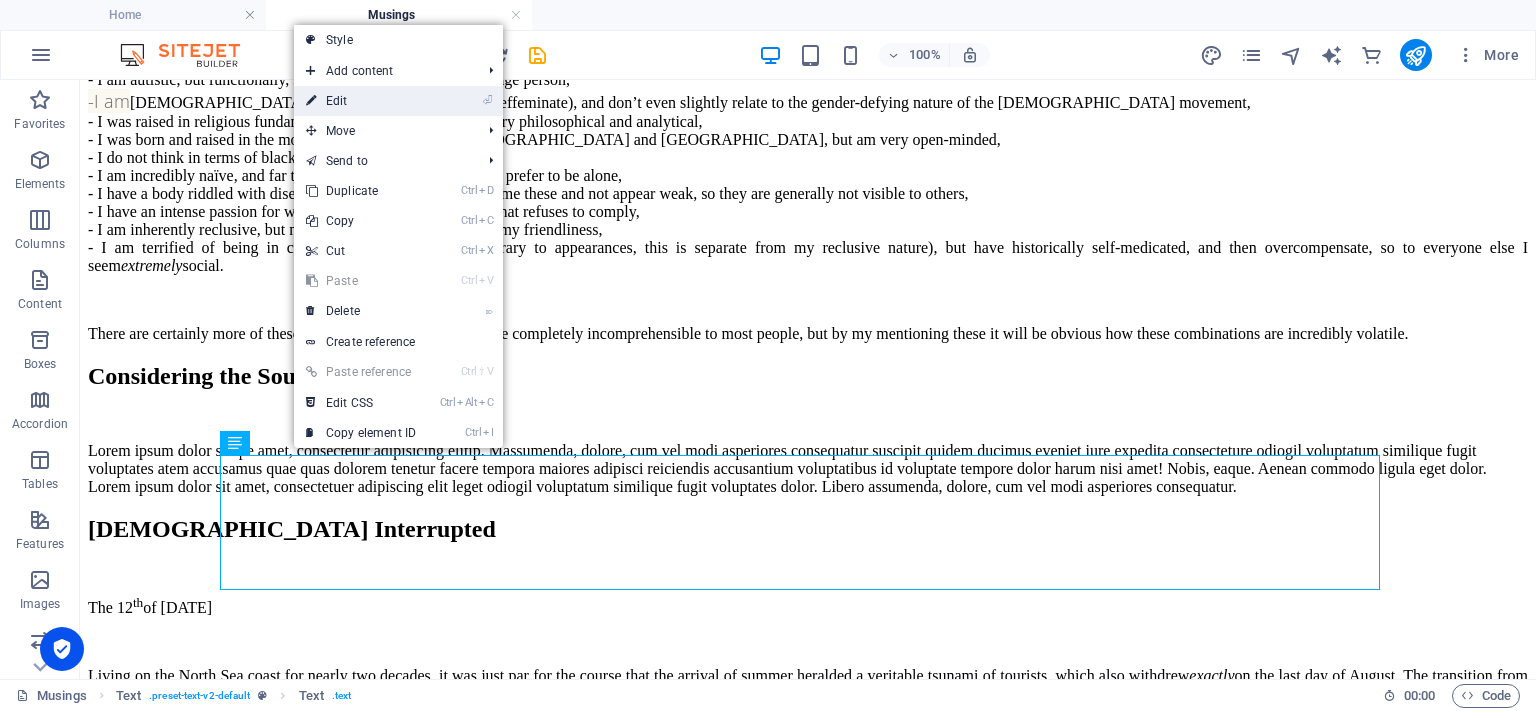 click on "⏎  Edit" at bounding box center (361, 101) 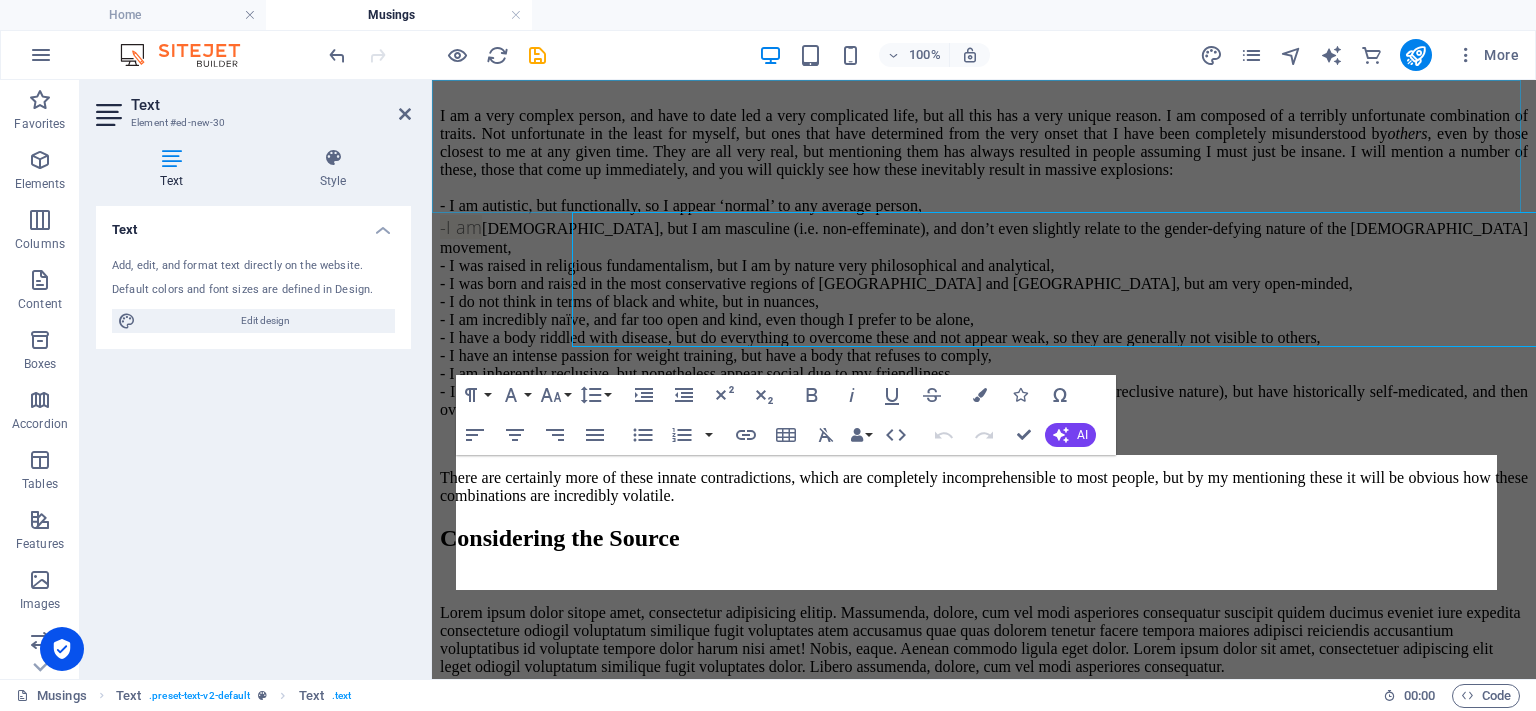 scroll, scrollTop: 1732, scrollLeft: 0, axis: vertical 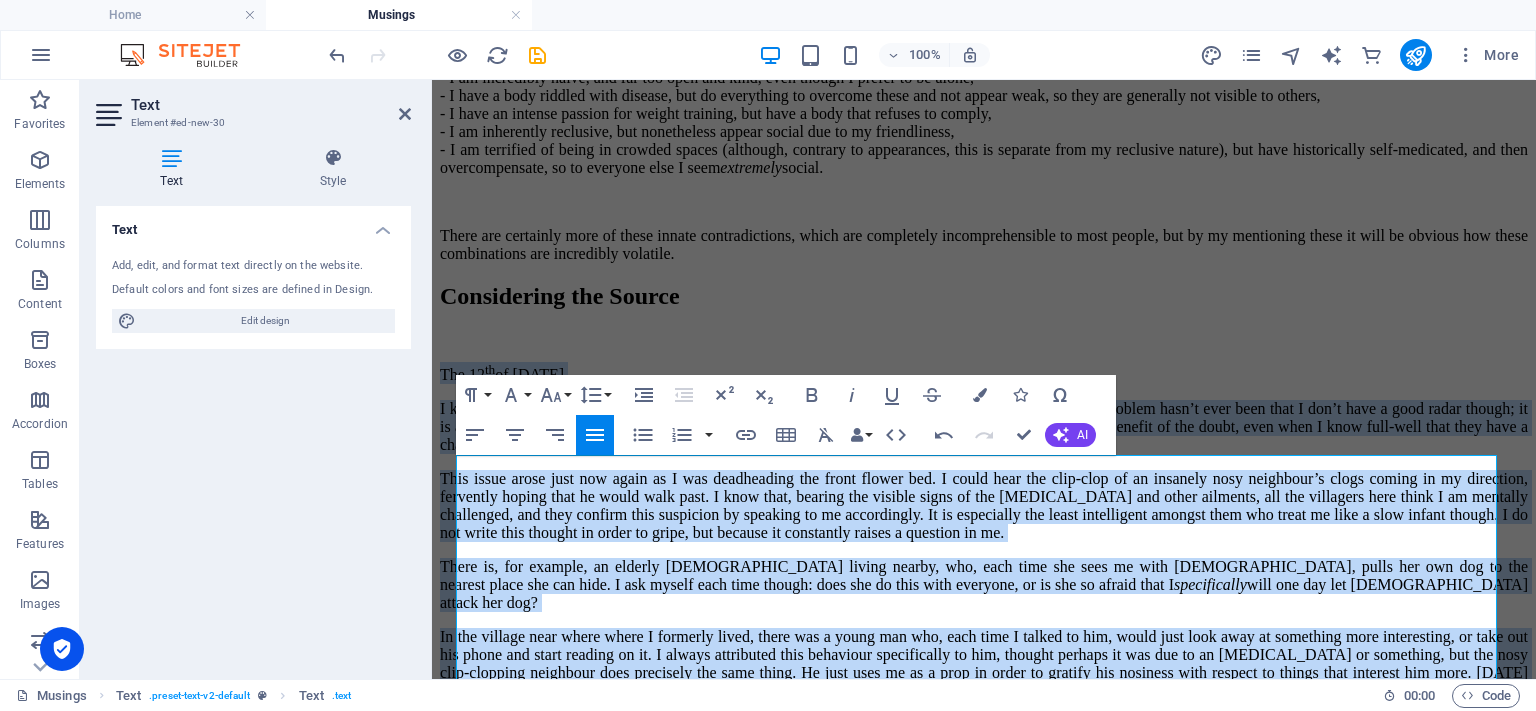click 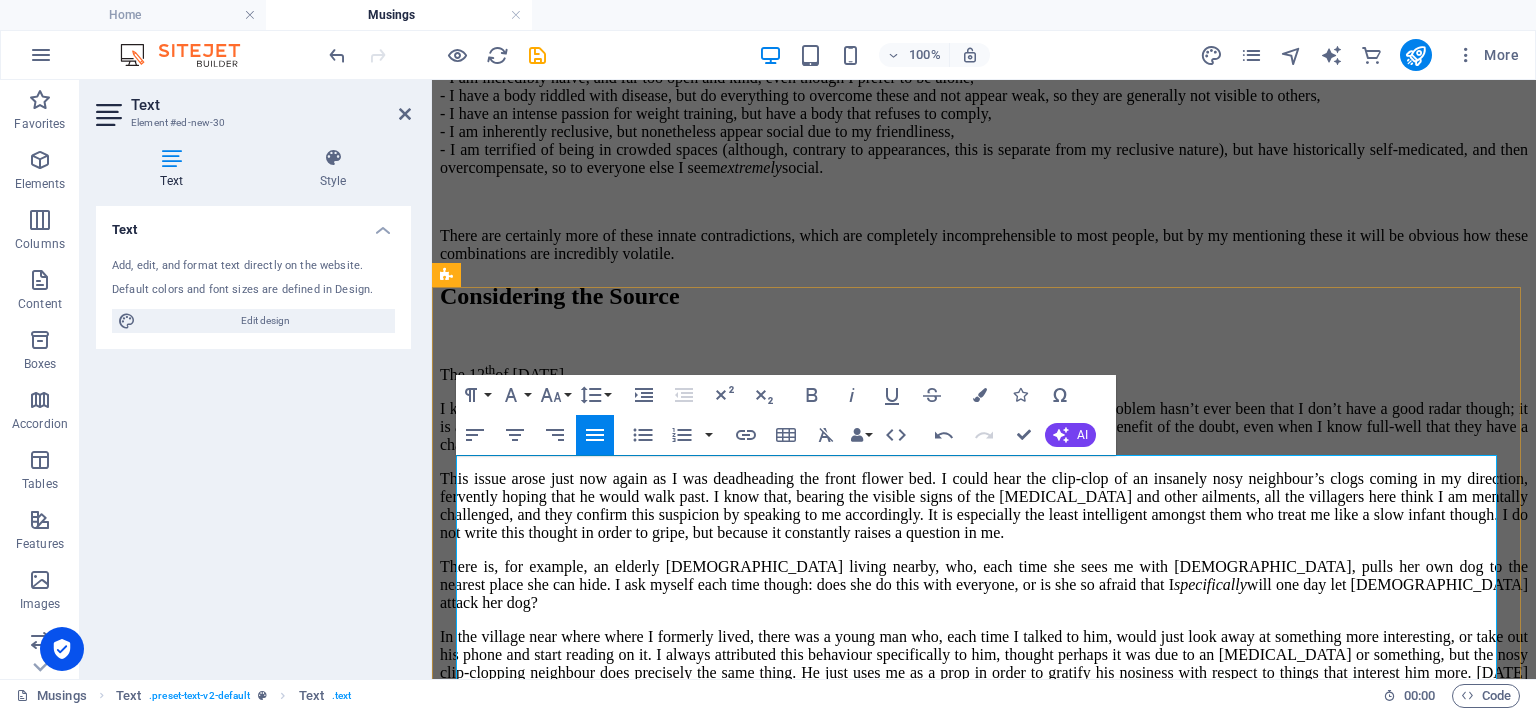 click on "The [DATE]" at bounding box center (984, 373) 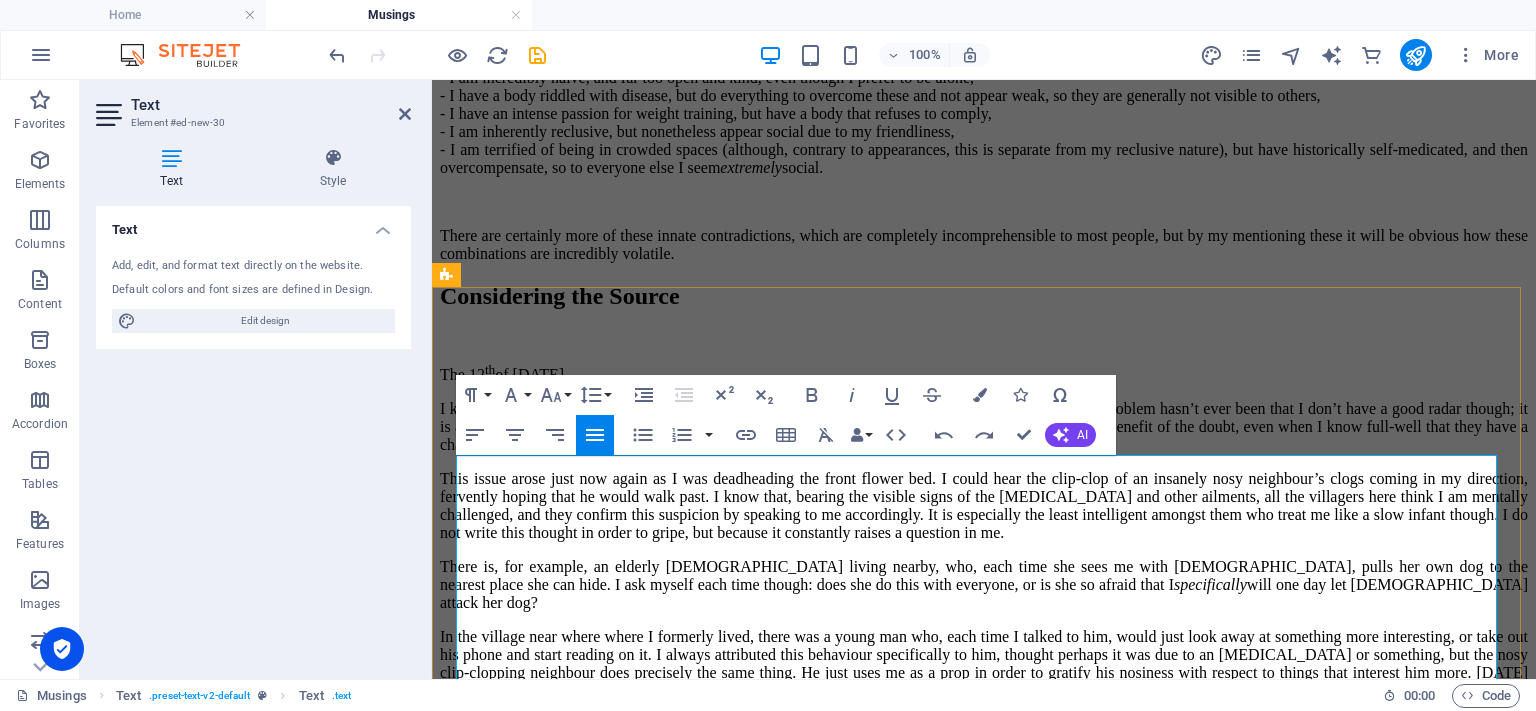 click on "The [DATE]" at bounding box center [984, 373] 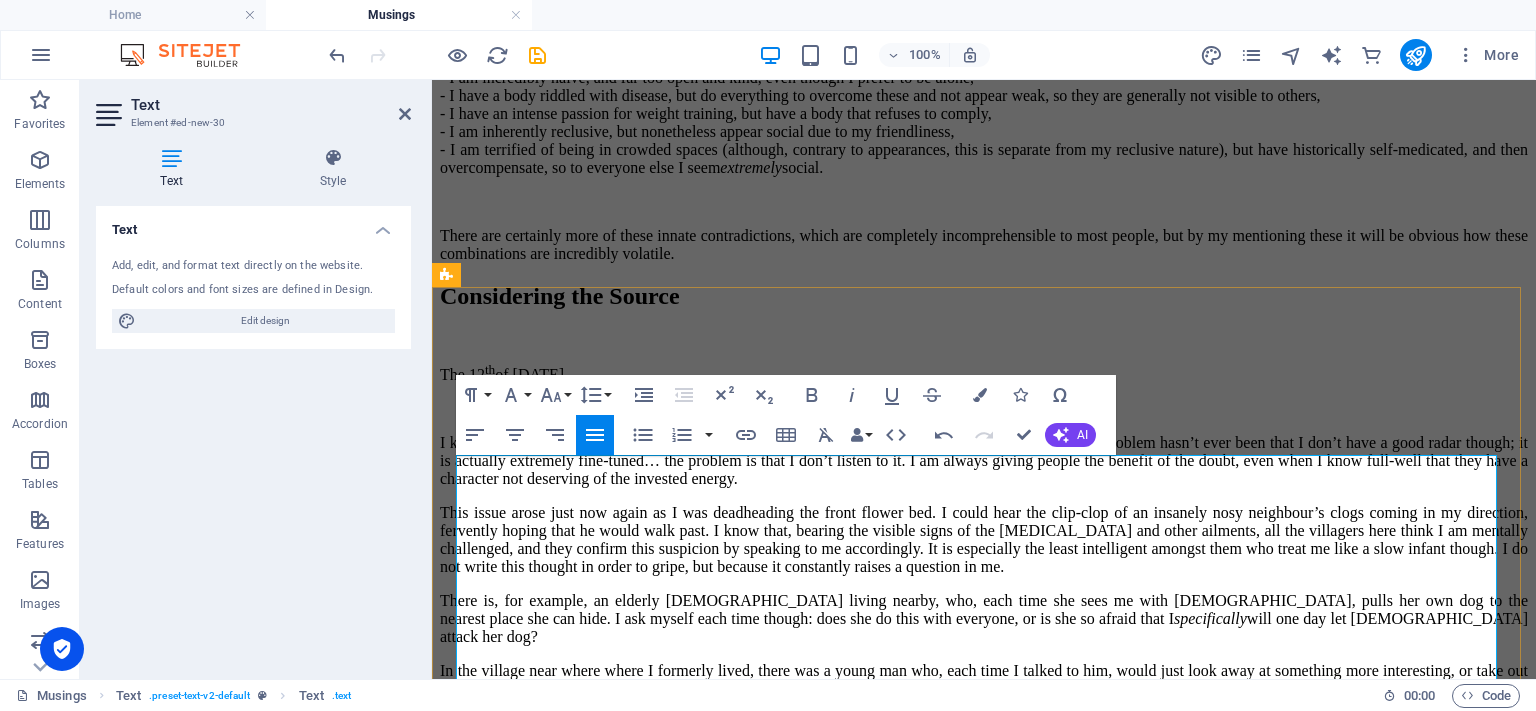 scroll, scrollTop: 1832, scrollLeft: 0, axis: vertical 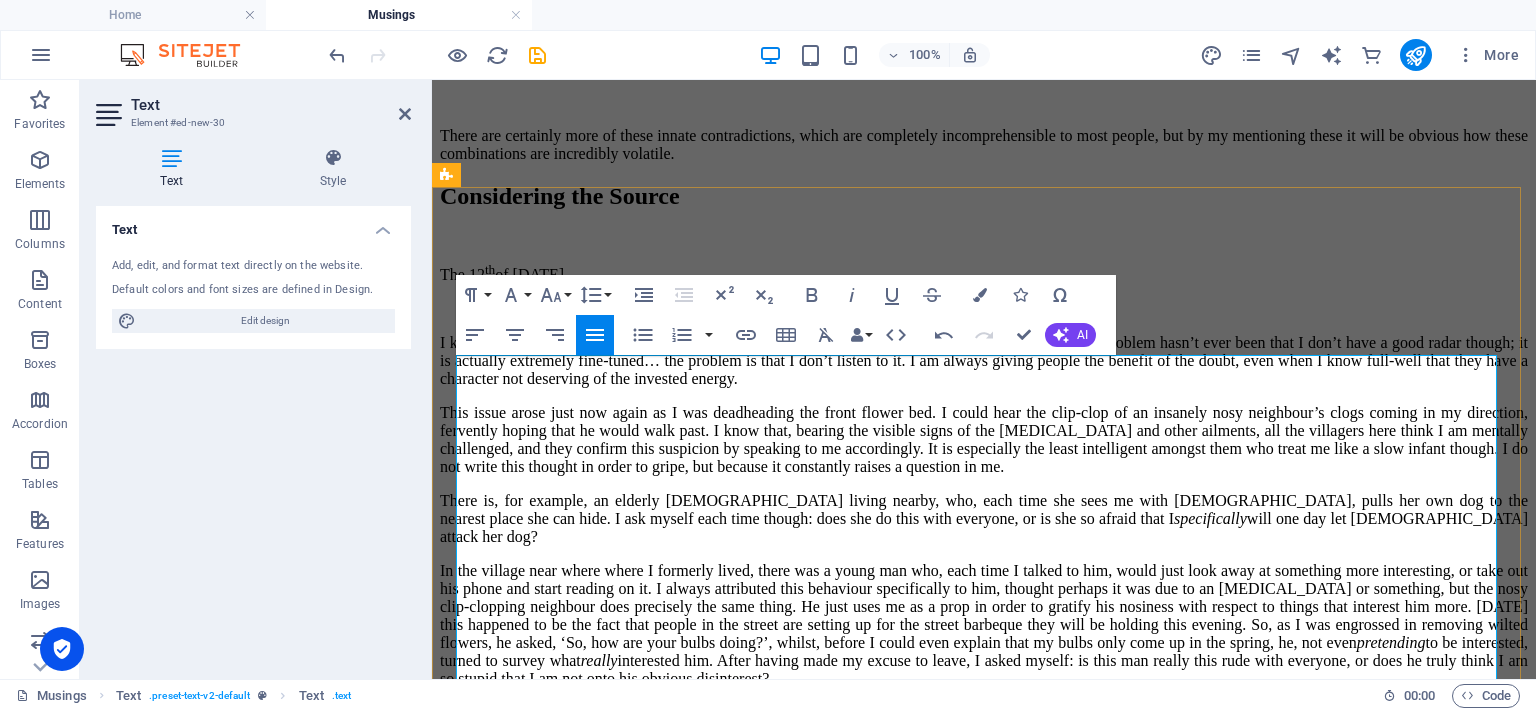 click on "I know I give people infinitely more credit than they are worth. I have been doing this all my life. My problem hasn’t ever been that I don’t have a good radar though; it is actually extremely fine-tuned… the problem is that I don’t listen to it. I am always giving people the benefit of the doubt, even when I know full-well that they have a character not deserving of the invested energy." at bounding box center [984, 361] 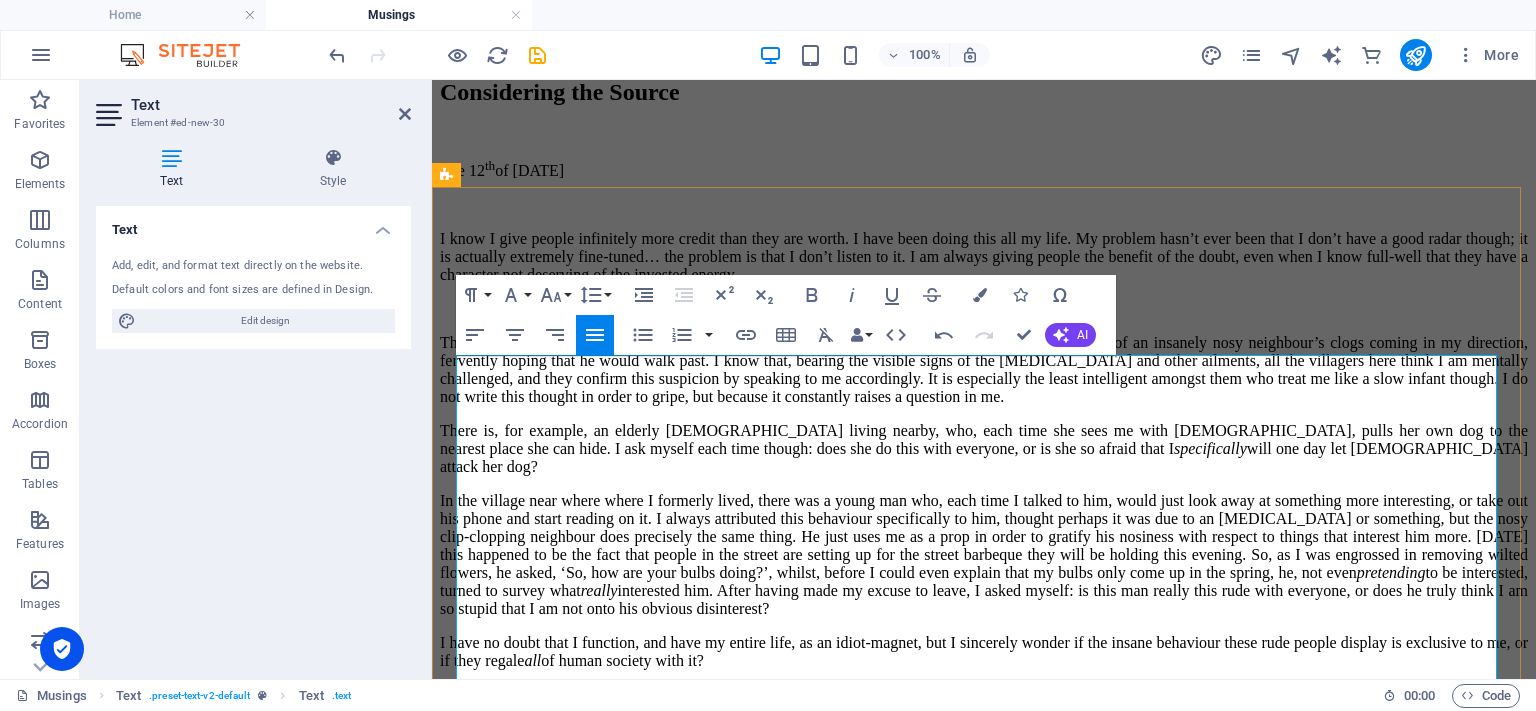 scroll, scrollTop: 2032, scrollLeft: 0, axis: vertical 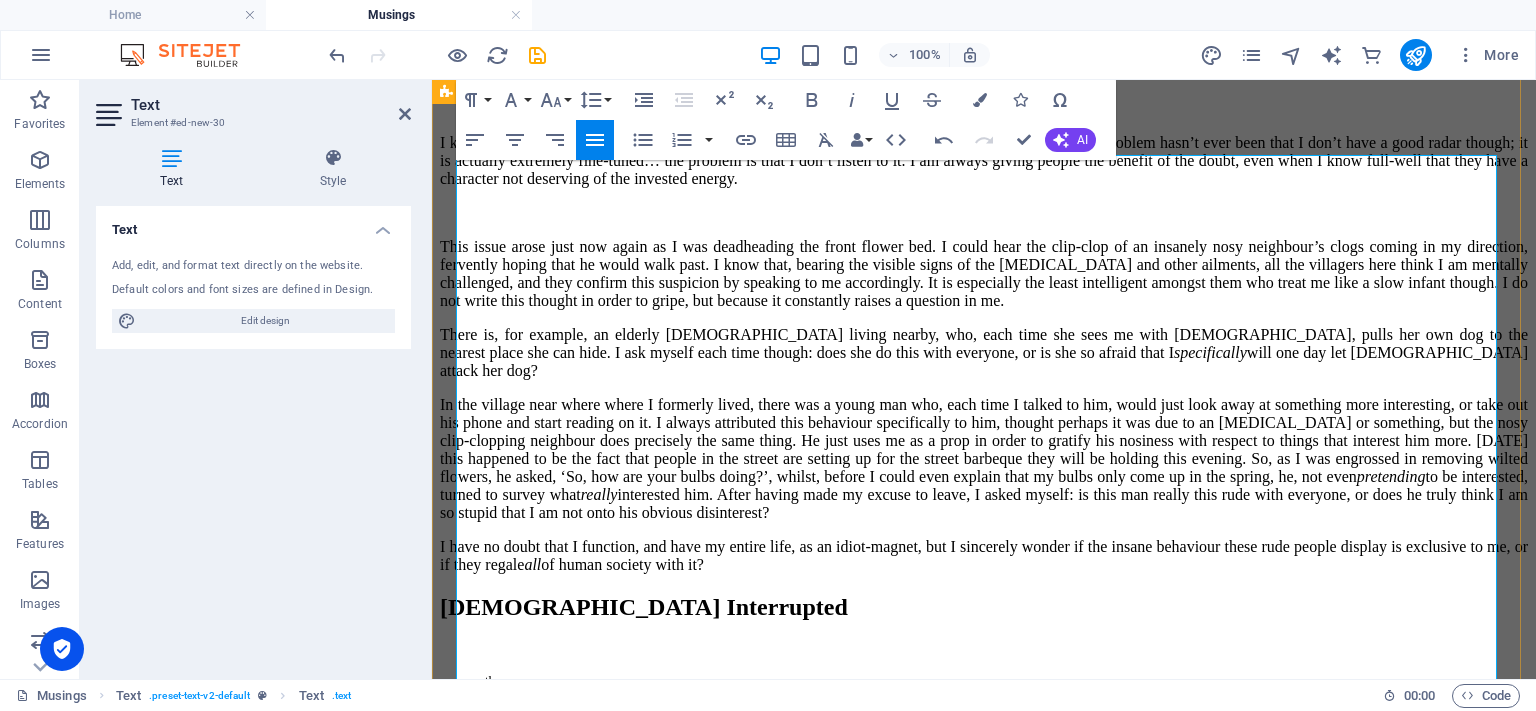 click on "This issue arose just now again as I was deadheading the front flower bed. I could hear the clip-clop of an insanely nosy neighbour’s clogs coming in my direction, fervently hoping that he would walk past. I know that, bearing the visible signs of the [MEDICAL_DATA] and other ailments, all the villagers here think I am mentally challenged, and they confirm this suspicion by speaking to me accordingly. It is especially the least intelligent amongst them who treat me like a slow infant though. I do not write this thought in order to gripe, but because it constantly raises a question in me." at bounding box center (984, 274) 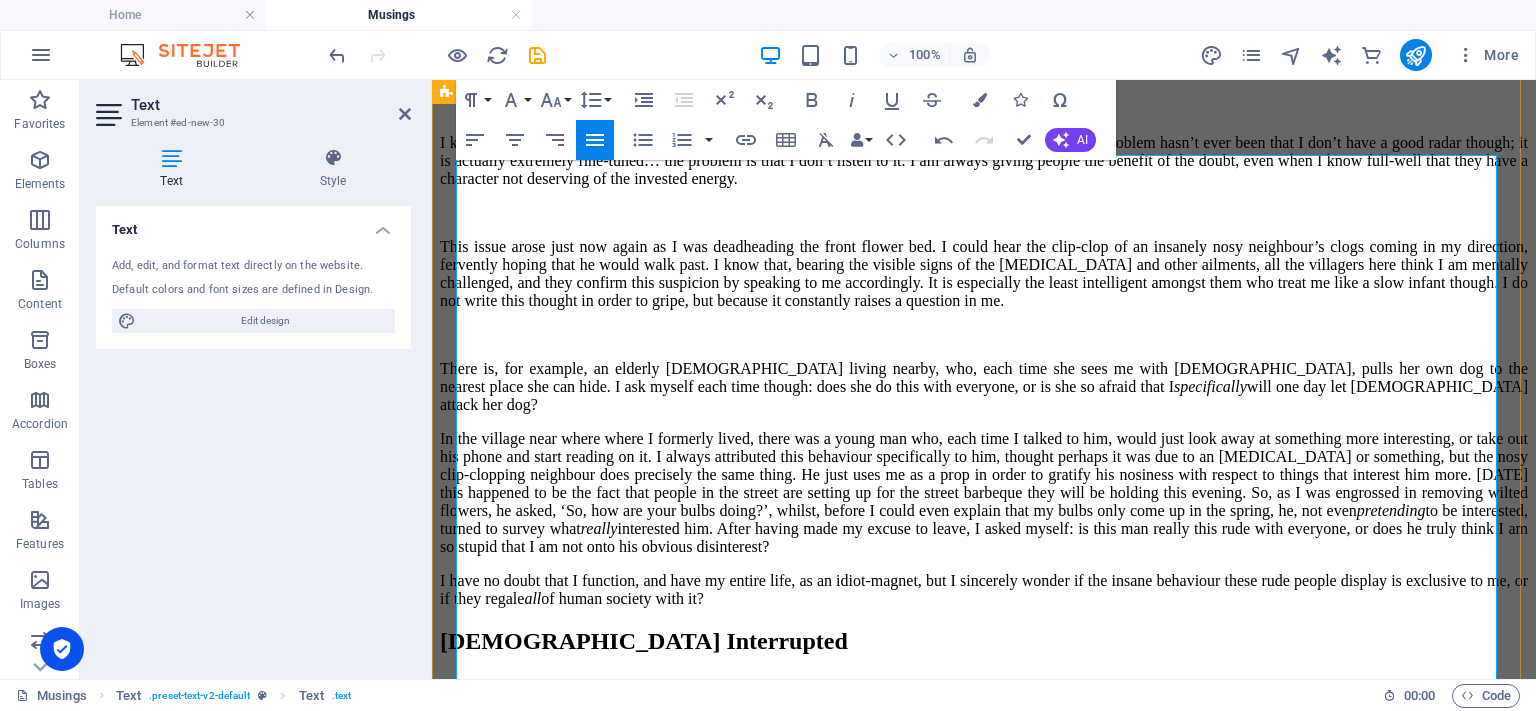 click on "There is, for example, an elderly lady living nearby, who, each time she sees me with Dio, pulls her own dog to the nearest place she can hide. I ask myself each time though: does she do this with everyone, or is she so afraid that I  specifically  will one day let Dio attack her dog?" at bounding box center [984, 387] 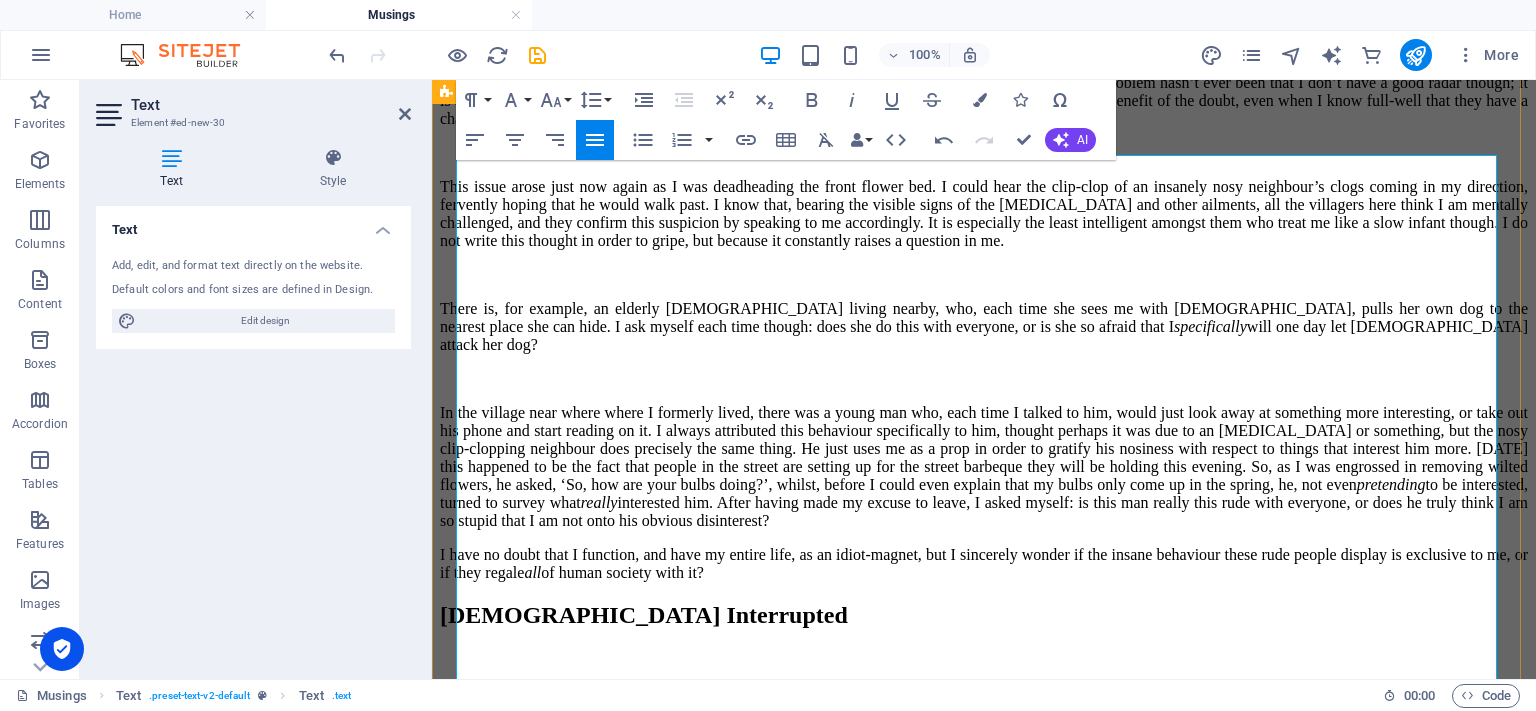 scroll, scrollTop: 2132, scrollLeft: 0, axis: vertical 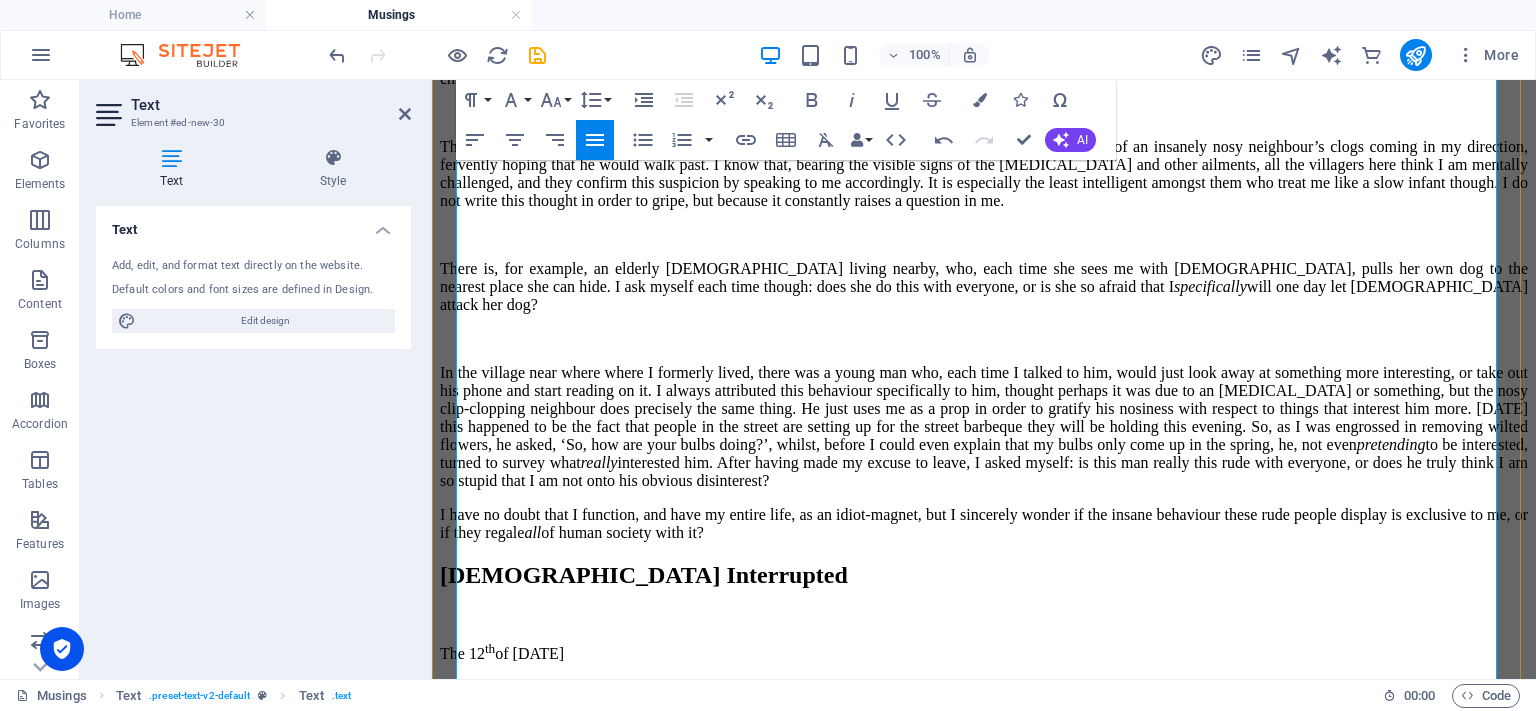click on "In the village near where where I formerly lived, there was a young man who, each time I talked to him, would just look away at something more interesting, or take out his phone and start reading on it. I always attributed this behaviour specifically to him, thought perhaps it was due to an attention deficit disorder or something, but the nosy clip-clopping neighbour does precisely the same thing. He just uses me as a prop in order to gratify his nosiness with respect to things that interest him more. Today this happened to be the fact that people in the street are setting up for the street barbeque they will be holding this evening. So, as I was engrossed in removing wilted flowers, he asked, ‘So, how are your bulbs doing?’, whilst, before I could even explain that my bulbs only come up in the spring, he, not even  pretending  to be interested, turned to survey what  really" at bounding box center (984, 427) 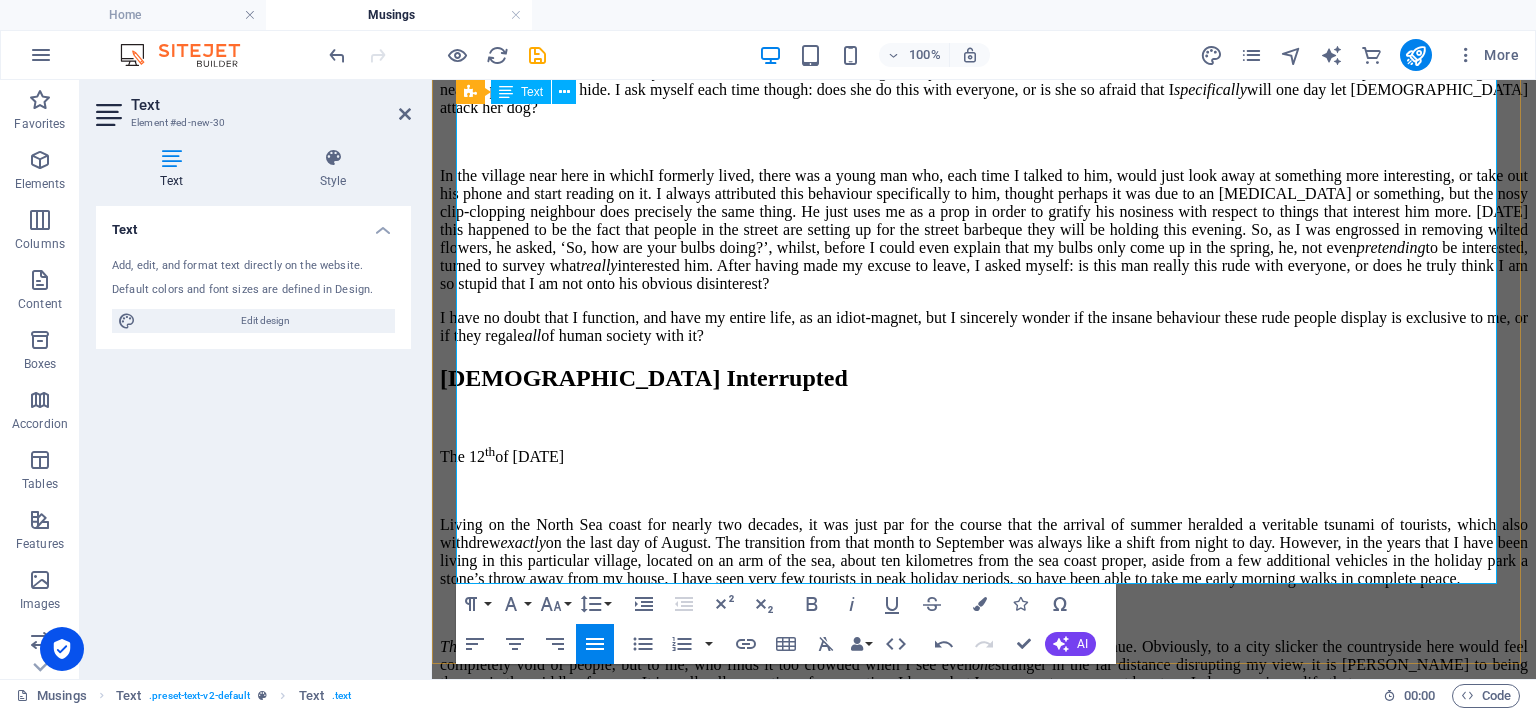 scroll, scrollTop: 2332, scrollLeft: 0, axis: vertical 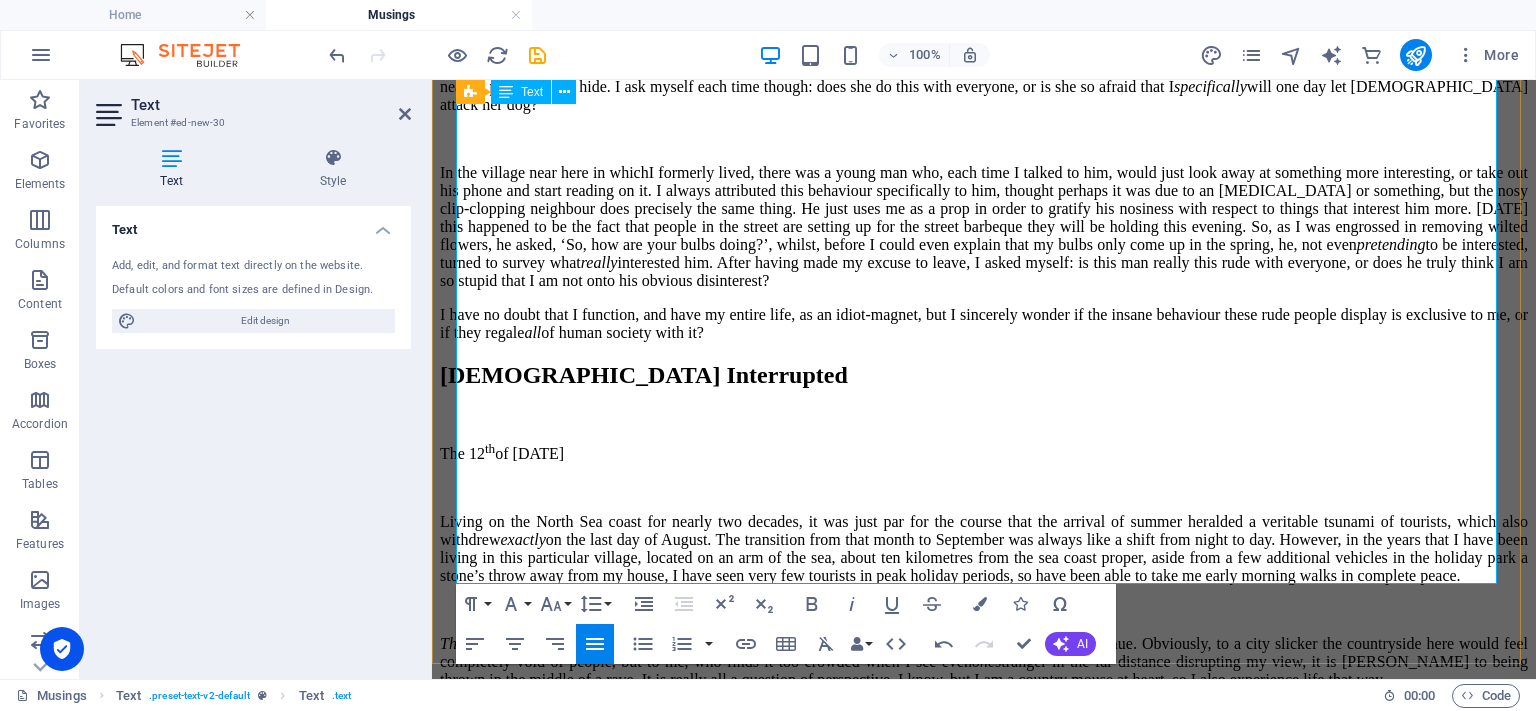 click on "I have no doubt that I function, and have my entire life, as an idiot-magnet, but I sincerely wonder if the insane behaviour these rude people display is exclusive to me, or if they regale  all  of human society with it?" at bounding box center [984, 324] 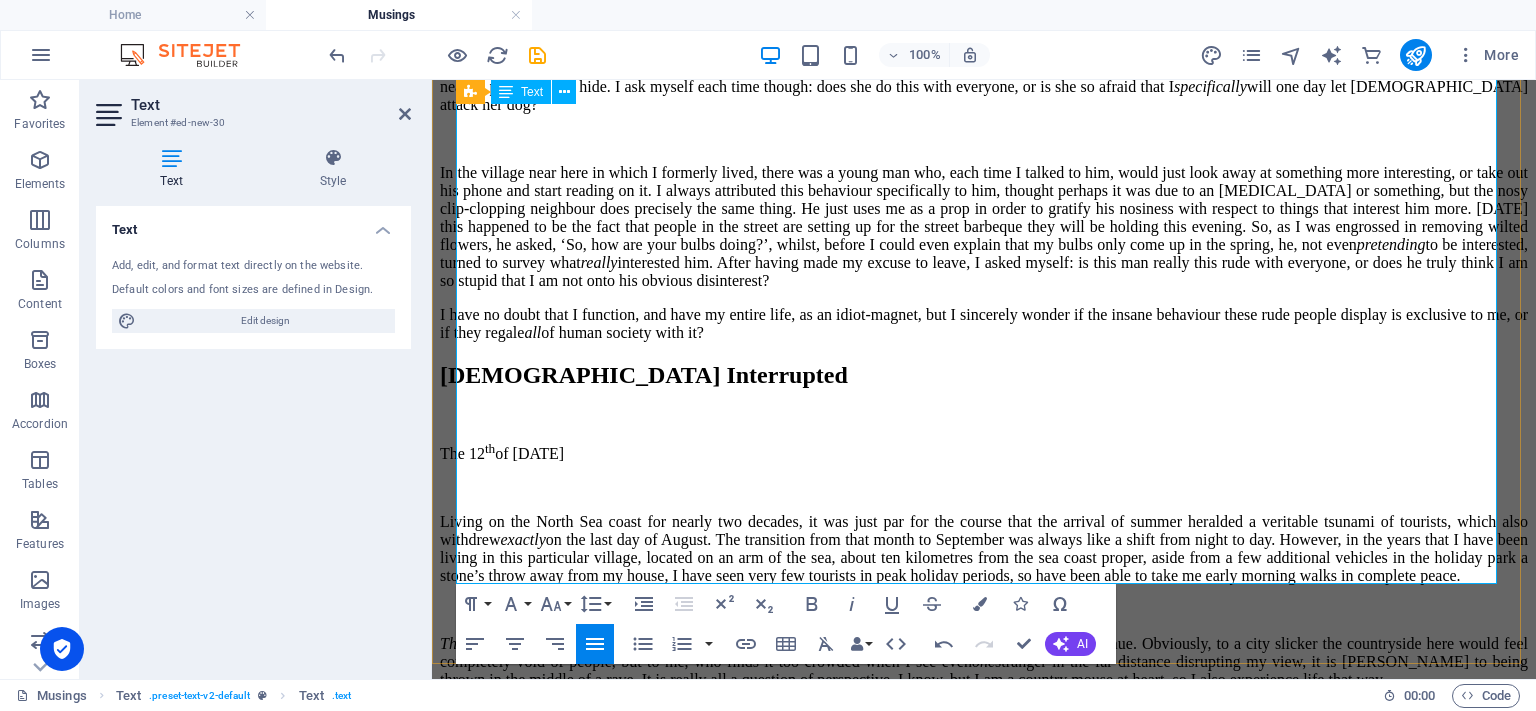 click on "In the village near here in which I formerly lived, there was a young man who, each time I talked to him, would just look away at something more interesting, or take out his phone and start reading on it. I always attributed this behaviour specifically to him, thought perhaps it was due to an attention deficit disorder or something, but the nosy clip-clopping neighbour does precisely the same thing. He just uses me as a prop in order to gratify his nosiness with respect to things that interest him more. Today this happened to be the fact that people in the street are setting up for the street barbeque they will be holding this evening. So, as I was engrossed in removing wilted flowers, he asked, ‘So, how are your bulbs doing?’, whilst, before I could even explain that my bulbs only come up in the spring, he, not even  pretending  to be interested, turned to survey what  really" at bounding box center [984, 227] 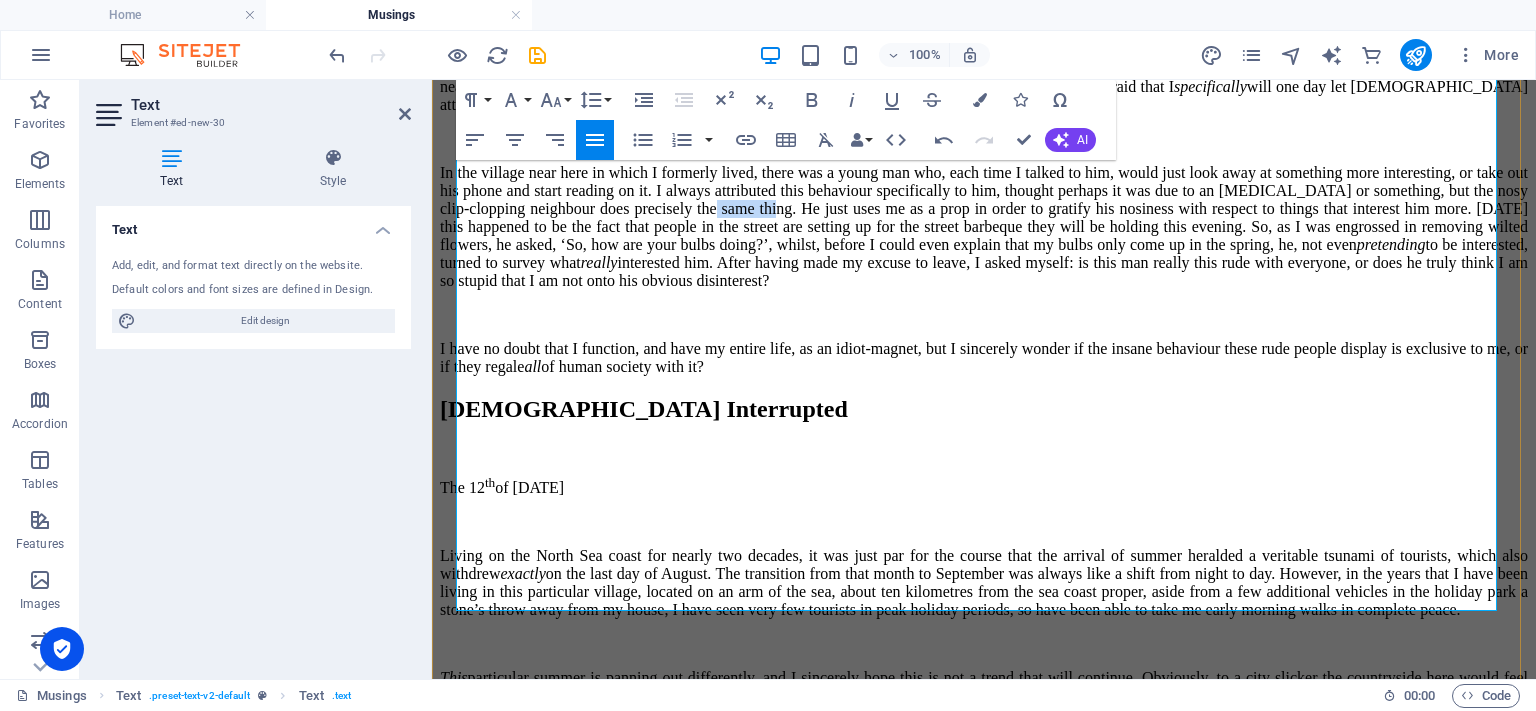 drag, startPoint x: 1472, startPoint y: 363, endPoint x: 1405, endPoint y: 359, distance: 67.11929 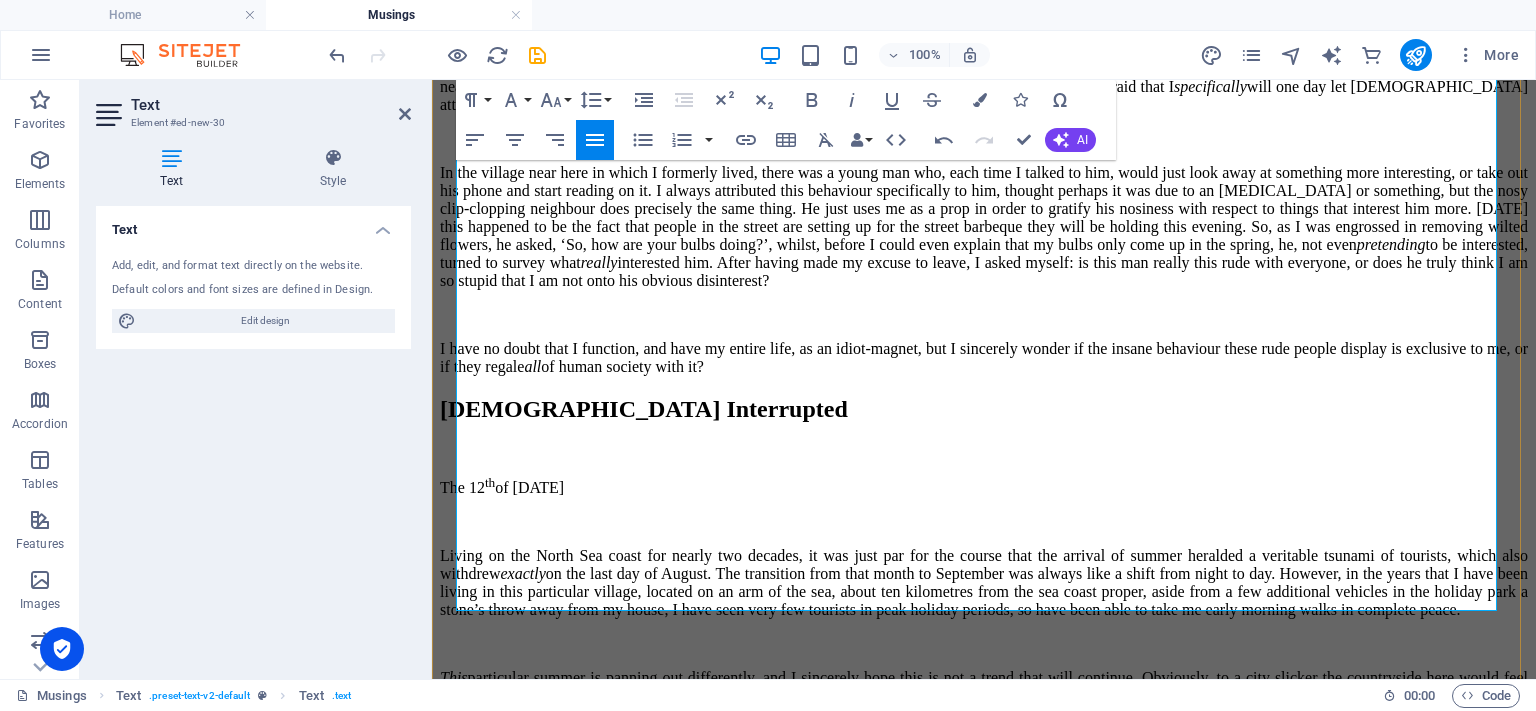 click on "In the village near here in which I formerly lived, there was a young man who, each time I talked to him, would just look away at something more interesting, or take out his phone and start reading on it. I always attributed this behaviour specifically to him, thought perhaps it was due to an attention deficit disorder or something, but the nosy clip-clopping neighbour does precisely the same thing. He just uses me as a prop in order to gratify his nosiness with respect to things that interest him more. Today this happened to be the fact that people in the street are setting up for the street barbeque they will be holding this evening. So, as I was engrossed in removing wilted flowers, he asked, ‘So, how are your bulbs doing?’, whilst, before I could even explain that my bulbs only come up in the spring, he, not even  pretending  to be interested, turned to survey what  really" at bounding box center (984, 227) 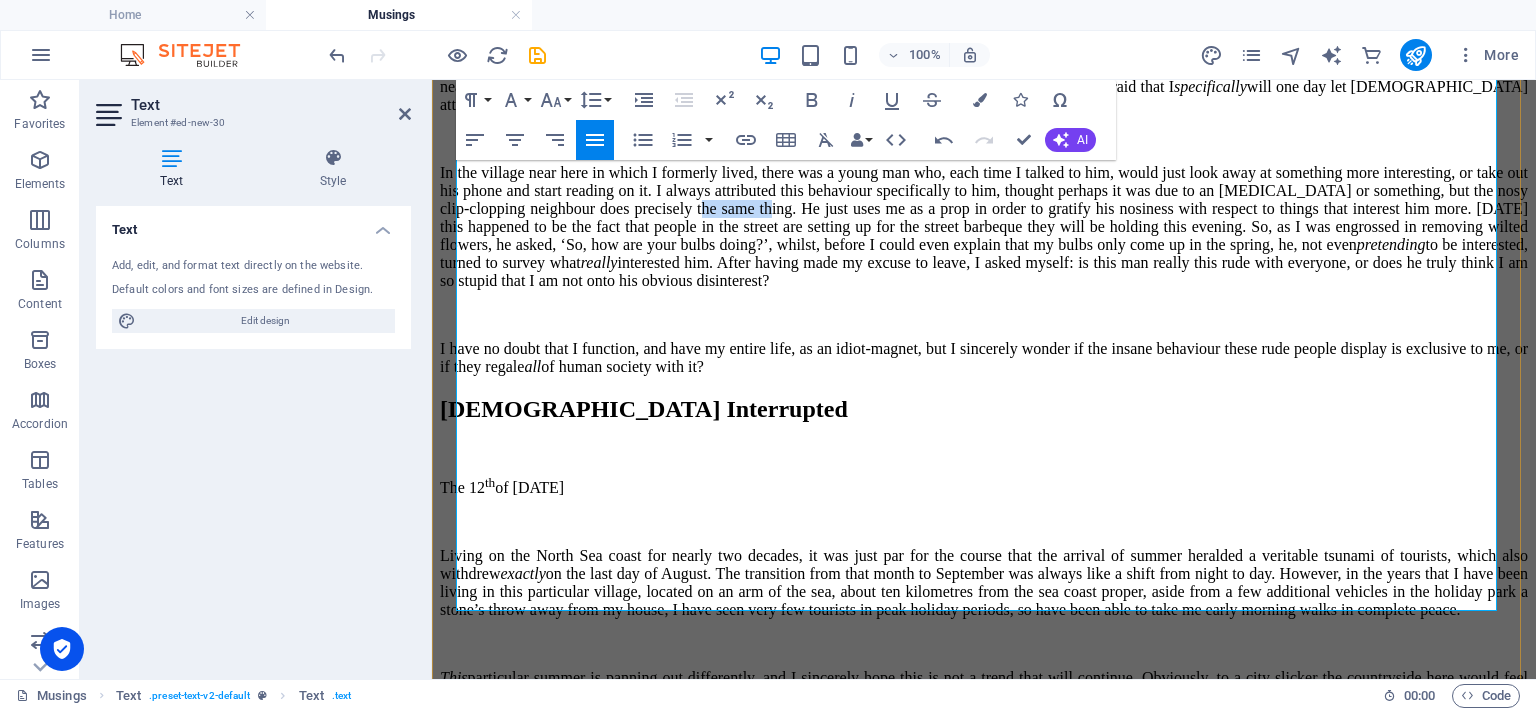 drag, startPoint x: 1466, startPoint y: 357, endPoint x: 1388, endPoint y: 351, distance: 78.23043 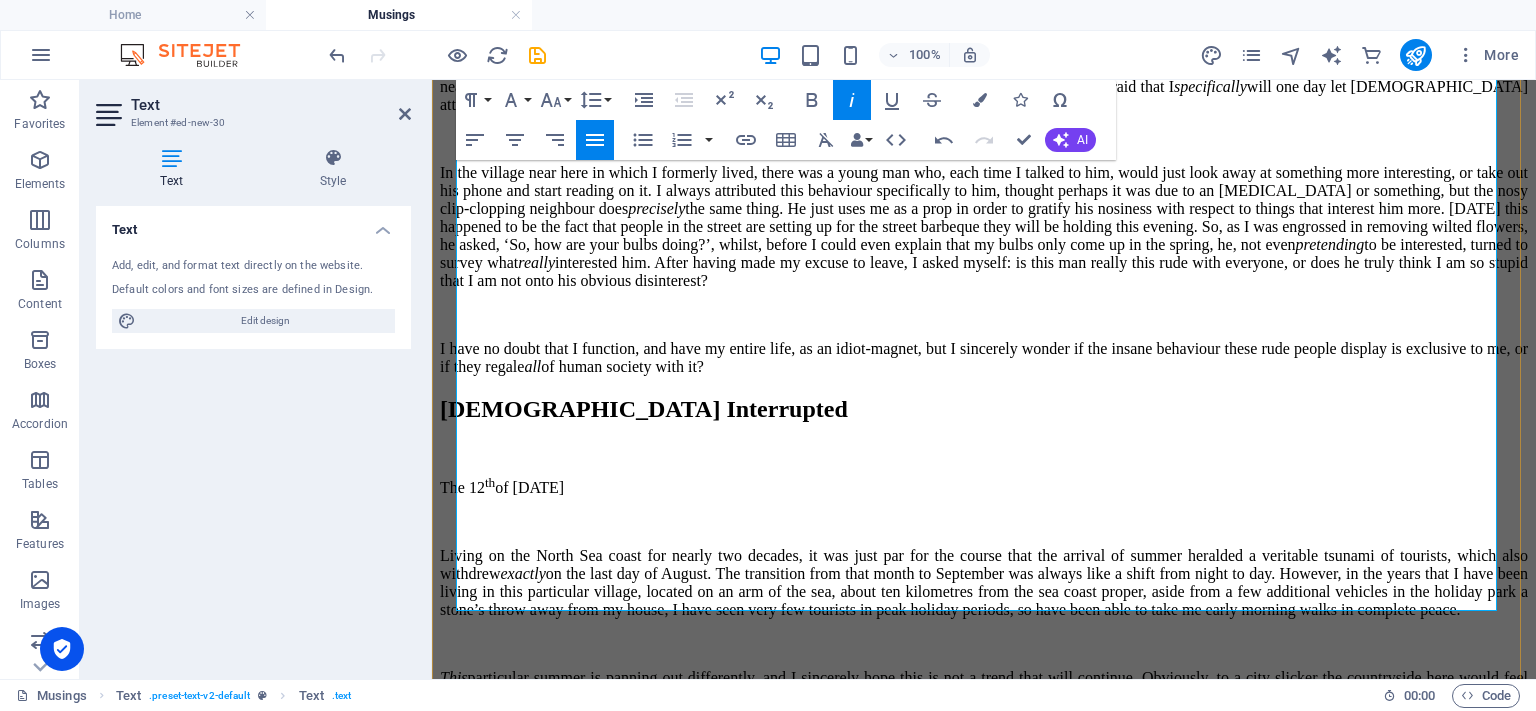 click on "In the village near here in which I formerly lived, there was a young man who, each time I talked to him, would just look away at something more interesting, or take out his phone and start reading on it. I always attributed this behaviour specifically to him, thought perhaps it was due to an attention deficit disorder or something, but the nosy clip-clopping neighbour does  precisely  the same thing. He just uses me as a prop in order to gratify his nosiness with respect to things that interest him more. Today this happened to be the fact that people in the street are setting up for the street barbeque they will be holding this evening. So, as I was engrossed in removing wilted flowers, he asked, ‘So, how are your bulbs doing?’, whilst, before I could even explain that my bulbs only come up in the spring, he, not even  pretending  to be interested, turned to survey what  really" at bounding box center (984, 227) 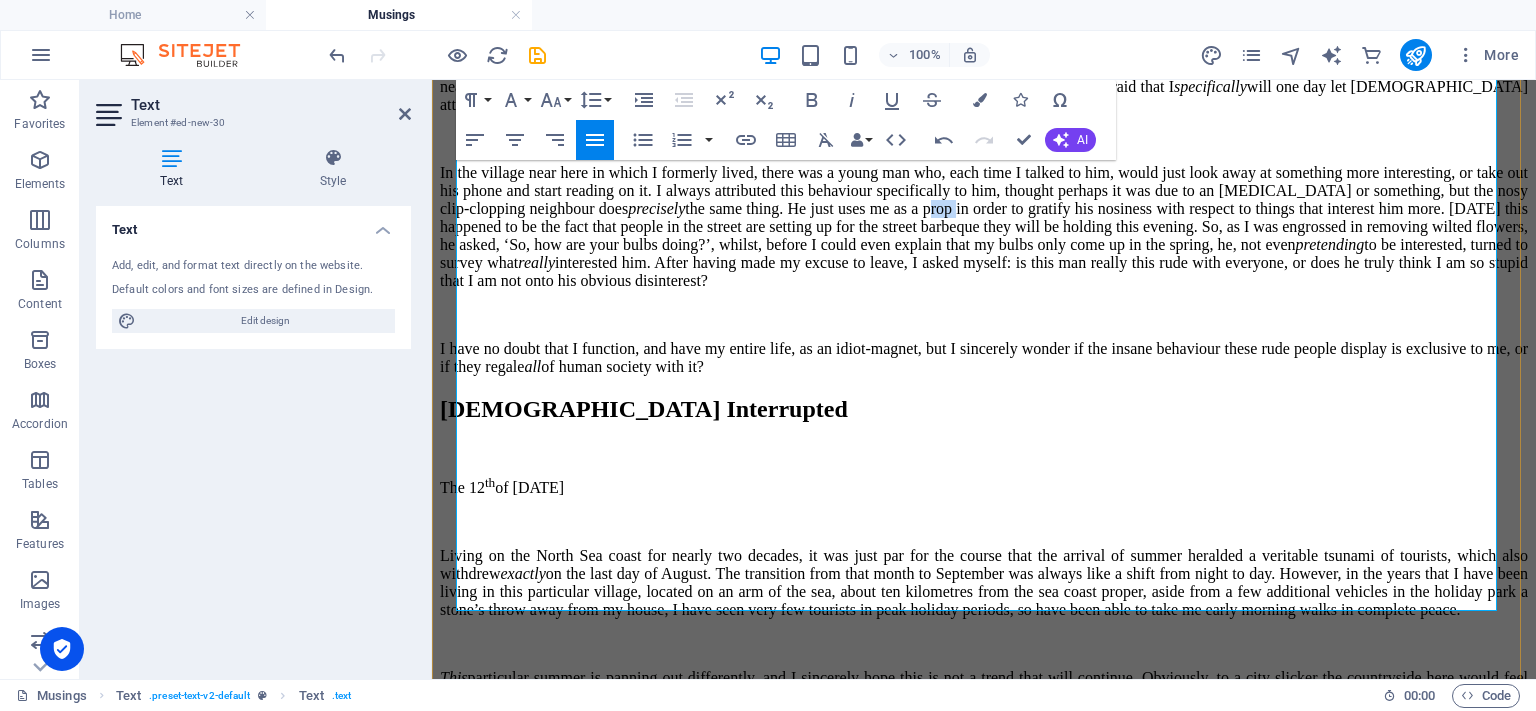 drag, startPoint x: 771, startPoint y: 388, endPoint x: 736, endPoint y: 383, distance: 35.35534 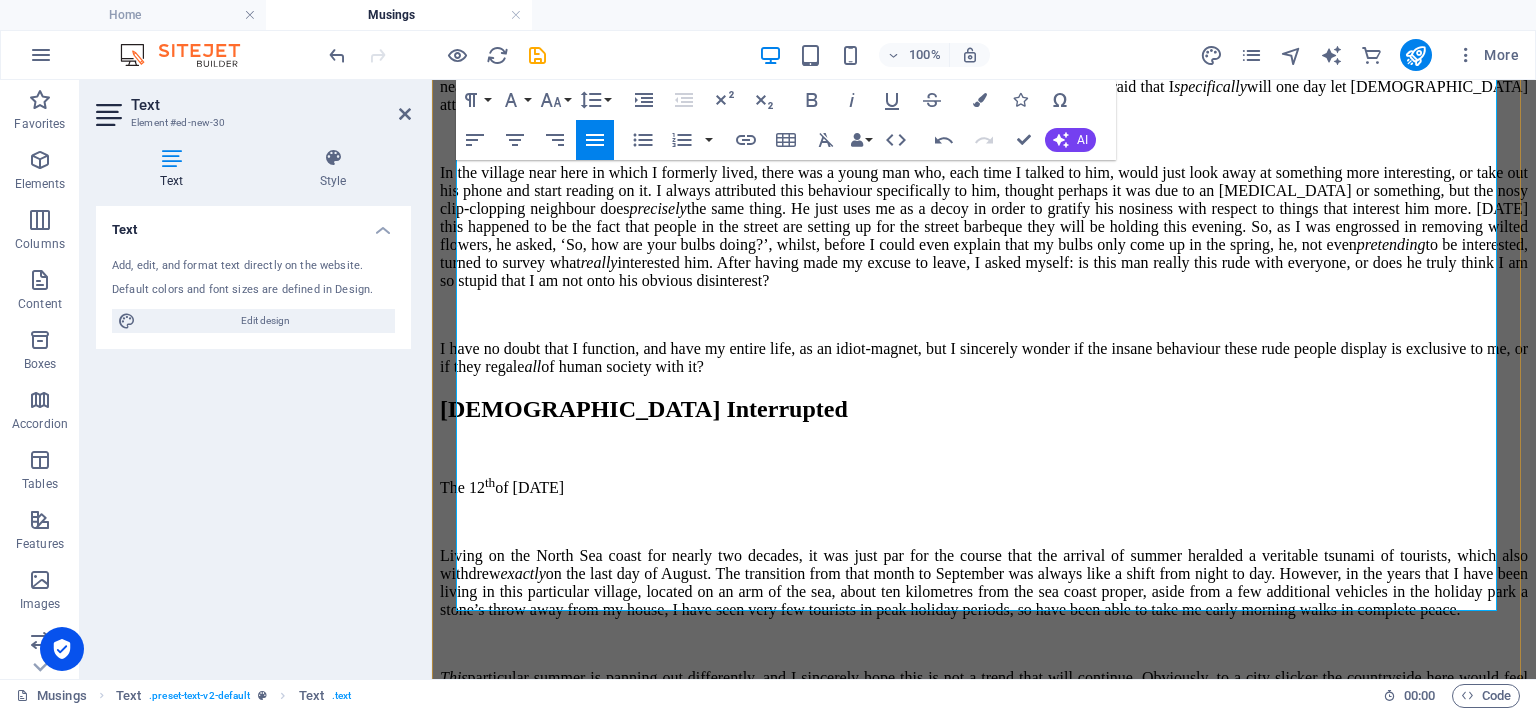 click on "In the village near here in which I formerly lived, there was a young man who, each time I talked to him, would just look away at something more interesting, or take out his phone and start reading on it. I always attributed this behaviour specifically to him, thought perhaps it was due to an attention deficit disorder or something, but the nosy clip-clopping neighbour does  precisely  the same thing. He just uses me as a decoy in order to gratify his nosiness with respect to things that interest him more. Today this happened to be the fact that people in the street are setting up for the street barbeque they will be holding this evening. So, as I was engrossed in removing wilted flowers, he asked, ‘So, how are your bulbs doing?’, whilst, before I could even explain that my bulbs only come up in the spring, he, not even  pretending  to be interested, turned to survey what  really" at bounding box center (984, 227) 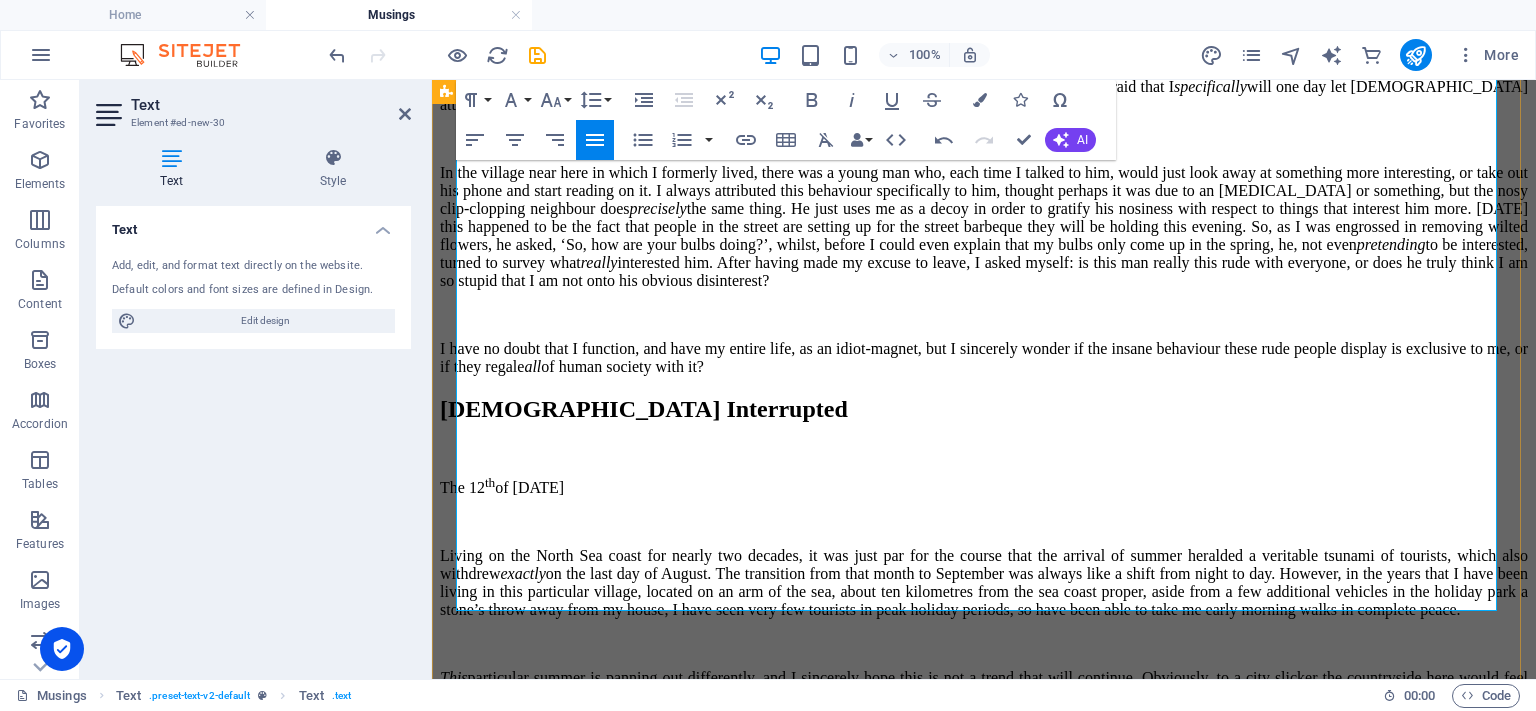 click on "Considering the Source The 12 th  of July, 2025 I know I give people infinitely more credit than they are worth. I have been doing this all my life. My problem hasn’t ever been that I don’t have a good radar though; it is actually extremely fine-tuned… the problem is that I don’t listen to it. I am always giving people the benefit of the doubt, even when I know full-well that they have a character not deserving of the invested energy. There is, for example, an elderly lady living nearby, who, each time she sees me with Dio, pulls her own dog to the nearest place she can hide. I ask myself each time though: does she do this with everyone, or is she so afraid that I  specifically  will one day let Dio attack her dog?  precisely pretending  to be interested, turned to survey what  really  interested him. After having made my excuse to leave, I asked myself: is this man really this rude with everyone, or does he truly think I am so stupid that I am not onto his obvious disinterest? all" at bounding box center [984, 29] 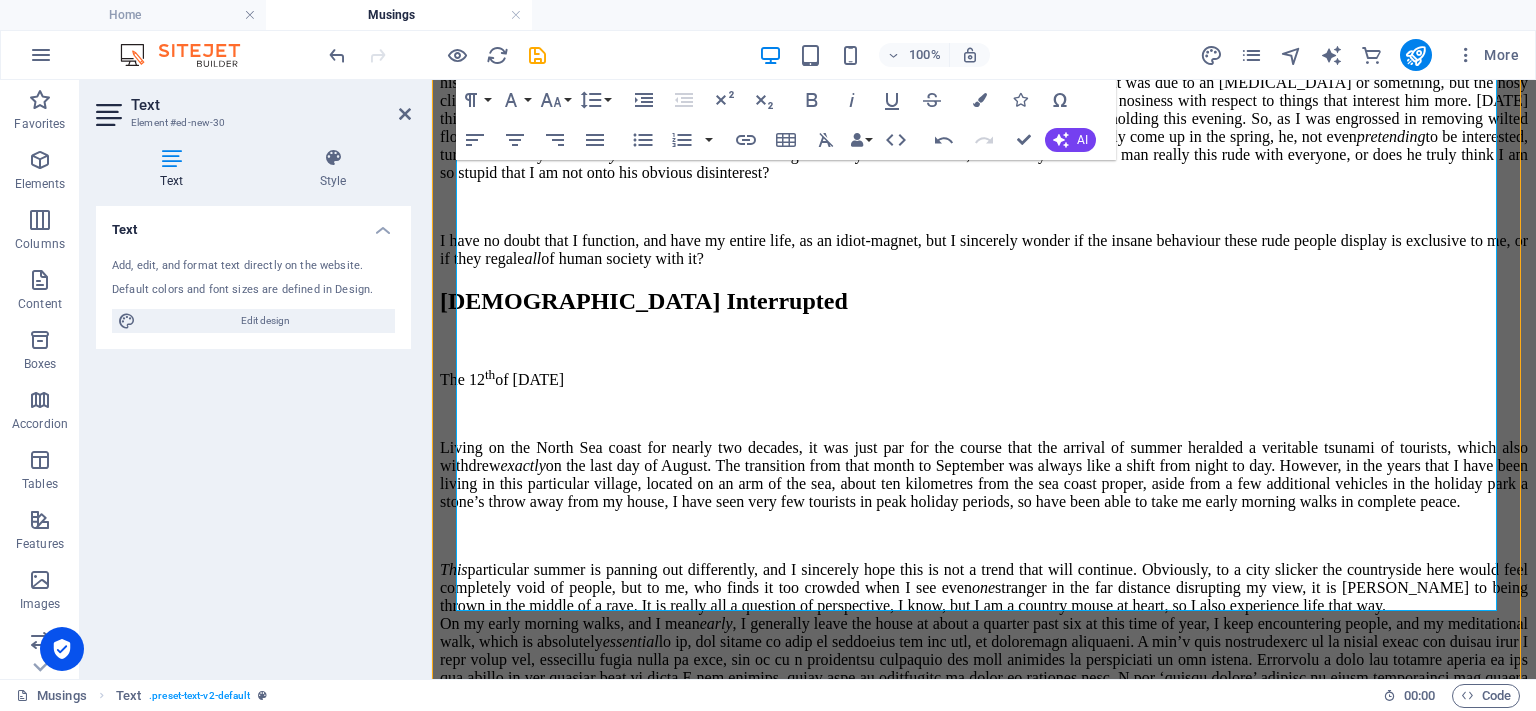 scroll, scrollTop: 2089, scrollLeft: 0, axis: vertical 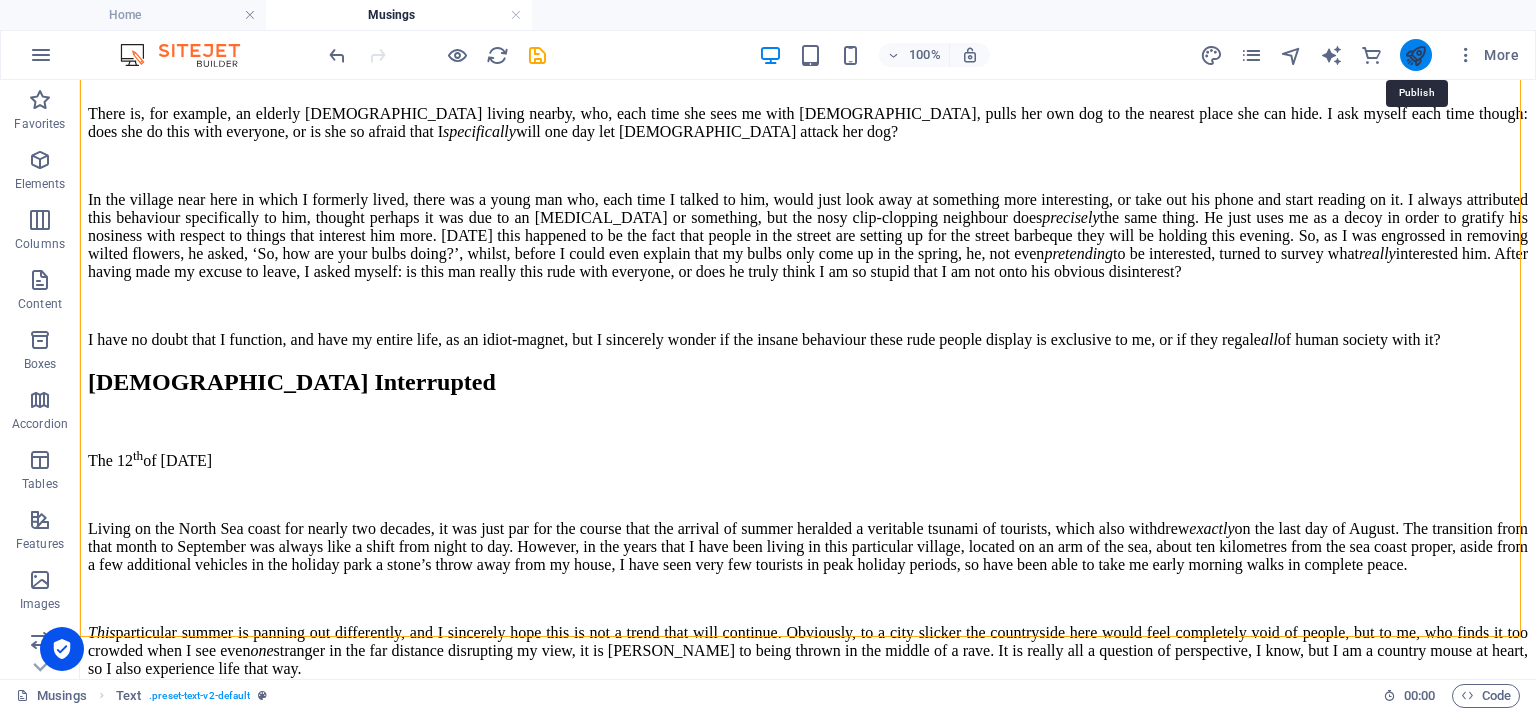 click at bounding box center (1415, 55) 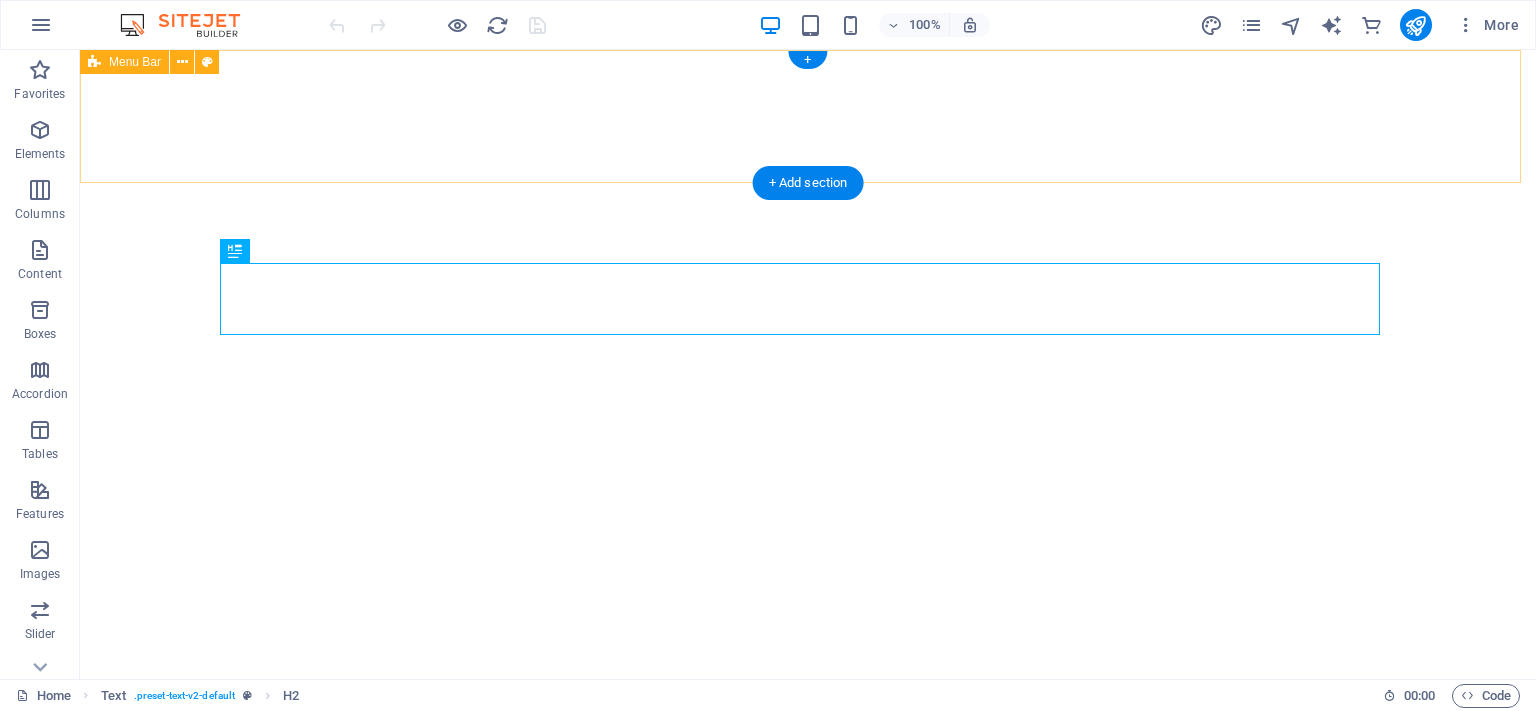 scroll, scrollTop: 0, scrollLeft: 0, axis: both 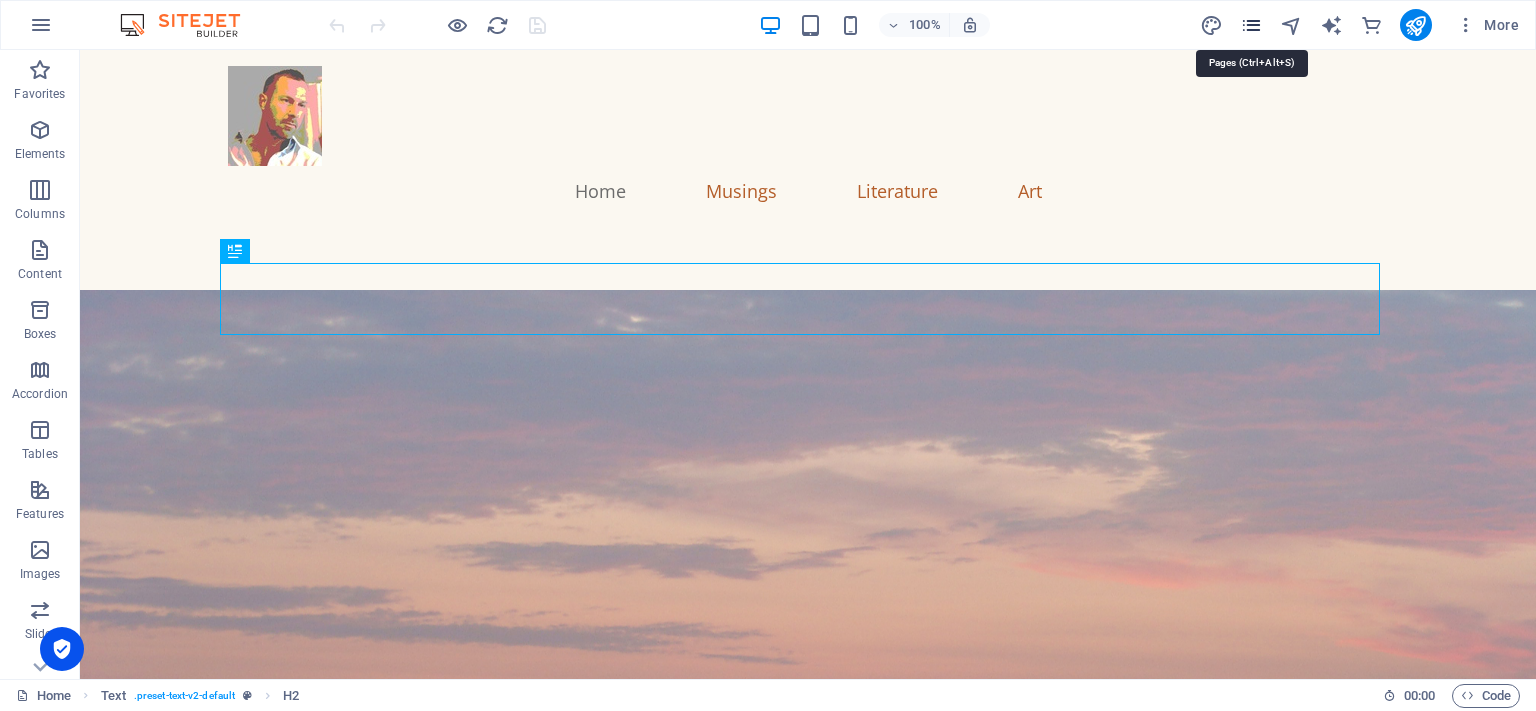 click at bounding box center (1251, 25) 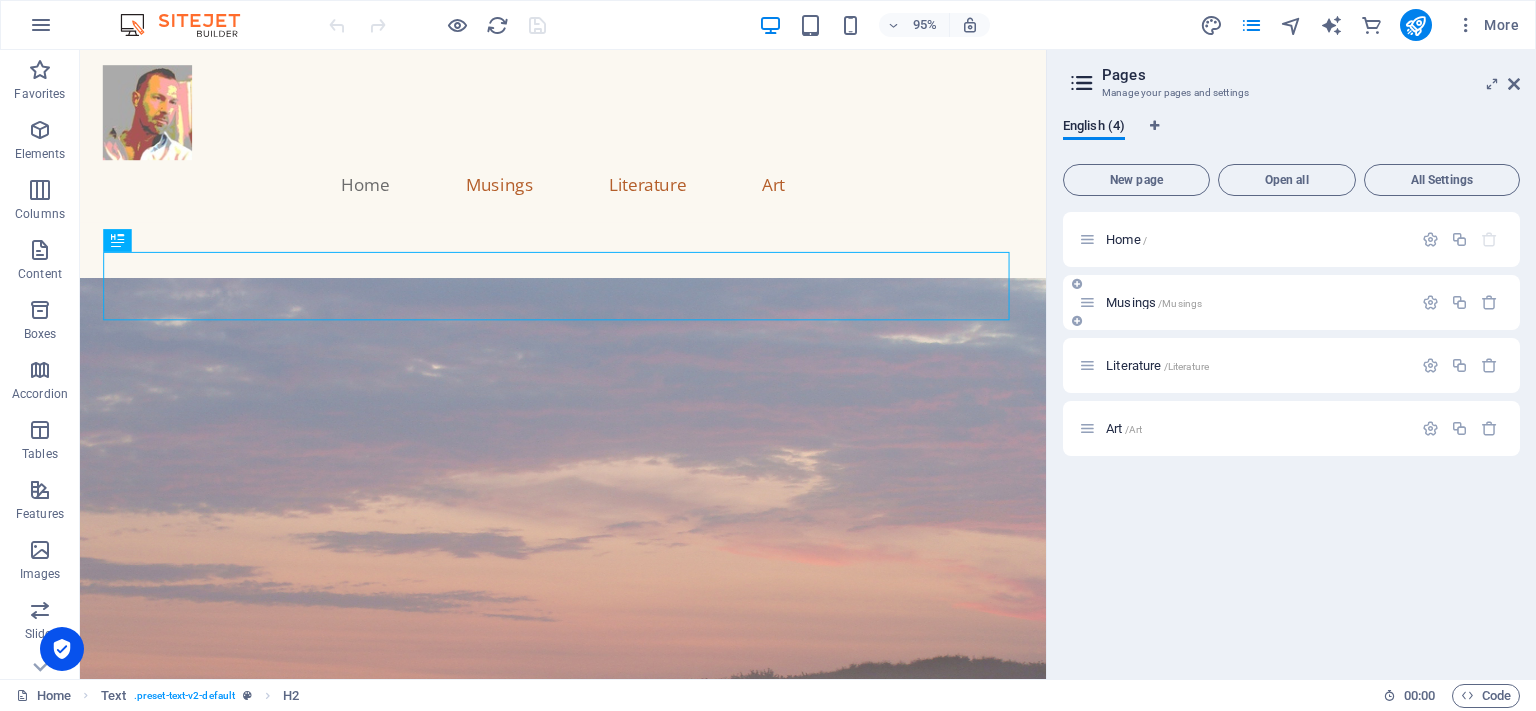 click on "Musings /Musings" at bounding box center (1256, 302) 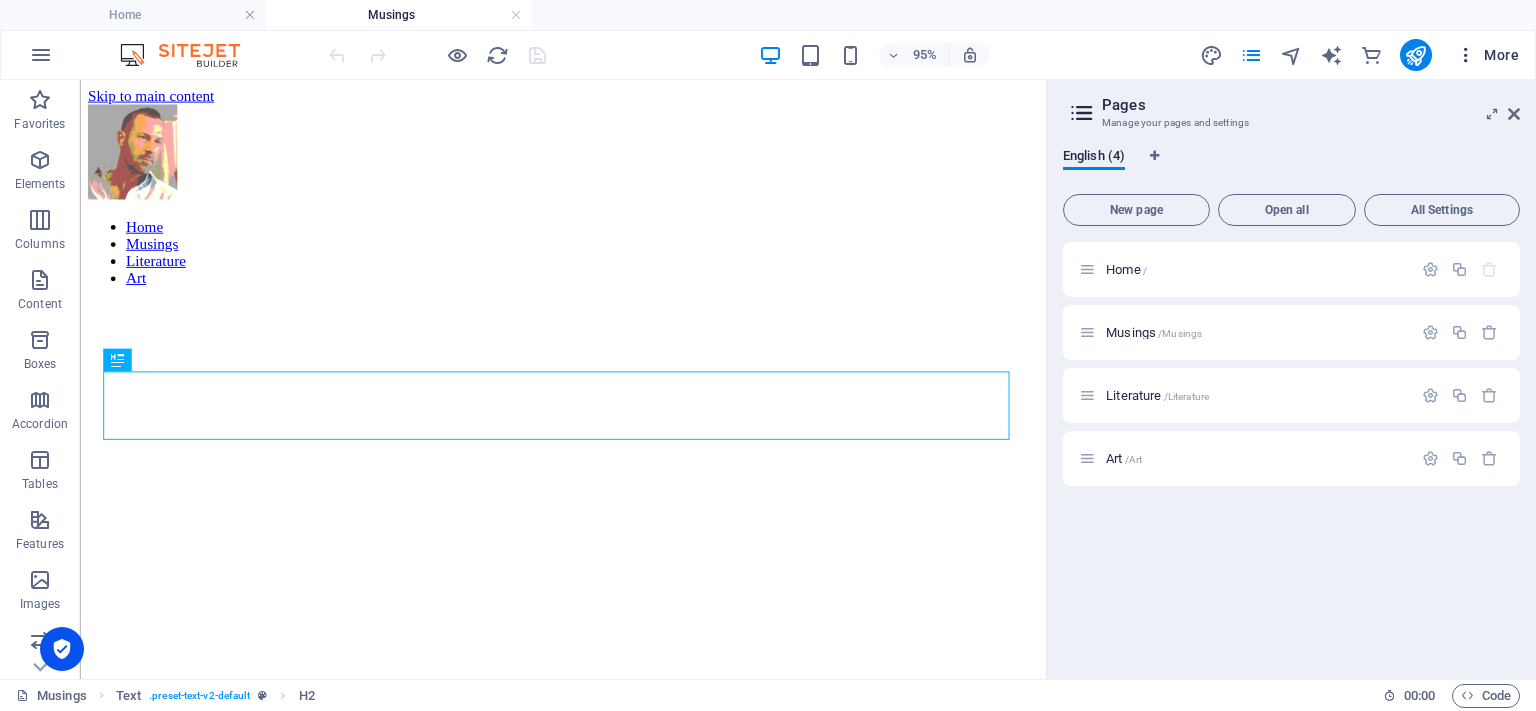 scroll, scrollTop: 790, scrollLeft: 0, axis: vertical 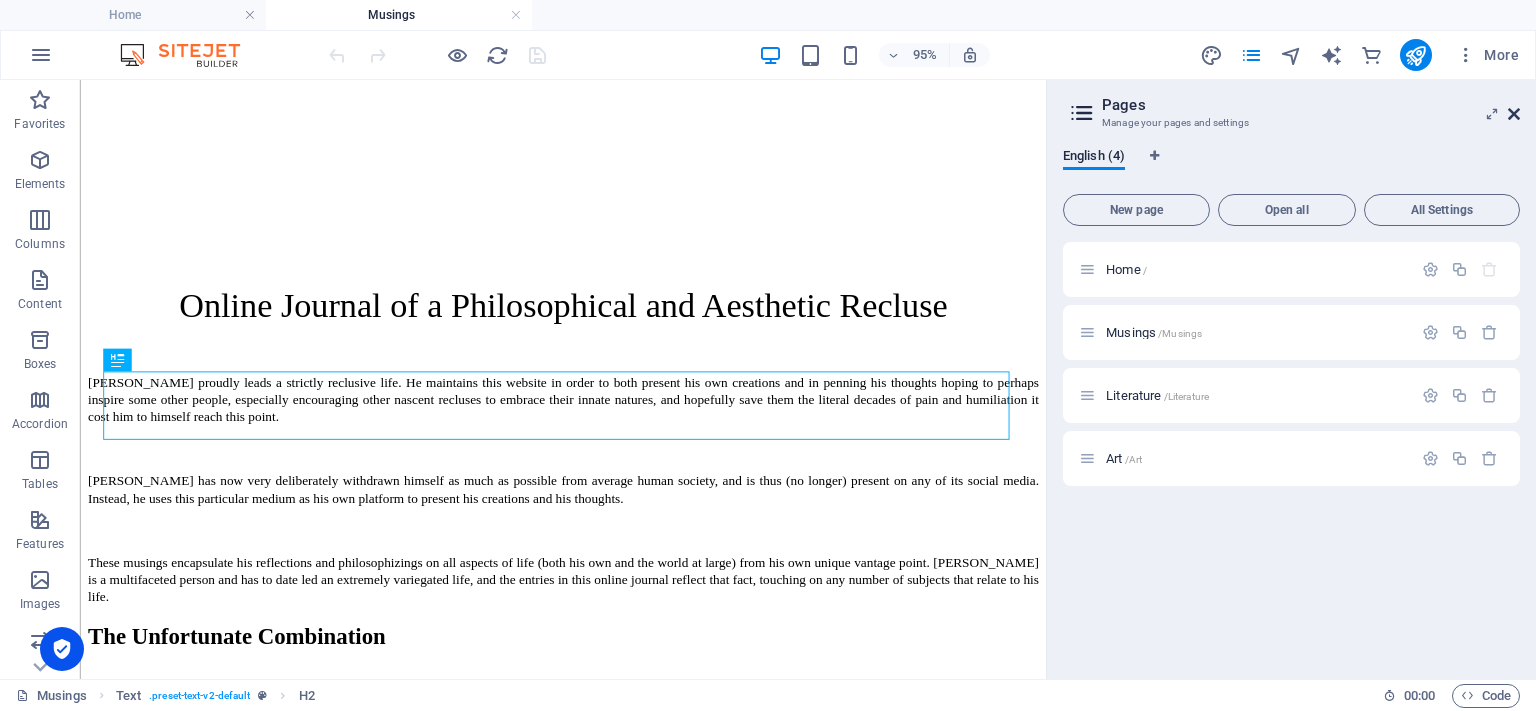 drag, startPoint x: 1510, startPoint y: 114, endPoint x: 952, endPoint y: 74, distance: 559.4319 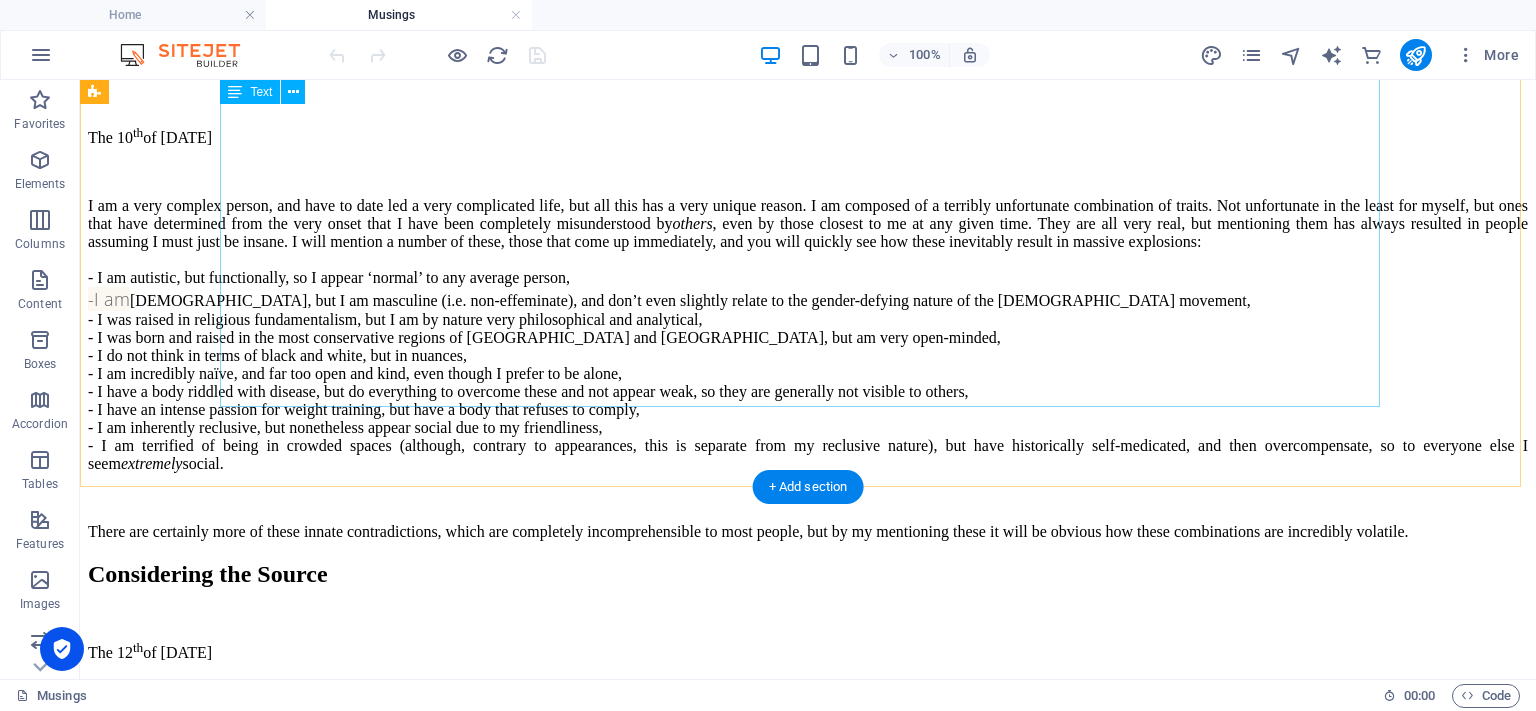 scroll, scrollTop: 1290, scrollLeft: 0, axis: vertical 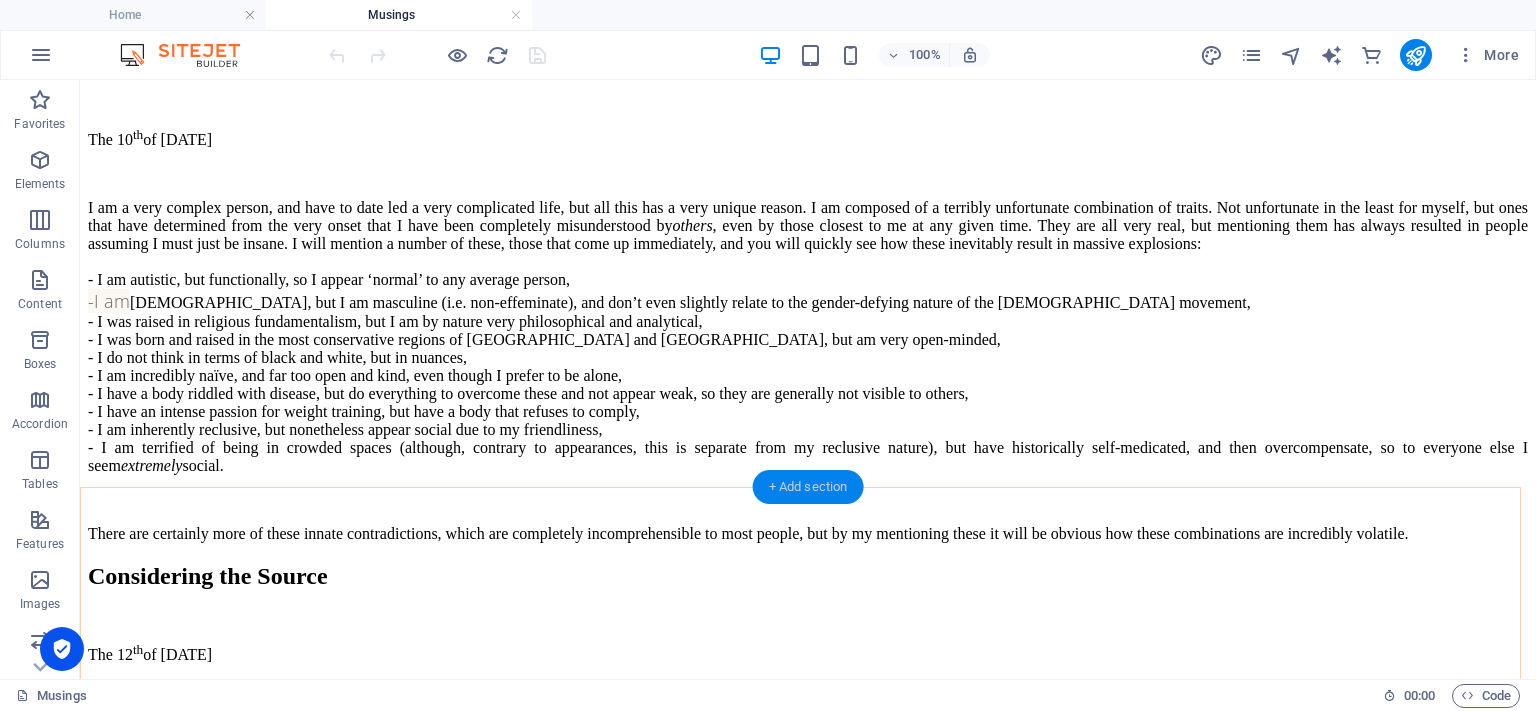 click on "+ Add section" at bounding box center [808, 487] 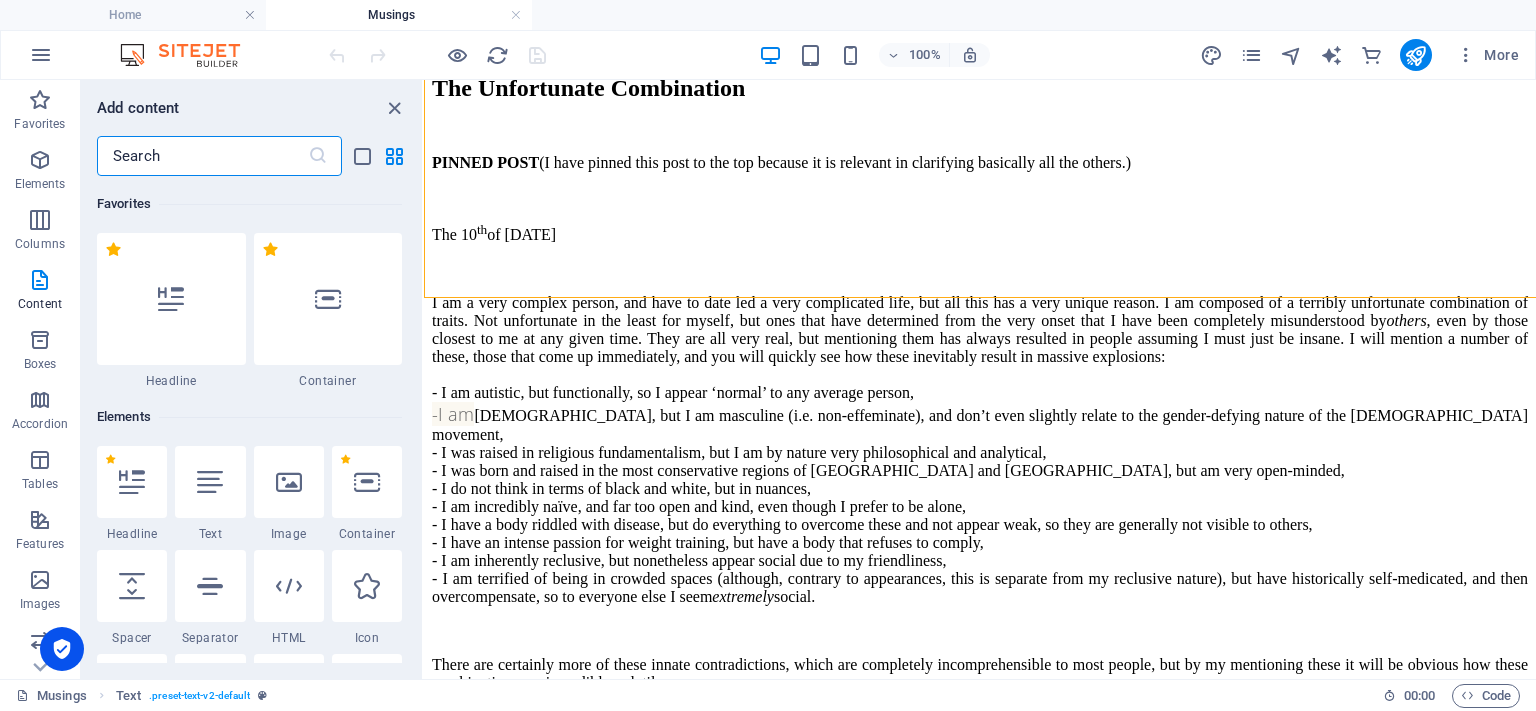 scroll, scrollTop: 1479, scrollLeft: 0, axis: vertical 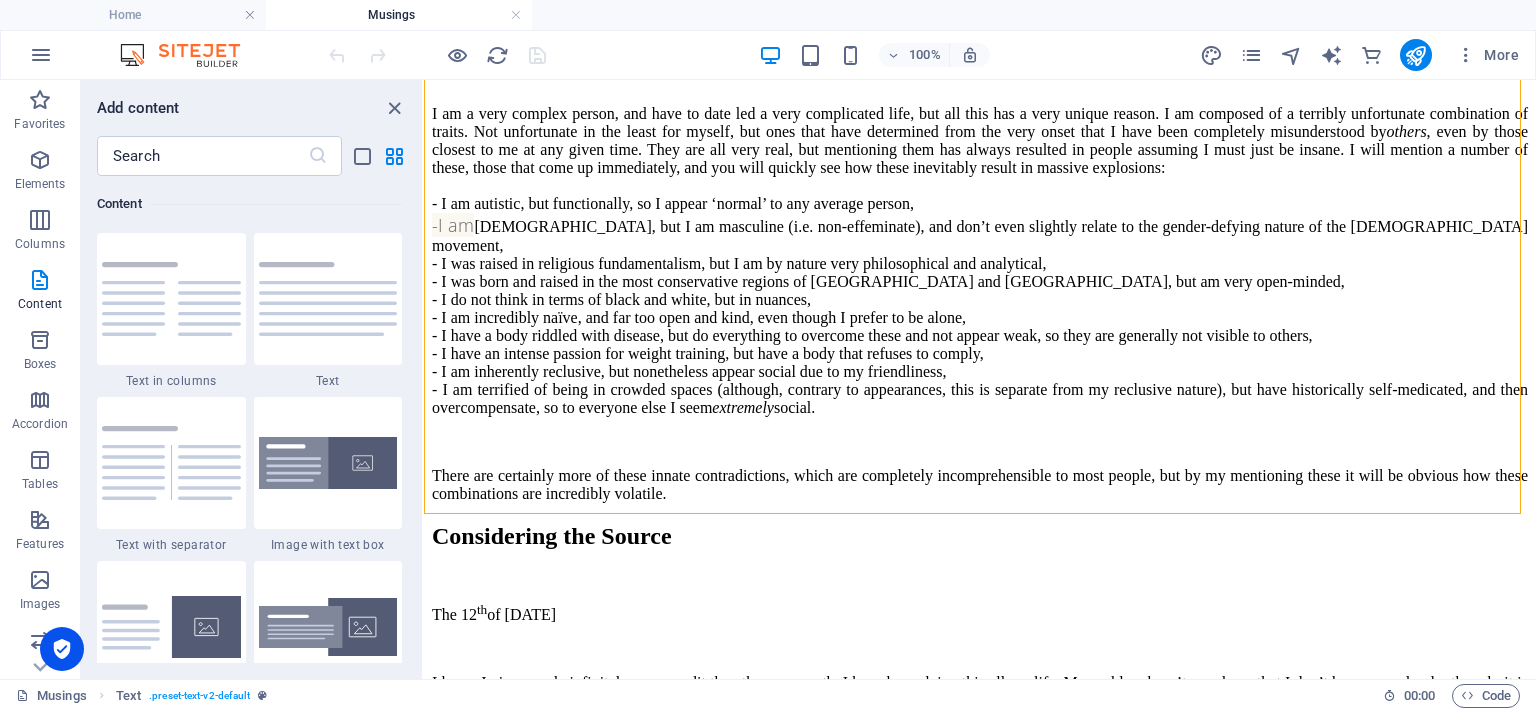 click at bounding box center (328, 299) 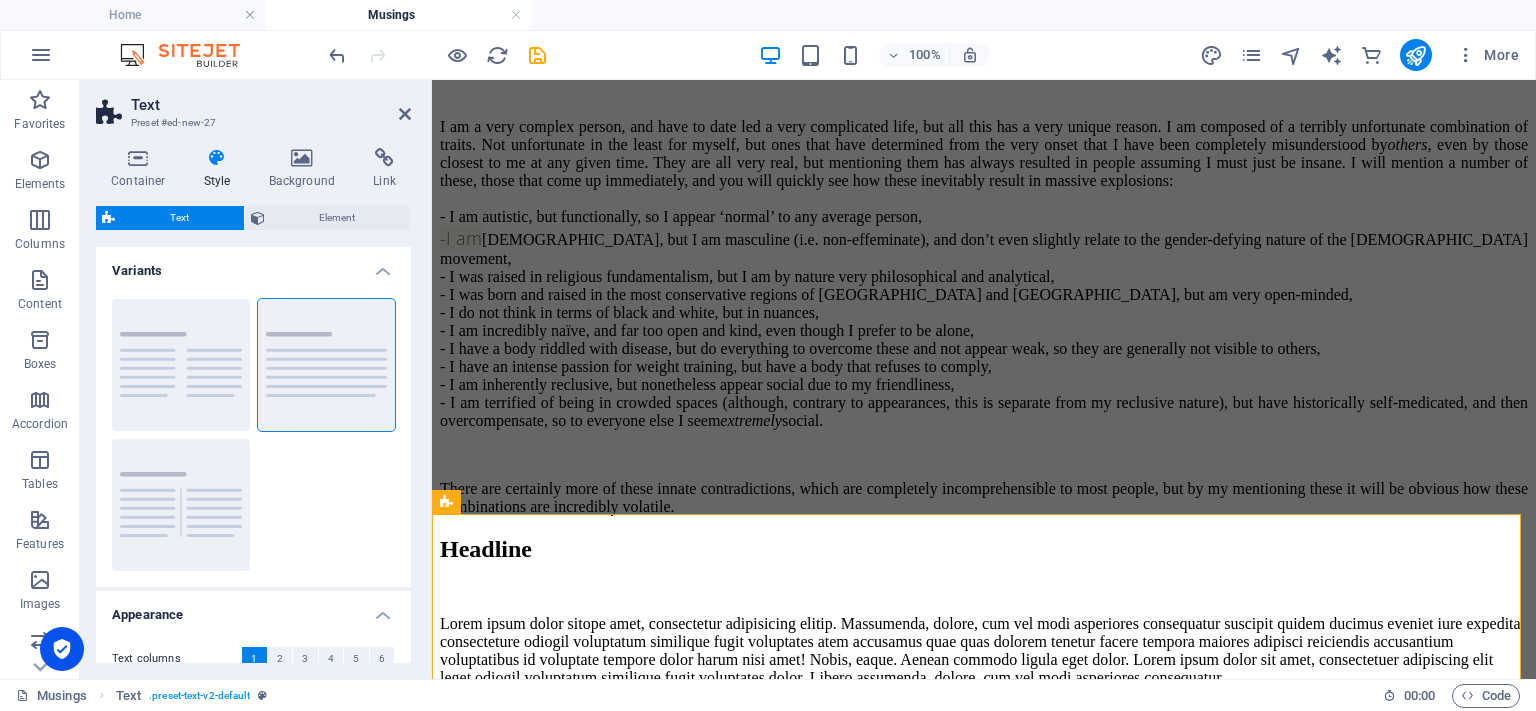 scroll, scrollTop: 1506, scrollLeft: 0, axis: vertical 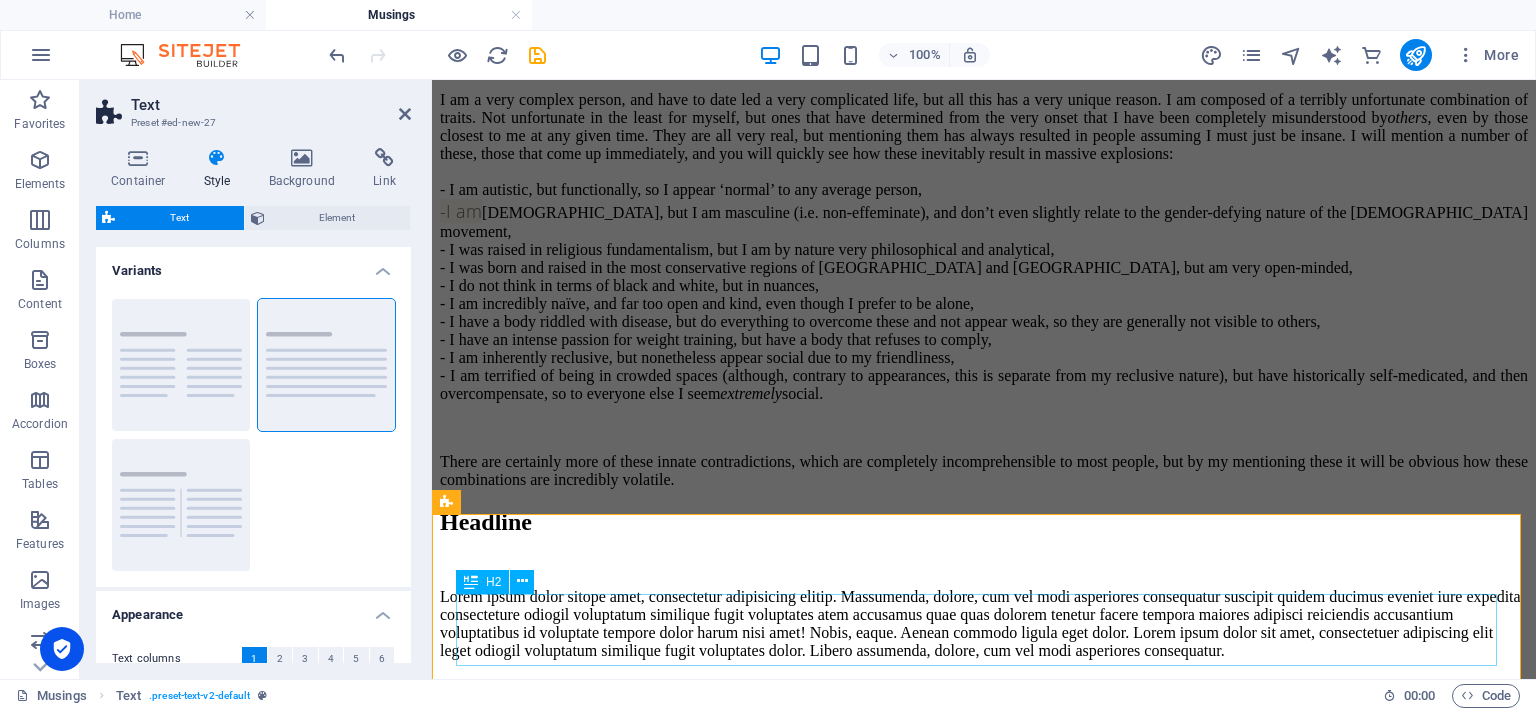 click on "Headline" at bounding box center (984, 522) 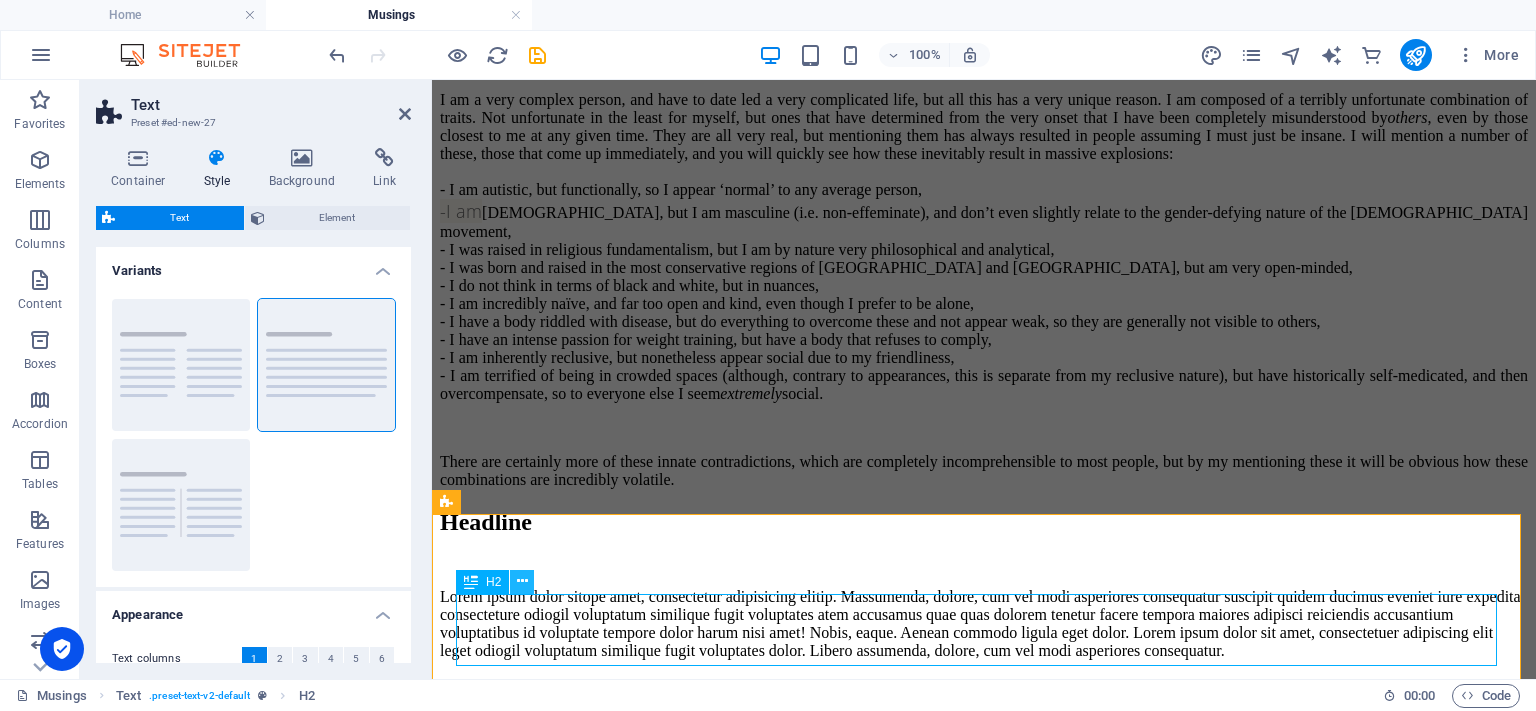 click at bounding box center (522, 581) 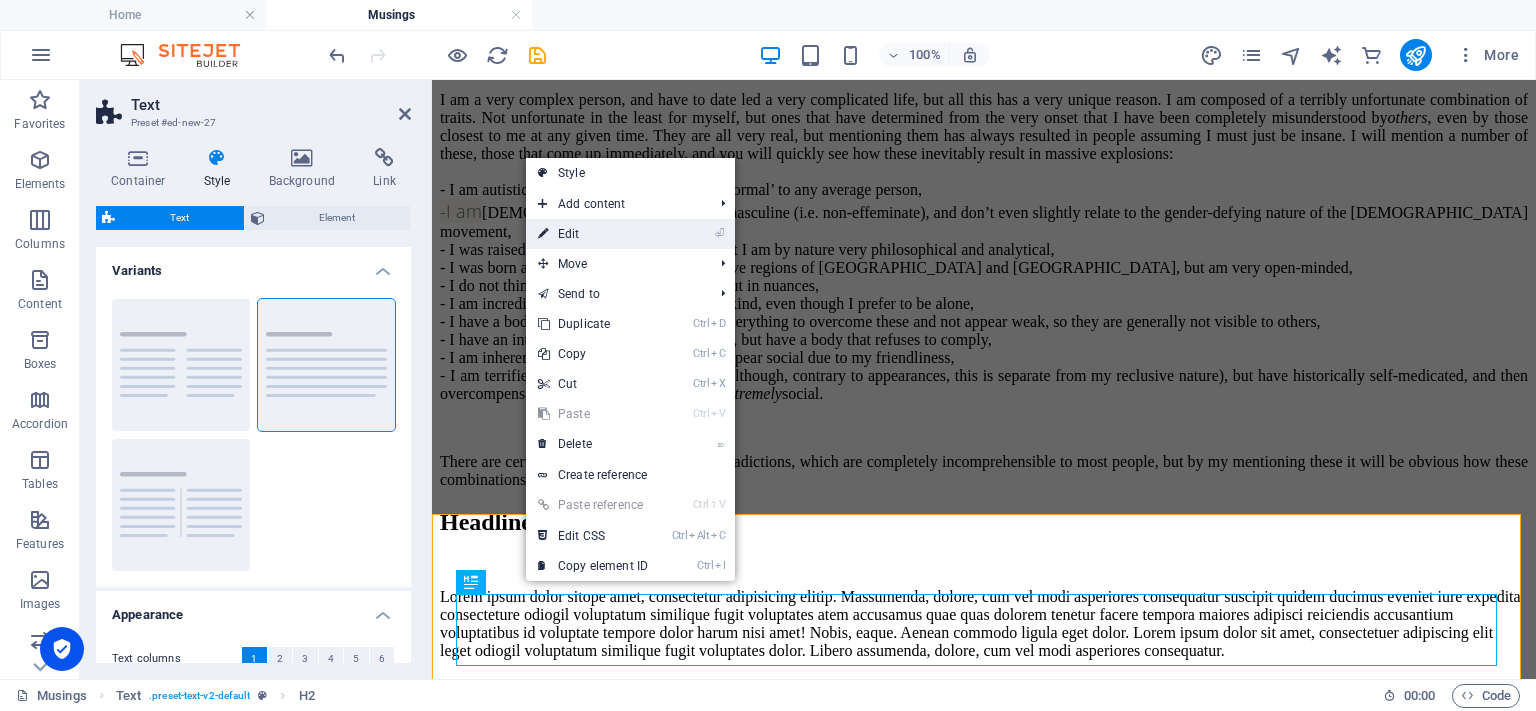drag, startPoint x: 576, startPoint y: 233, endPoint x: 674, endPoint y: 225, distance: 98.32599 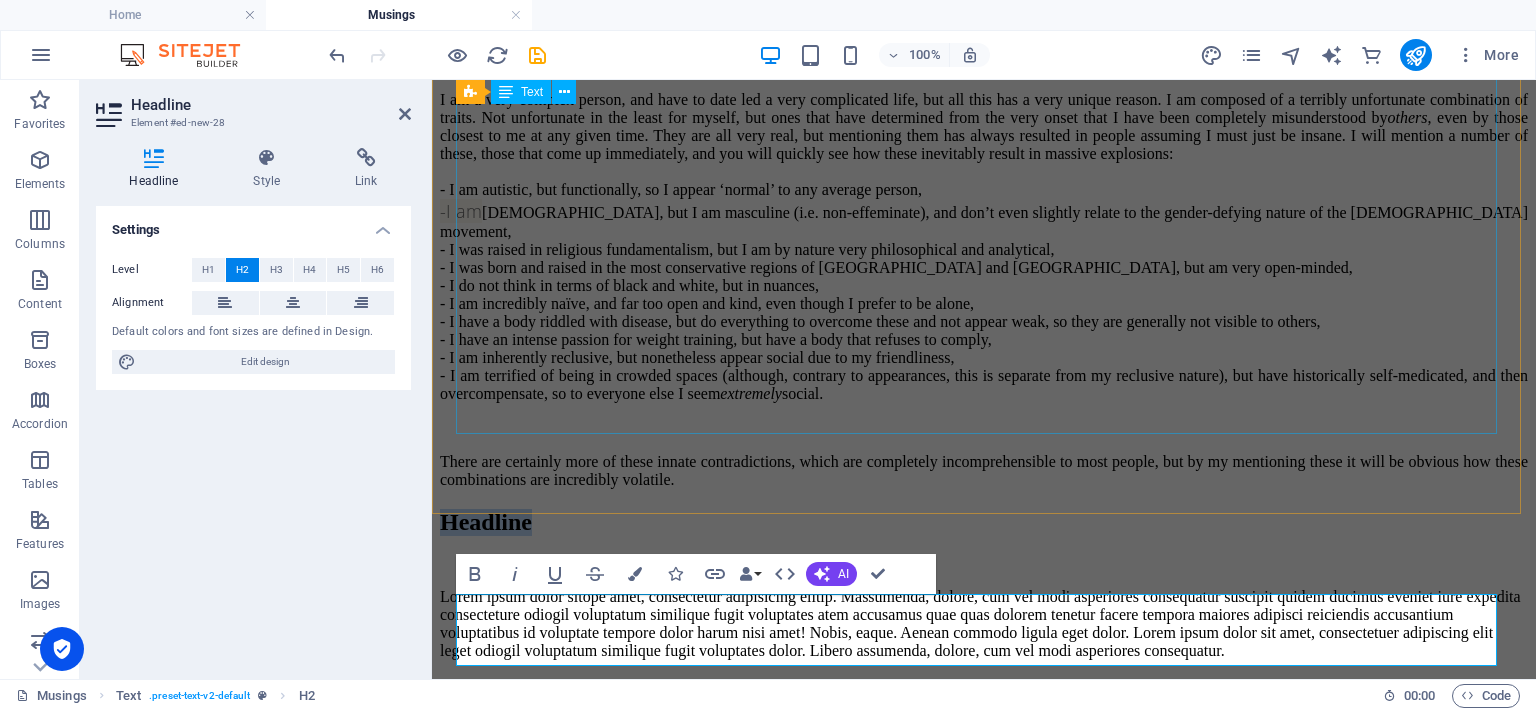 type 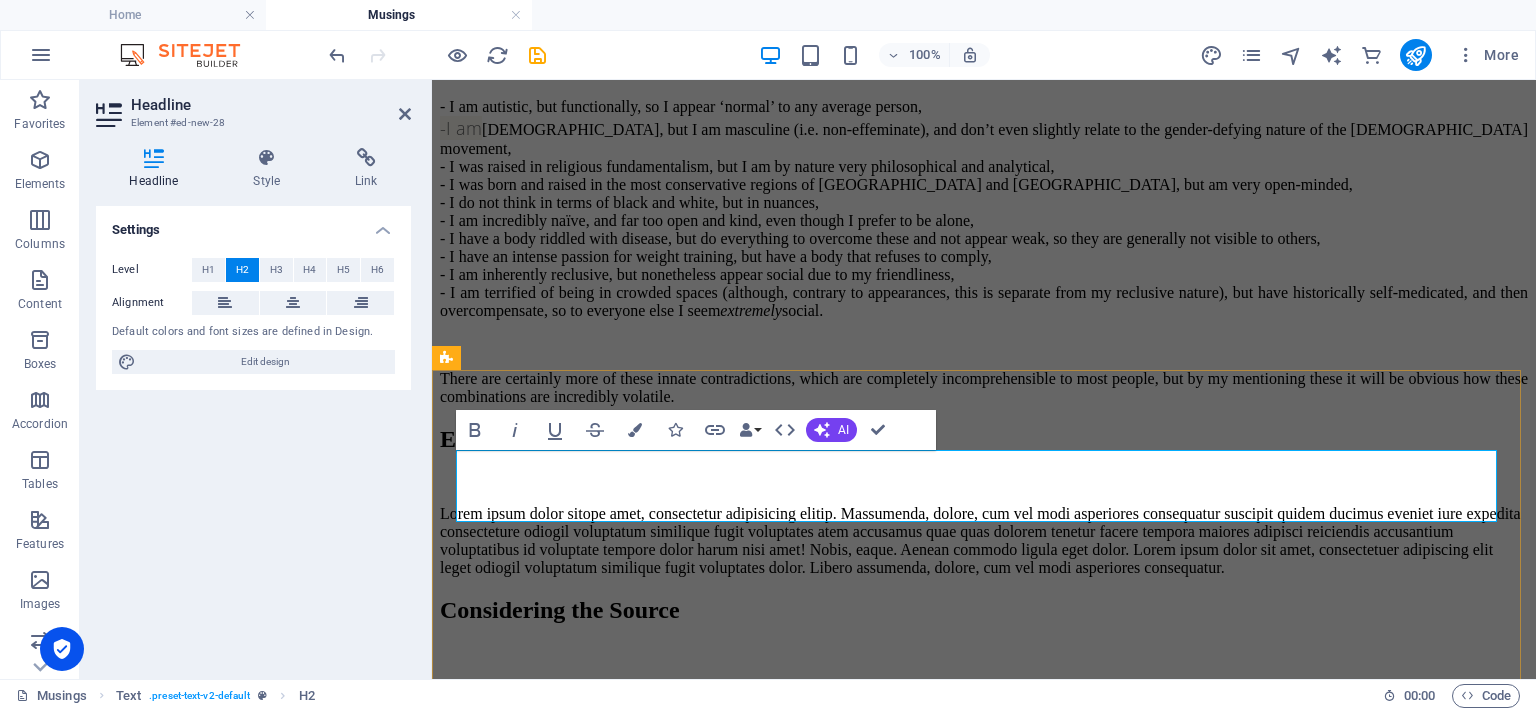 scroll, scrollTop: 1706, scrollLeft: 0, axis: vertical 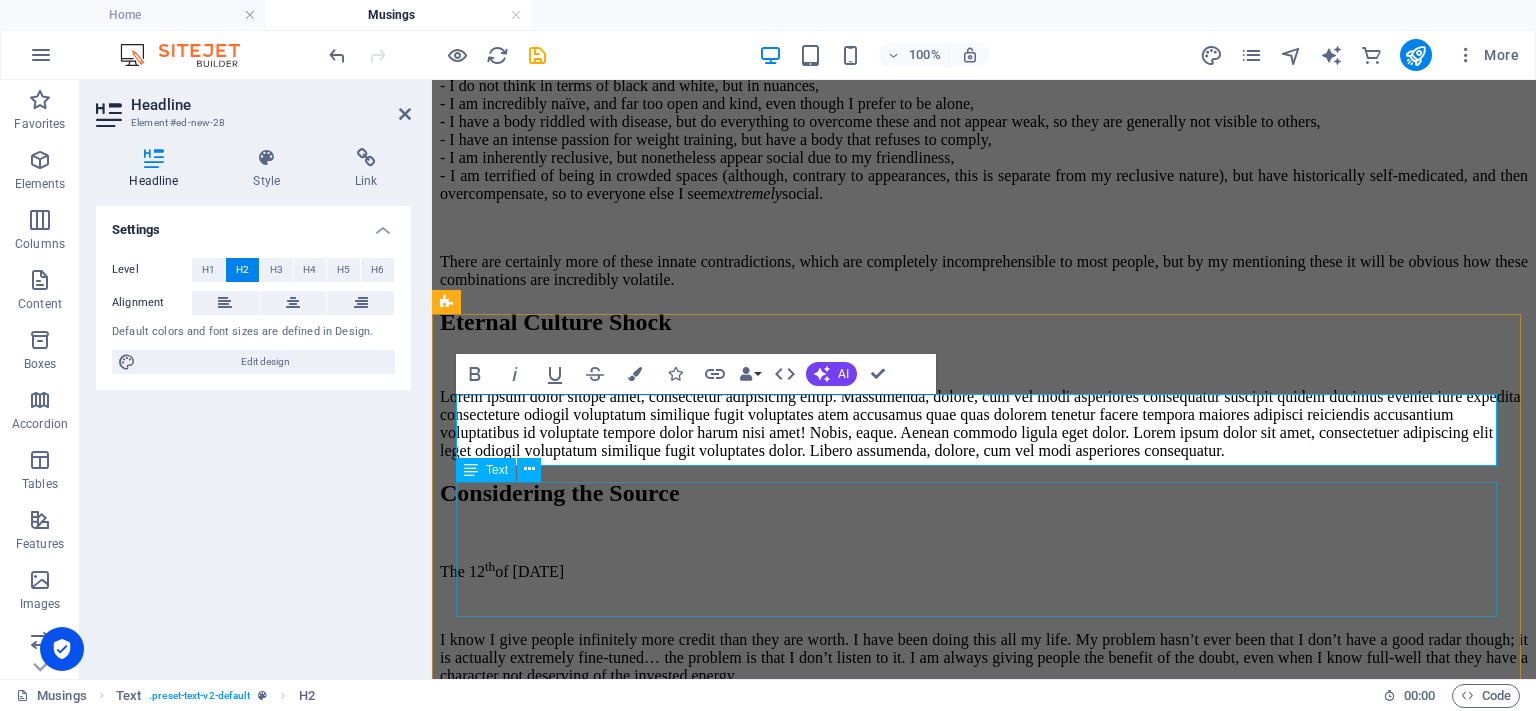 click on "Lorem ipsum dolor sitope amet, consectetur adipisicing elitip. Massumenda, dolore, cum vel modi asperiores consequatur suscipit quidem ducimus eveniet iure expedita consecteture odiogil voluptatum similique fugit voluptates atem accusamus quae quas dolorem tenetur facere tempora maiores adipisci reiciendis accusantium voluptatibus id voluptate tempore dolor harum nisi amet! Nobis, eaque. Aenean commodo ligula eget dolor. Lorem ipsum dolor sit amet, consectetuer adipiscing elit leget odiogil voluptatum similique fugit voluptates dolor. Libero assumenda, dolore, cum vel modi asperiores consequatur." at bounding box center [984, 424] 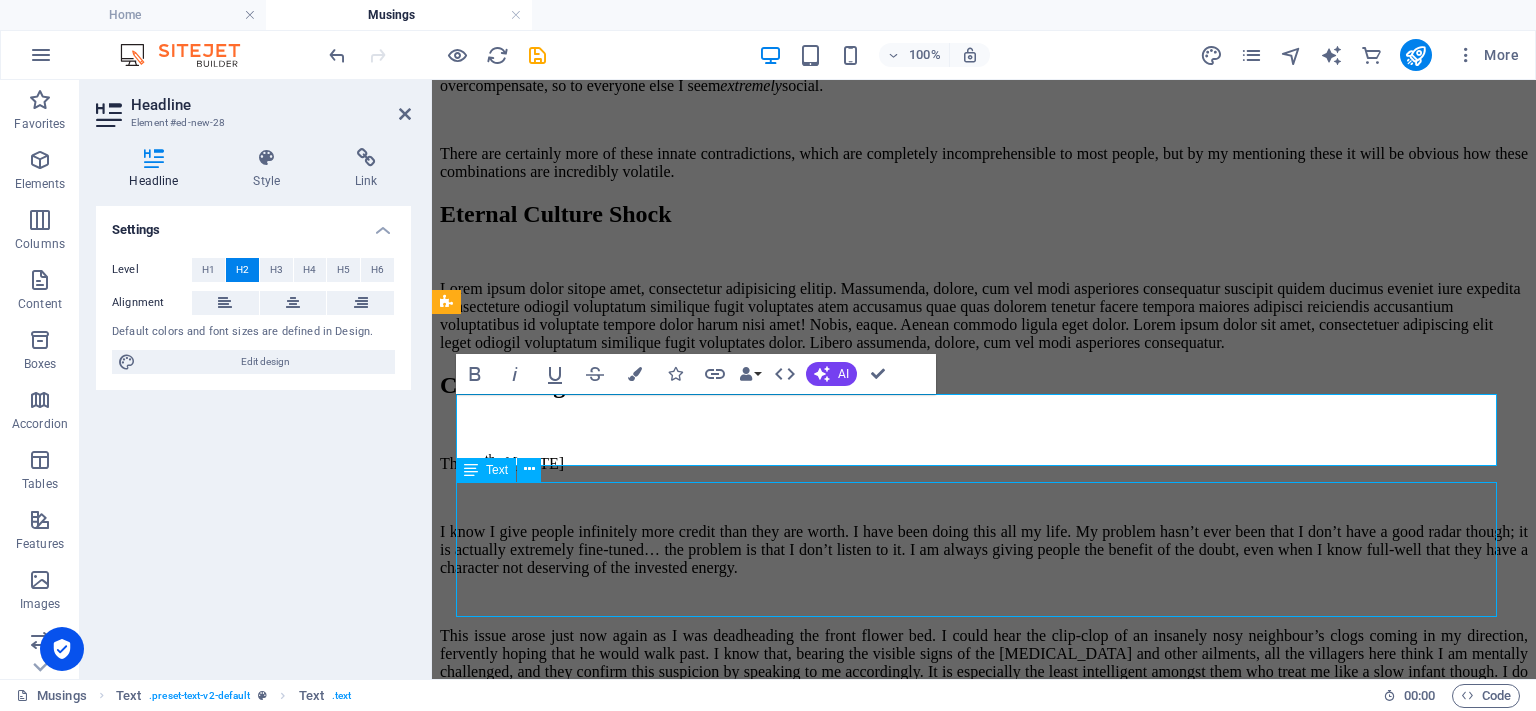 scroll, scrollTop: 1463, scrollLeft: 0, axis: vertical 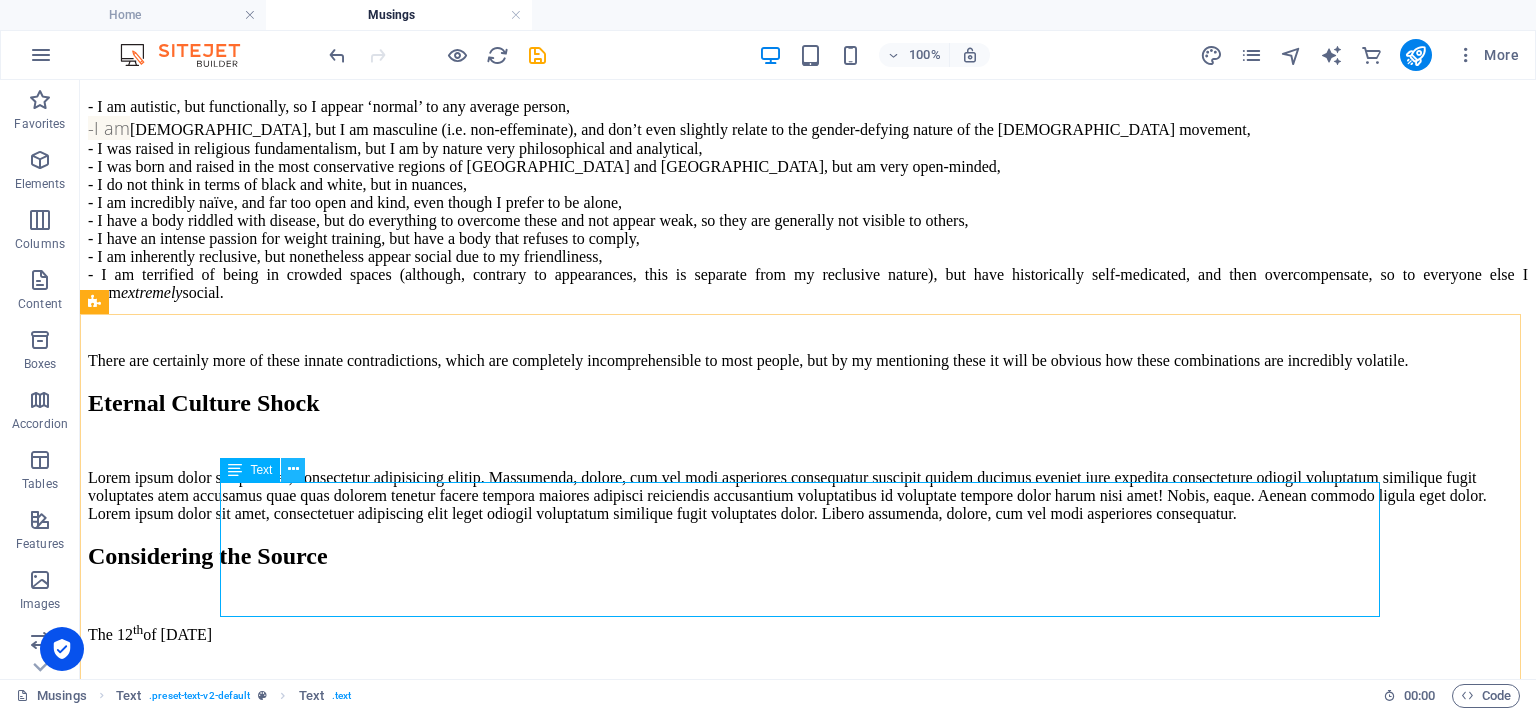 click at bounding box center [293, 470] 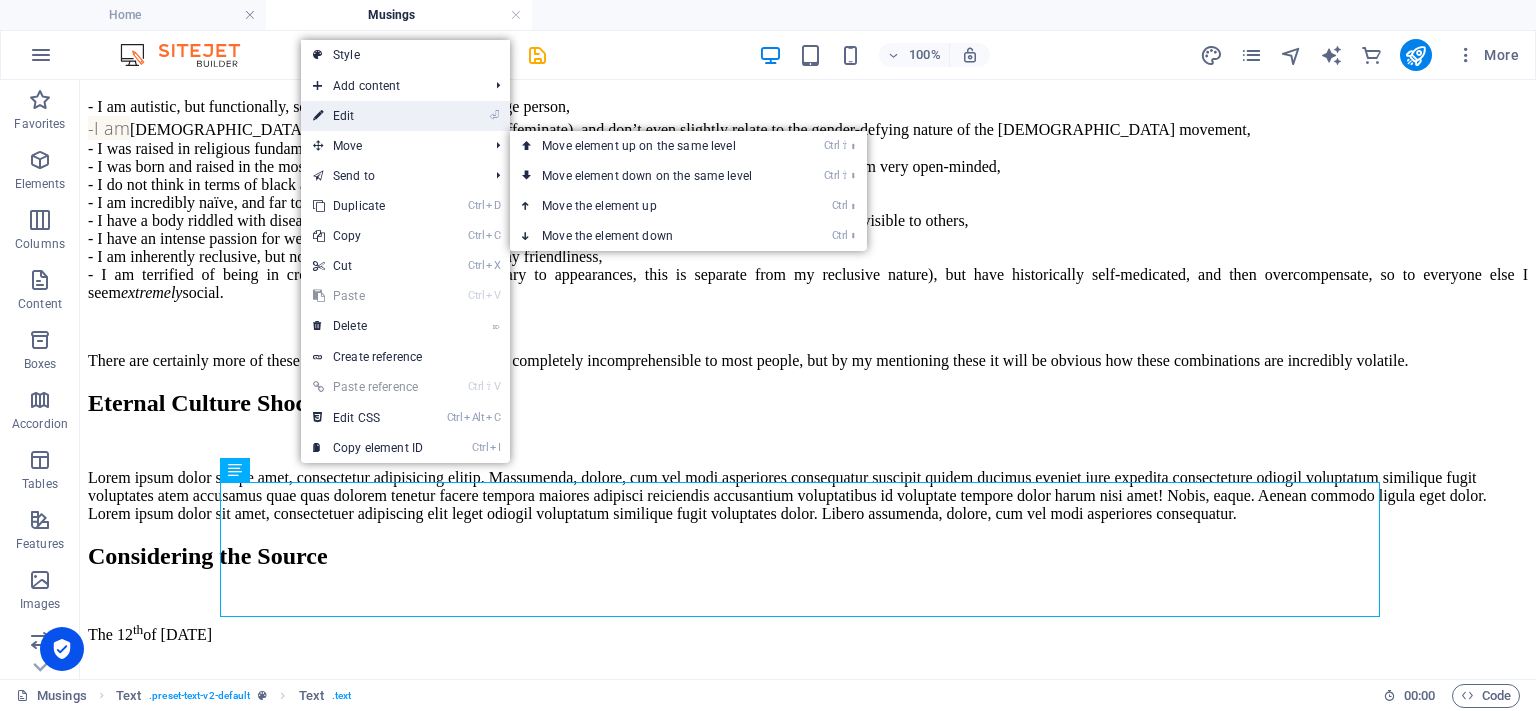 click on "⏎  Edit" at bounding box center [368, 116] 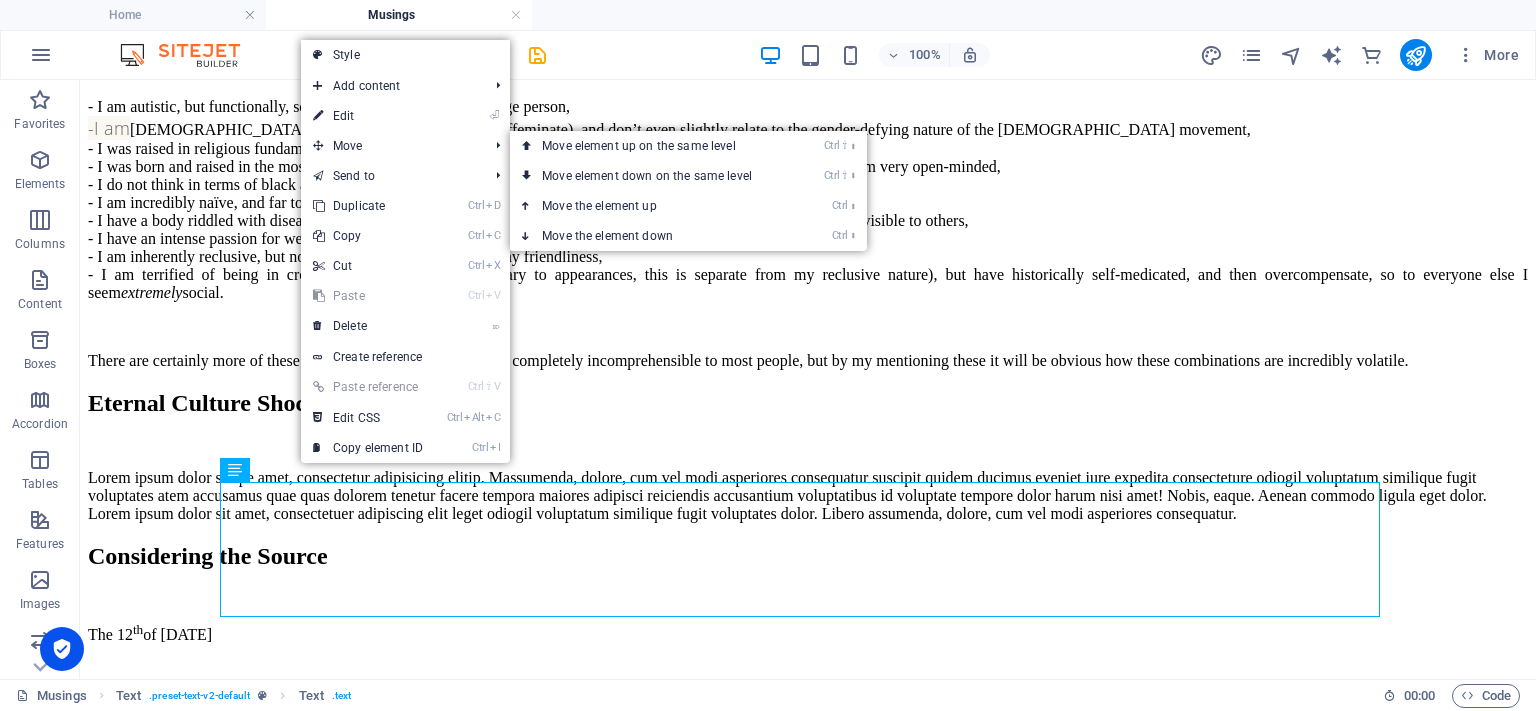 scroll, scrollTop: 1706, scrollLeft: 0, axis: vertical 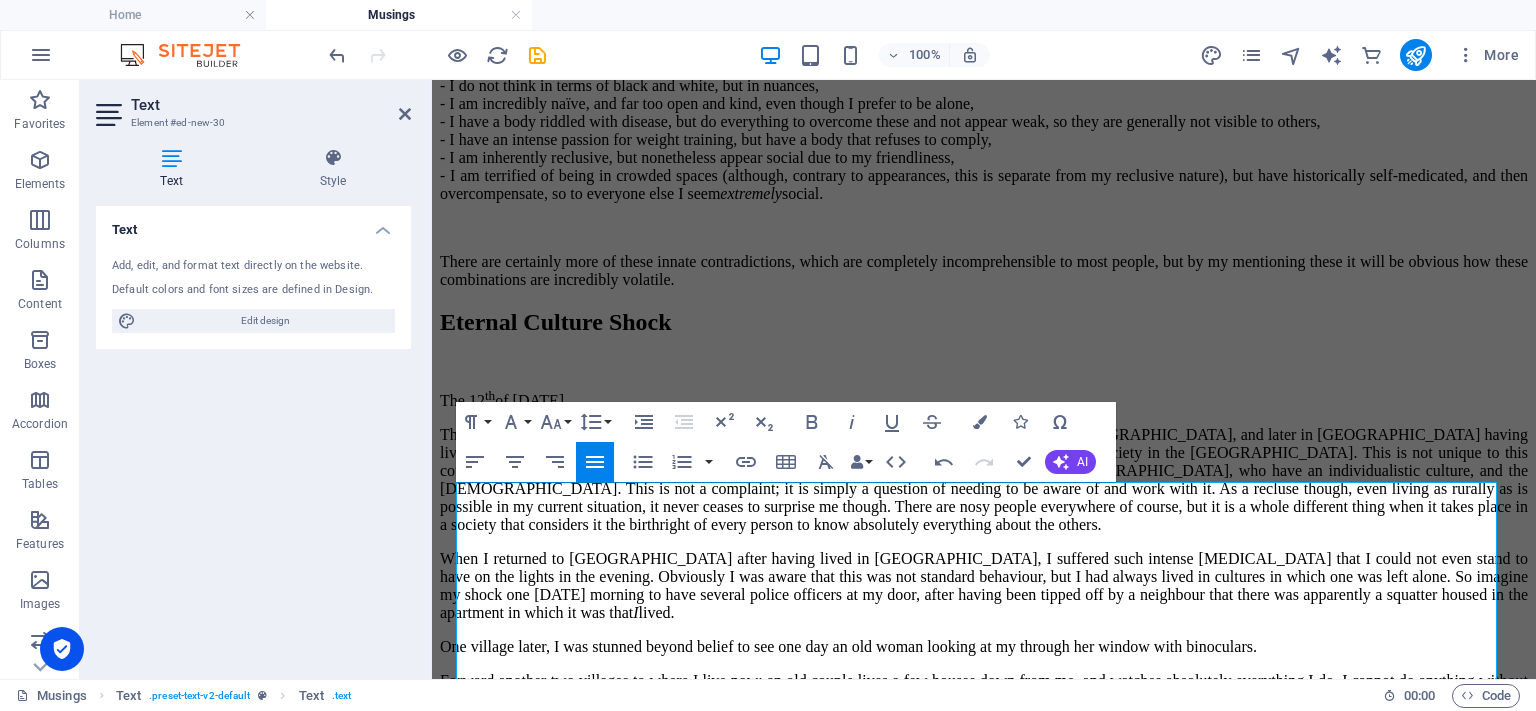 click 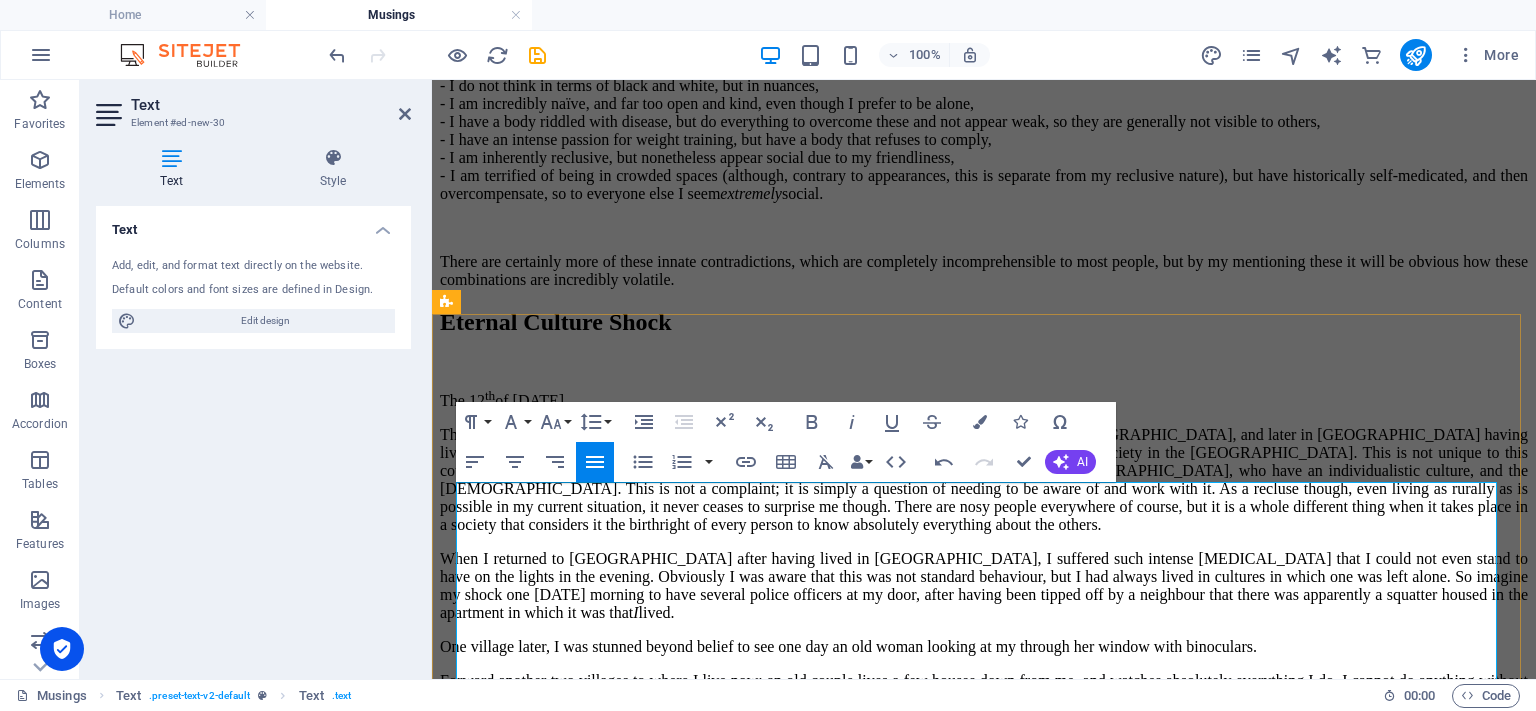 click on "The [DATE]" at bounding box center (984, 399) 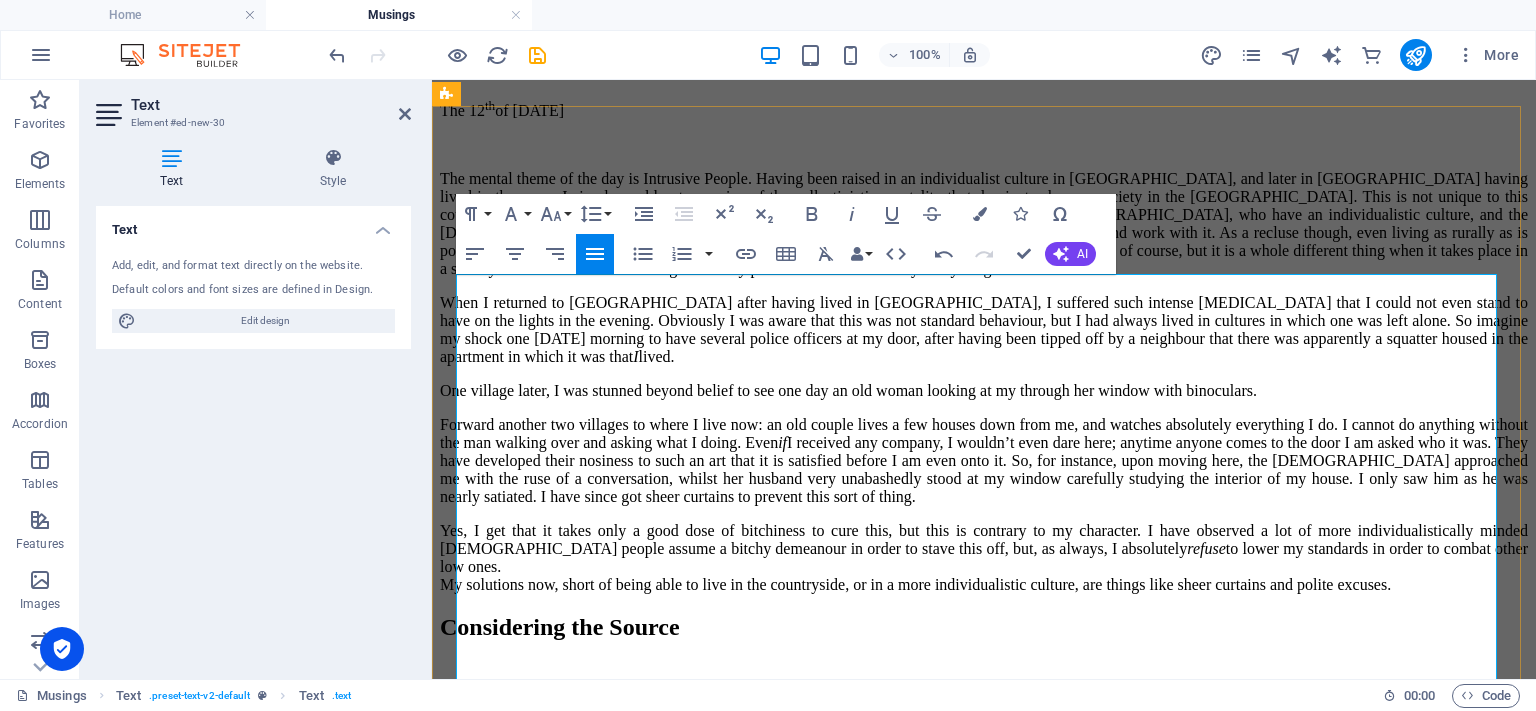 scroll, scrollTop: 2006, scrollLeft: 0, axis: vertical 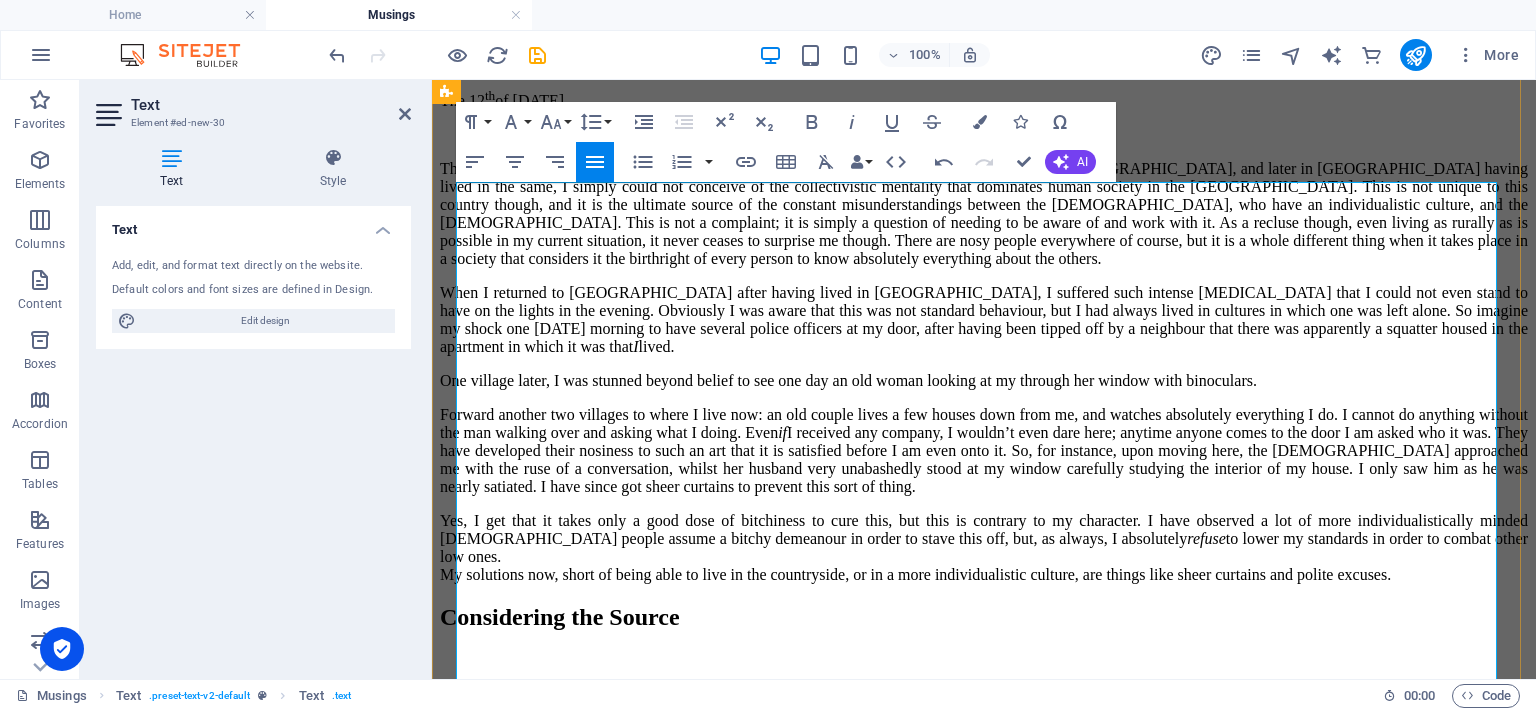 click on "The mental theme of the day is Intrusive People. Having been raised in an individualist culture in [GEOGRAPHIC_DATA], and later in [GEOGRAPHIC_DATA] having lived in the same, I simply could not conceive of the collectivistic mentality that dominates human society in the [GEOGRAPHIC_DATA]. This is not unique to this country though, and it is the ultimate source of the constant misunderstandings between the [DEMOGRAPHIC_DATA], who have an individualistic culture, and the [DEMOGRAPHIC_DATA]. This is not a complaint; it is simply a question of needing to be aware of and work with it. As a recluse though, even living as rurally as is possible in my current situation, it never ceases to surprise me though. There are nosy people everywhere of course, but it is a whole different thing when it takes place in a society that considers it the birthright of every person to know absolutely everything about the others." at bounding box center [984, 214] 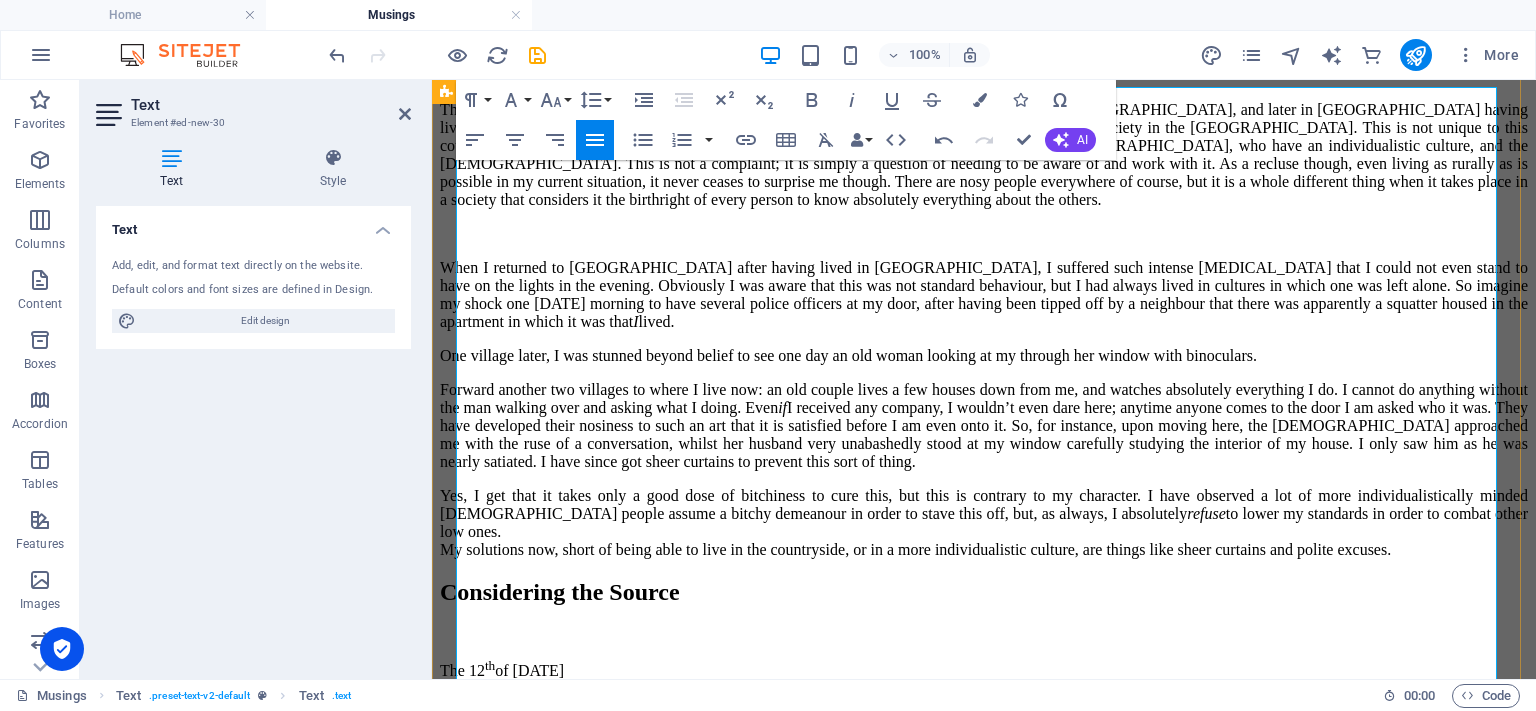 scroll, scrollTop: 2106, scrollLeft: 0, axis: vertical 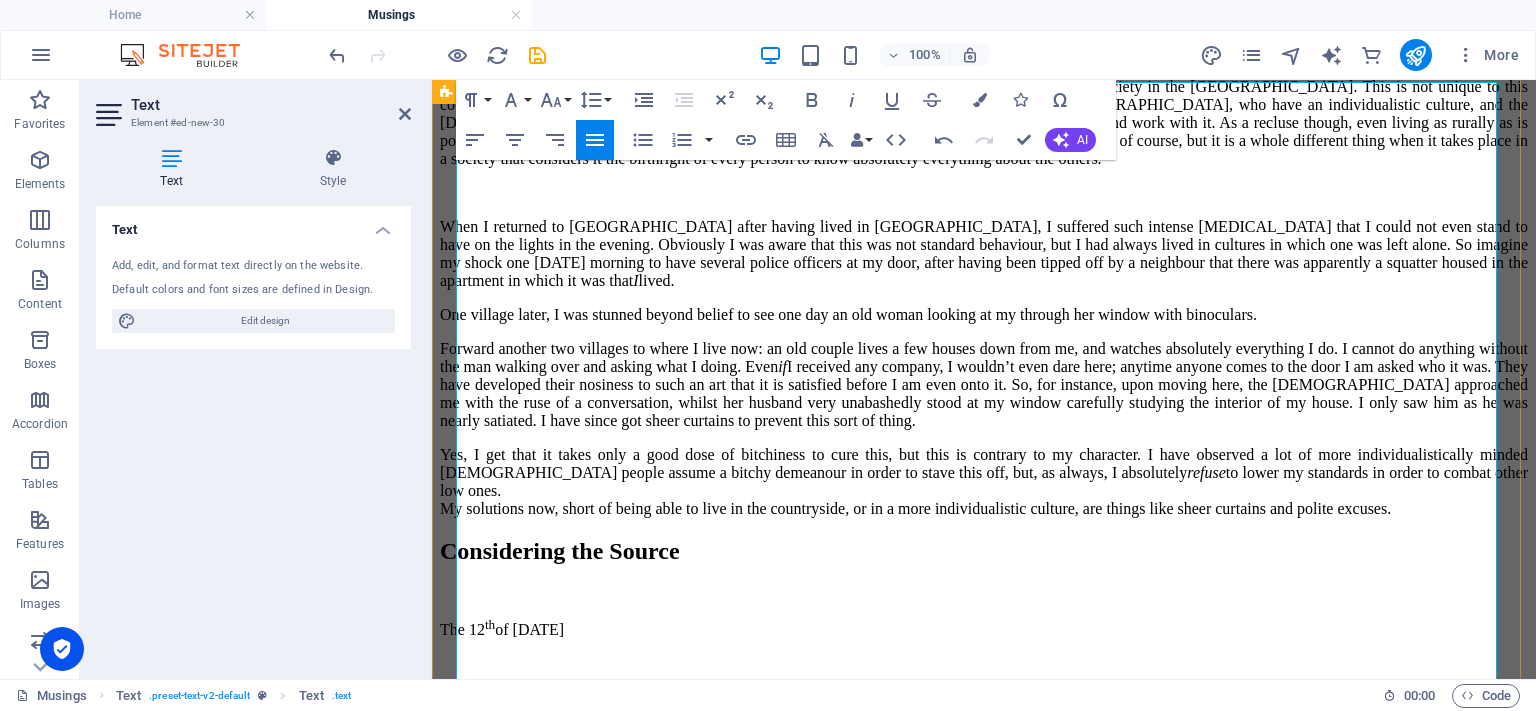 click on "When I returned to [GEOGRAPHIC_DATA] after having lived in [GEOGRAPHIC_DATA], I suffered such intense [MEDICAL_DATA] that I could not even stand to have on the lights in the evening. Obviously I was aware that this was not standard behaviour, but I had always lived in cultures in which one was left alone. So imagine my shock one [DATE] morning to have several police officers at my door, after having been tipped off by a neighbour that there was apparently a squatter housed in the apartment in which it was that  I  lived." at bounding box center (984, 254) 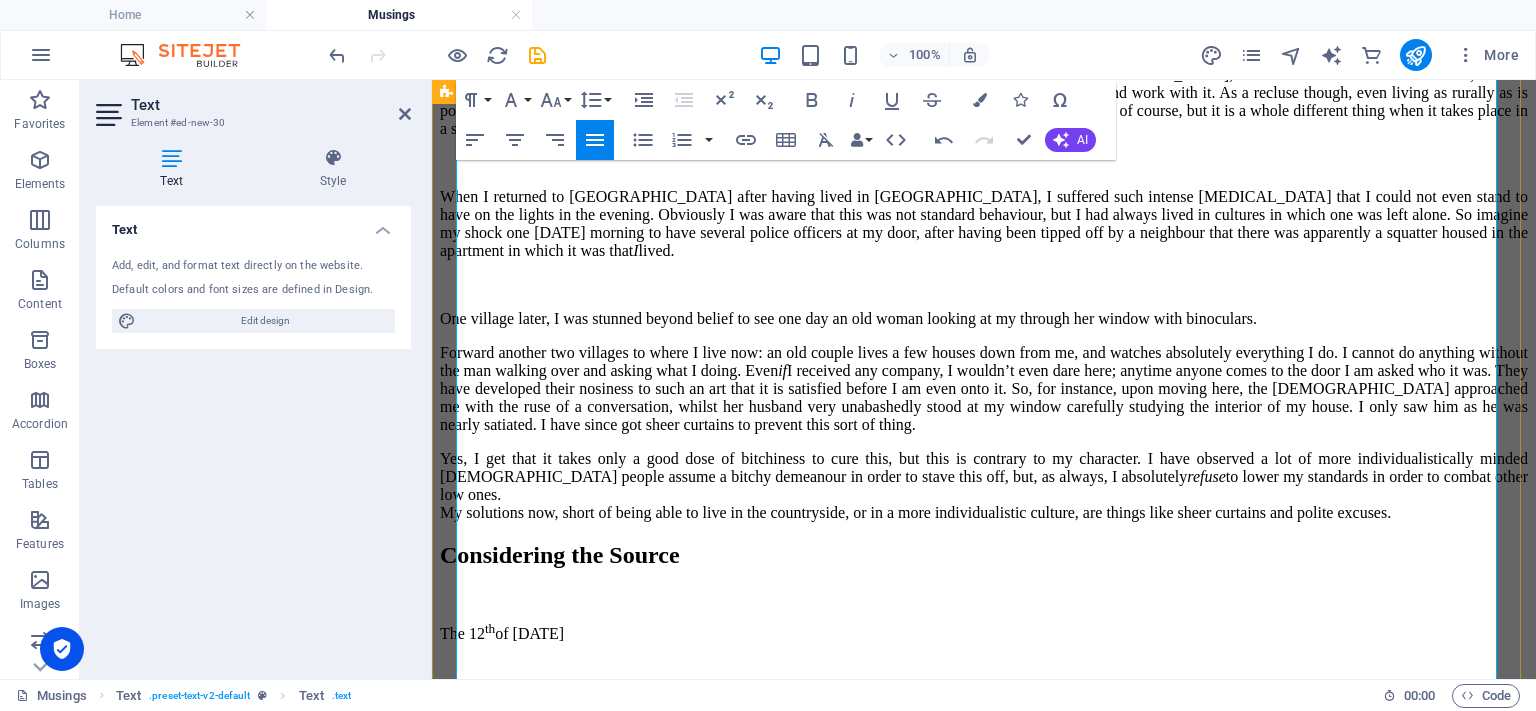 scroll, scrollTop: 2206, scrollLeft: 0, axis: vertical 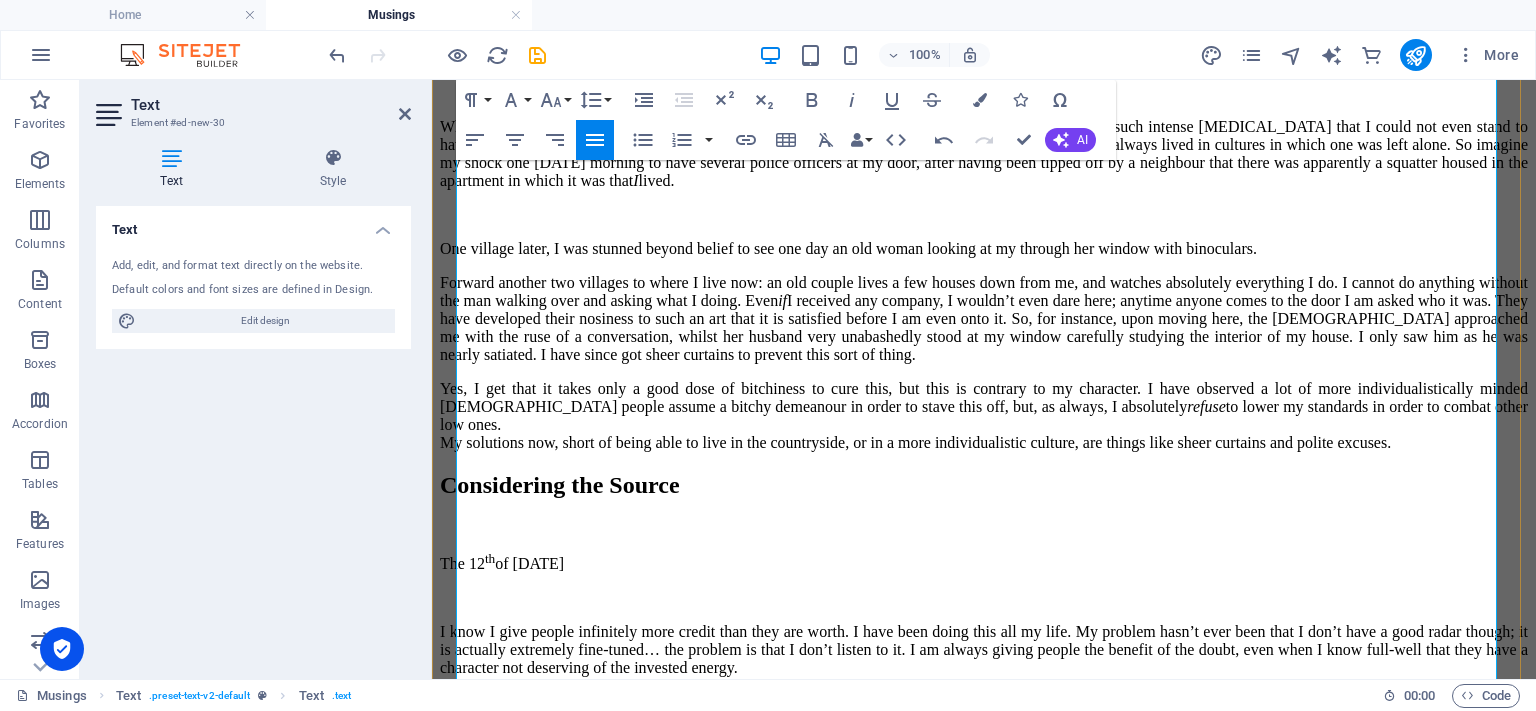 click on "One village later, I was stunned beyond belief to see one day an old woman looking at my through her window with binoculars." at bounding box center [984, 249] 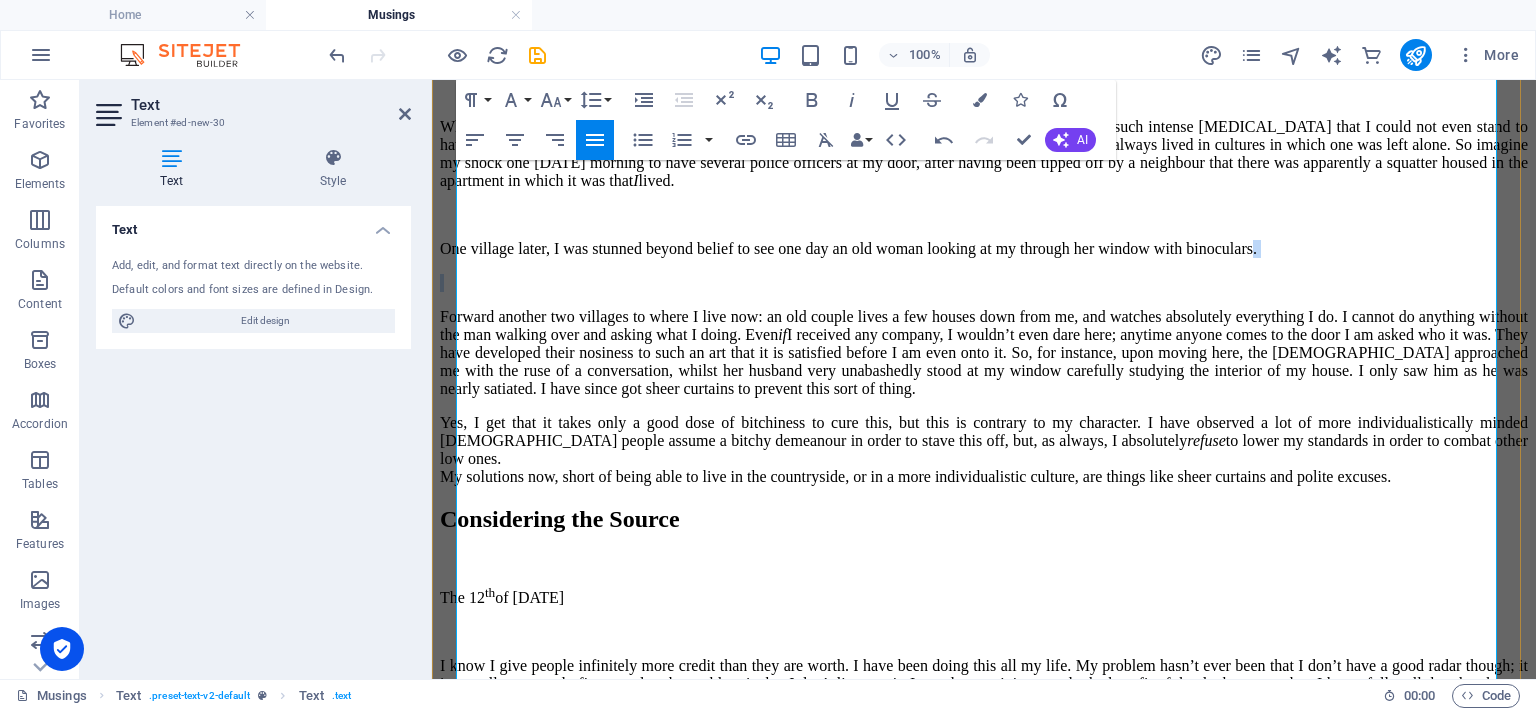 drag, startPoint x: 1471, startPoint y: 389, endPoint x: 1385, endPoint y: 404, distance: 87.29834 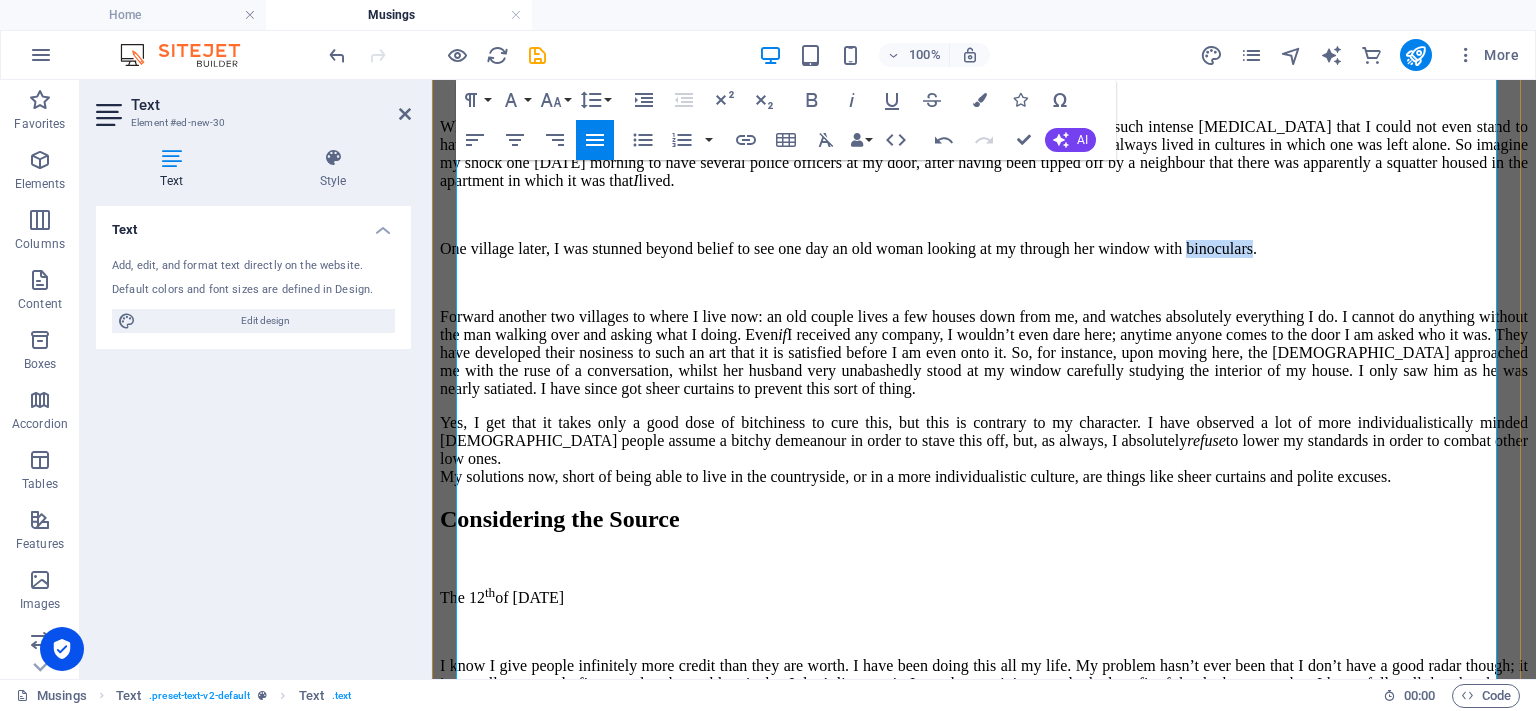 click on "One village later, I was stunned beyond belief to see one day an old woman looking at my through her window with binoculars." at bounding box center [984, 249] 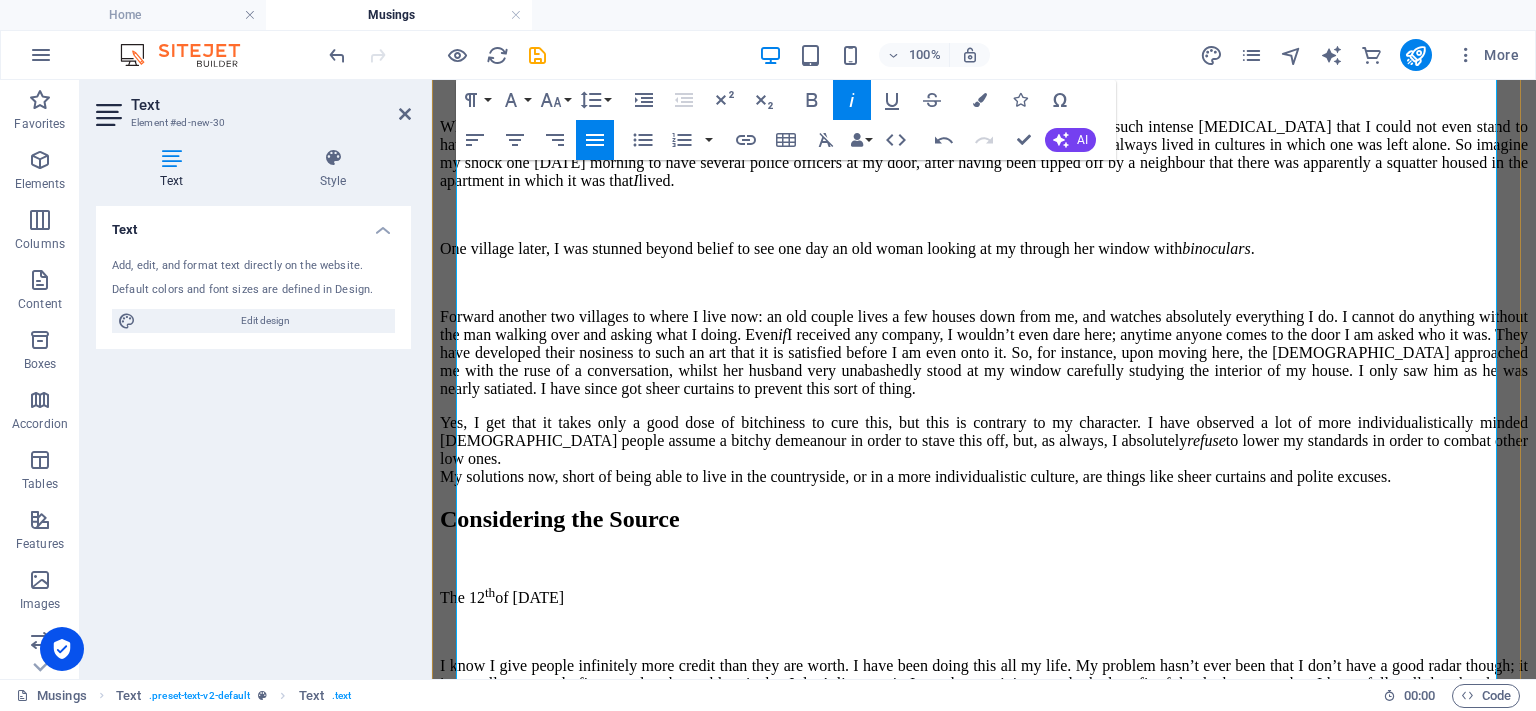 click on "One village later, I was stunned beyond belief to see one day an old woman looking at my through her window with  binoculars ." at bounding box center (984, 249) 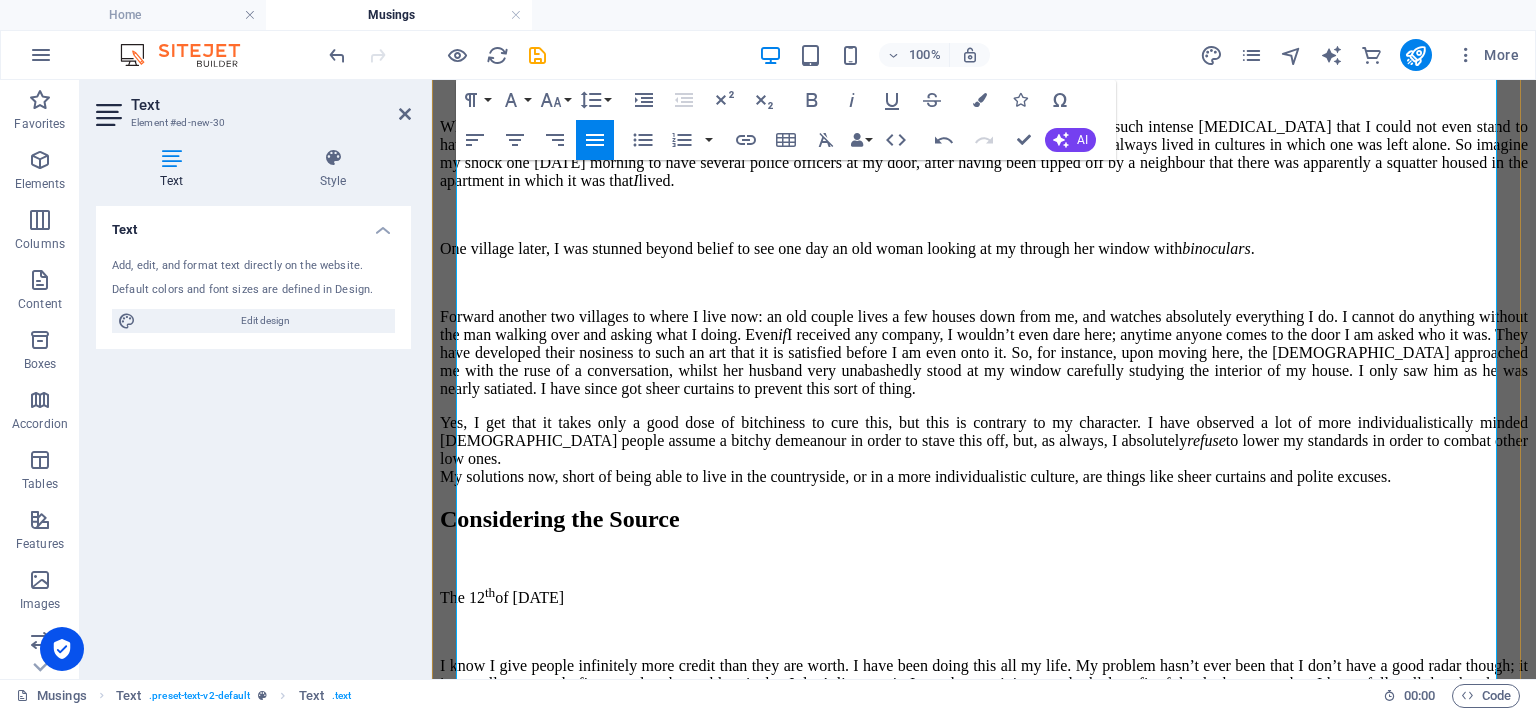 type 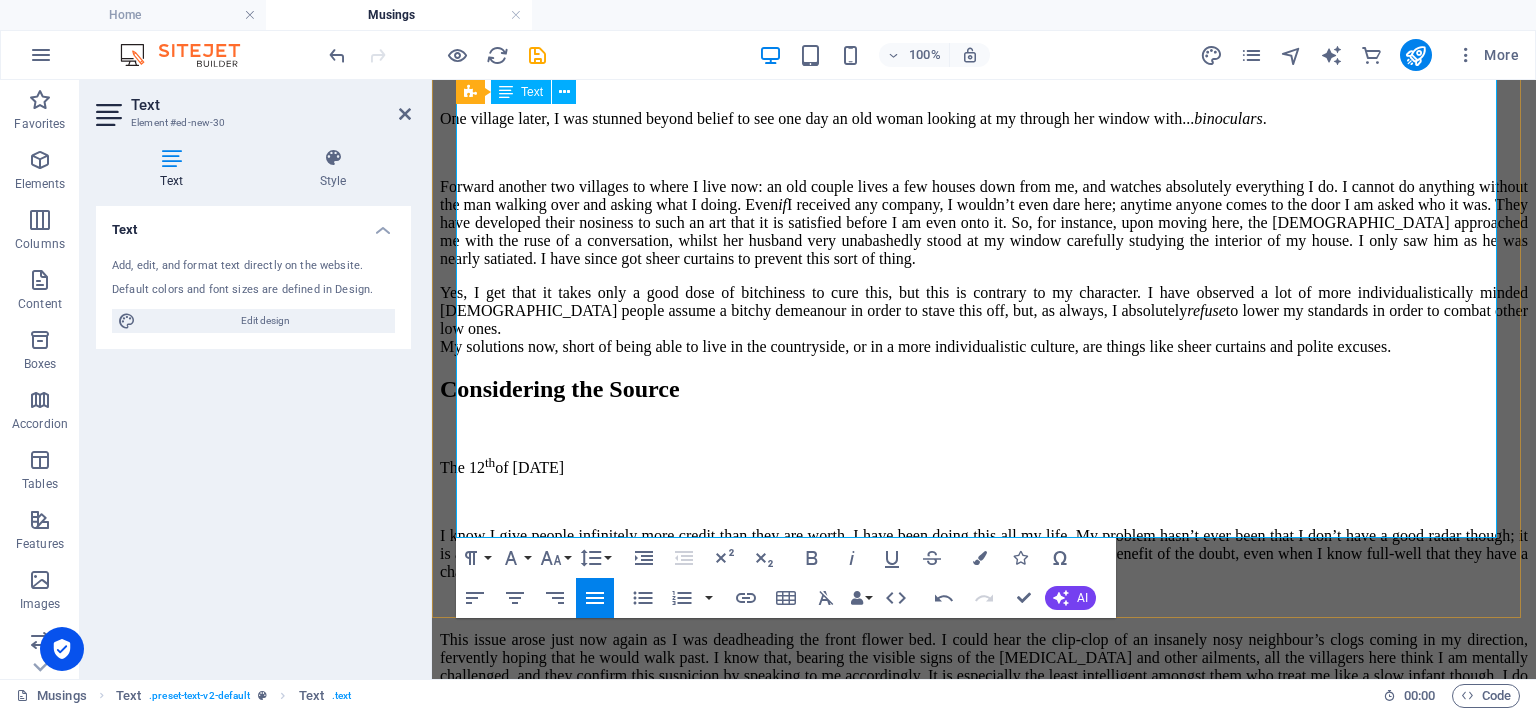 scroll, scrollTop: 2306, scrollLeft: 0, axis: vertical 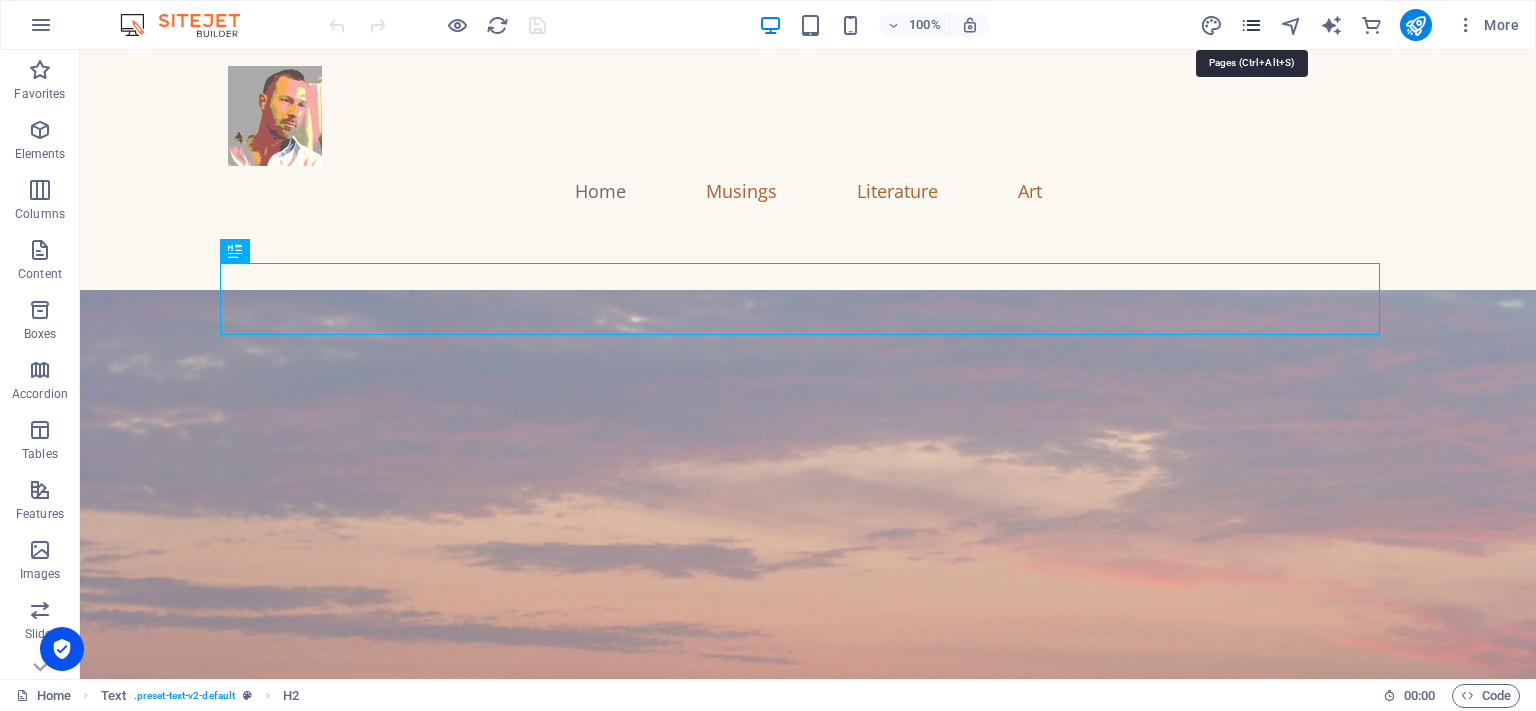 click at bounding box center [1251, 25] 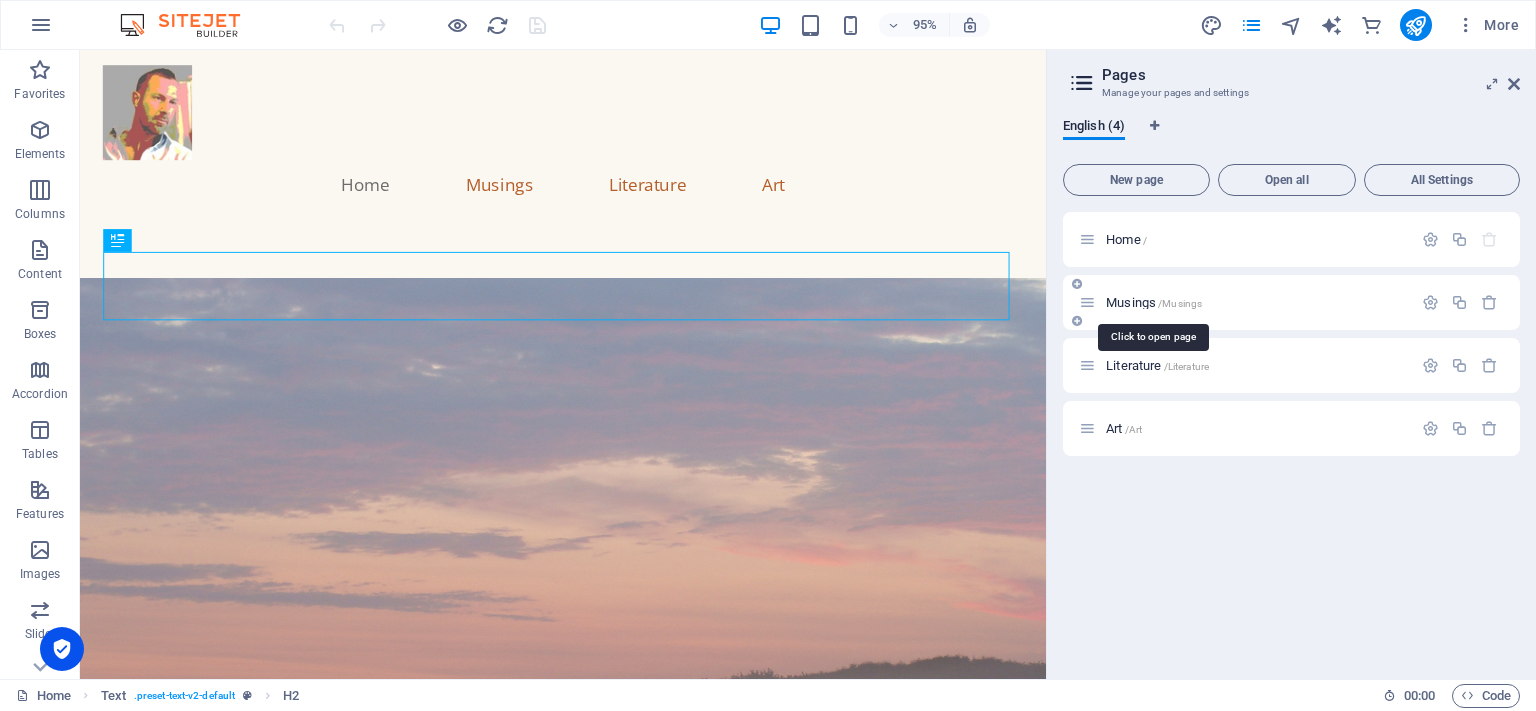 click on "/Musings" at bounding box center [1180, 303] 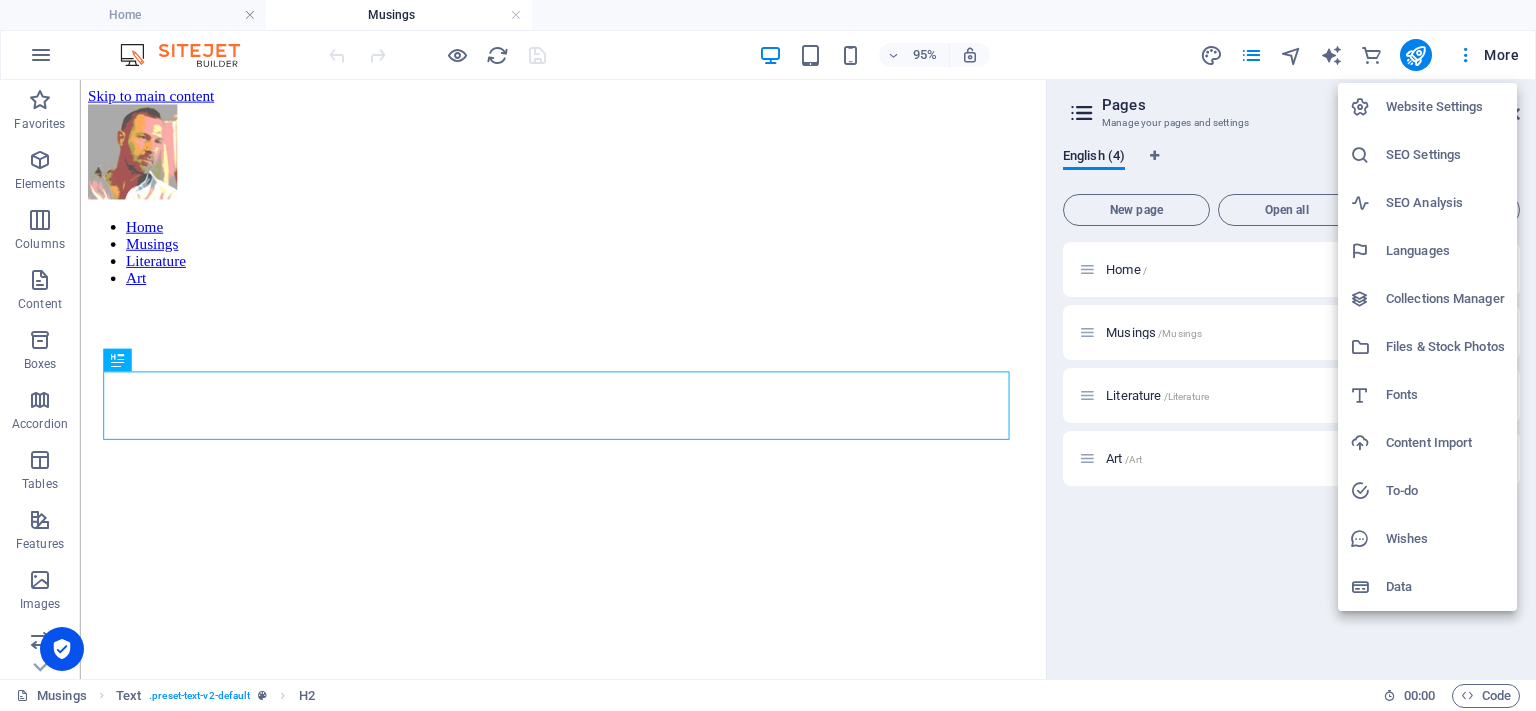 scroll, scrollTop: 790, scrollLeft: 0, axis: vertical 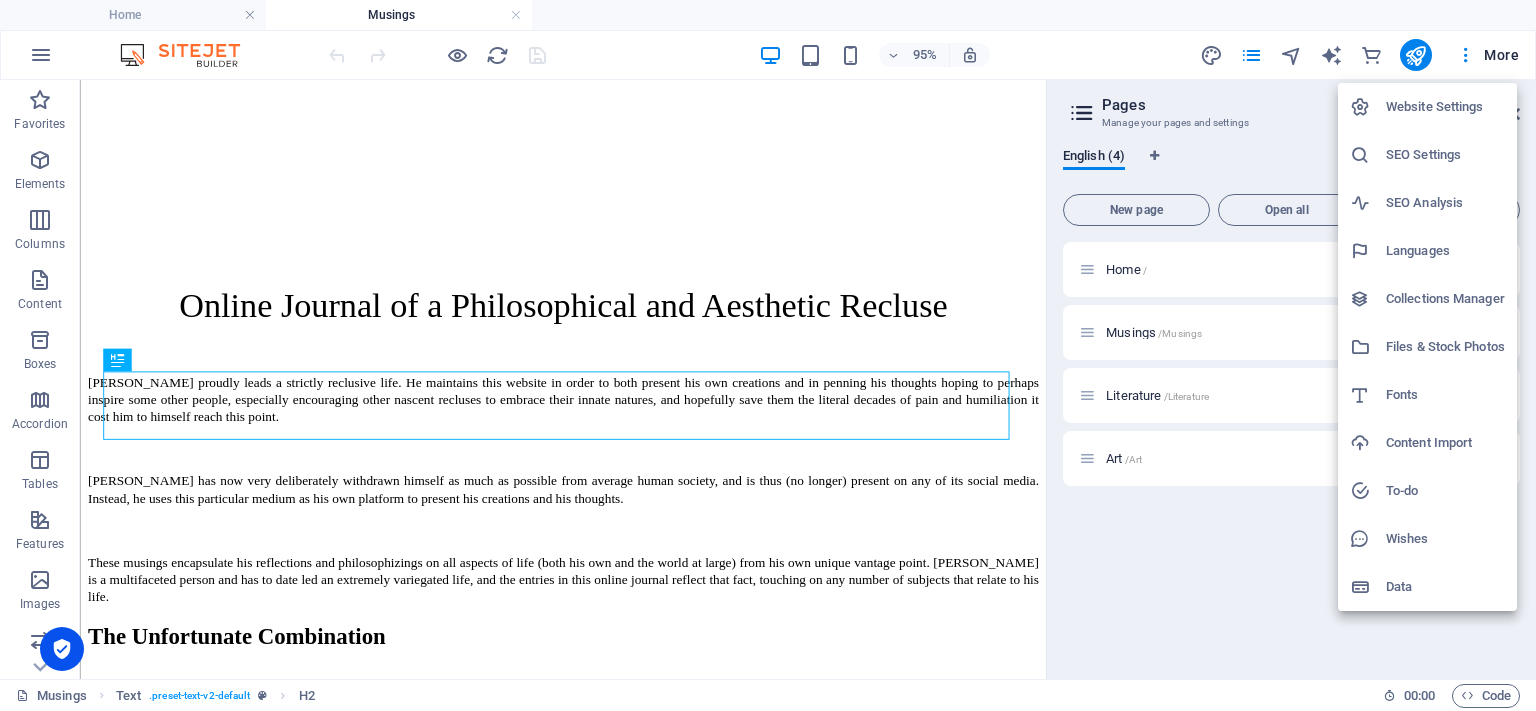 click at bounding box center [768, 355] 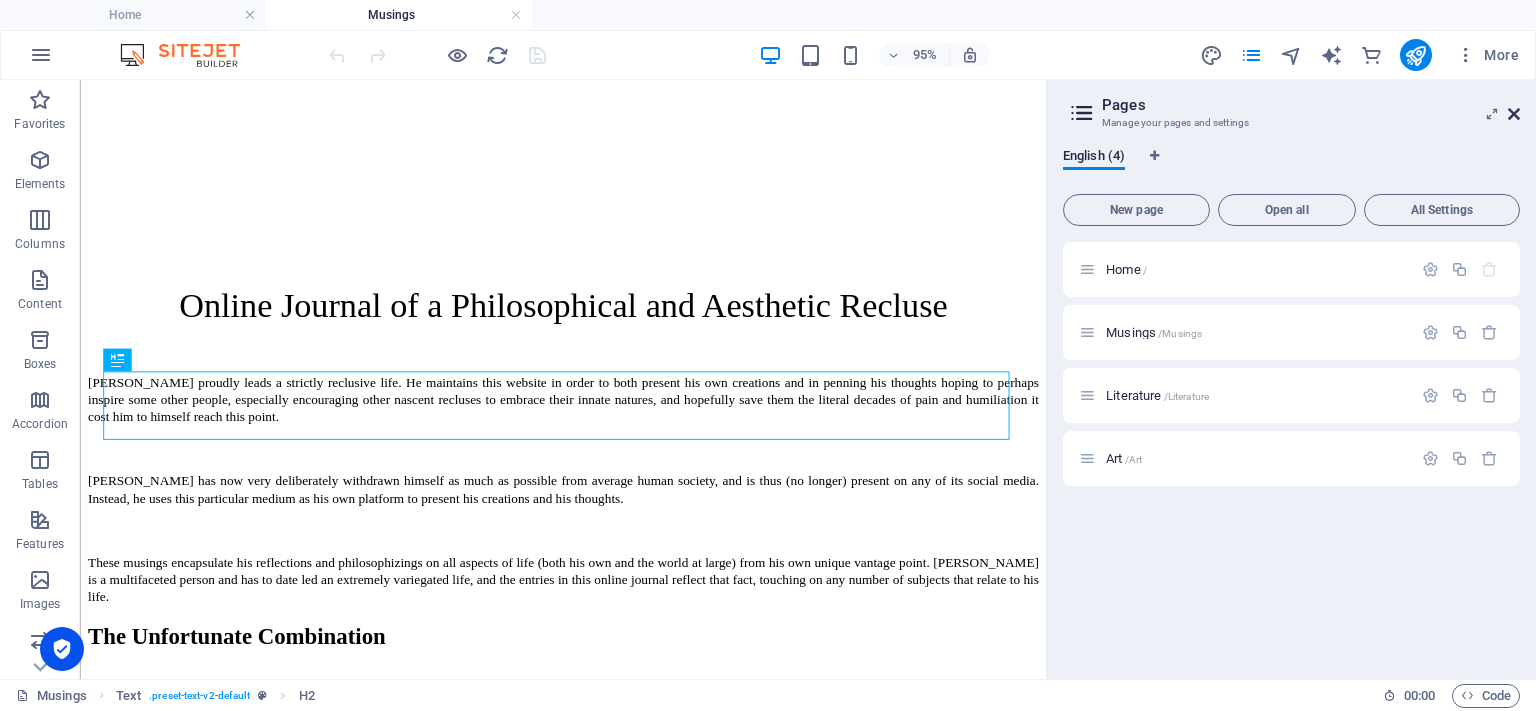 click at bounding box center [1514, 114] 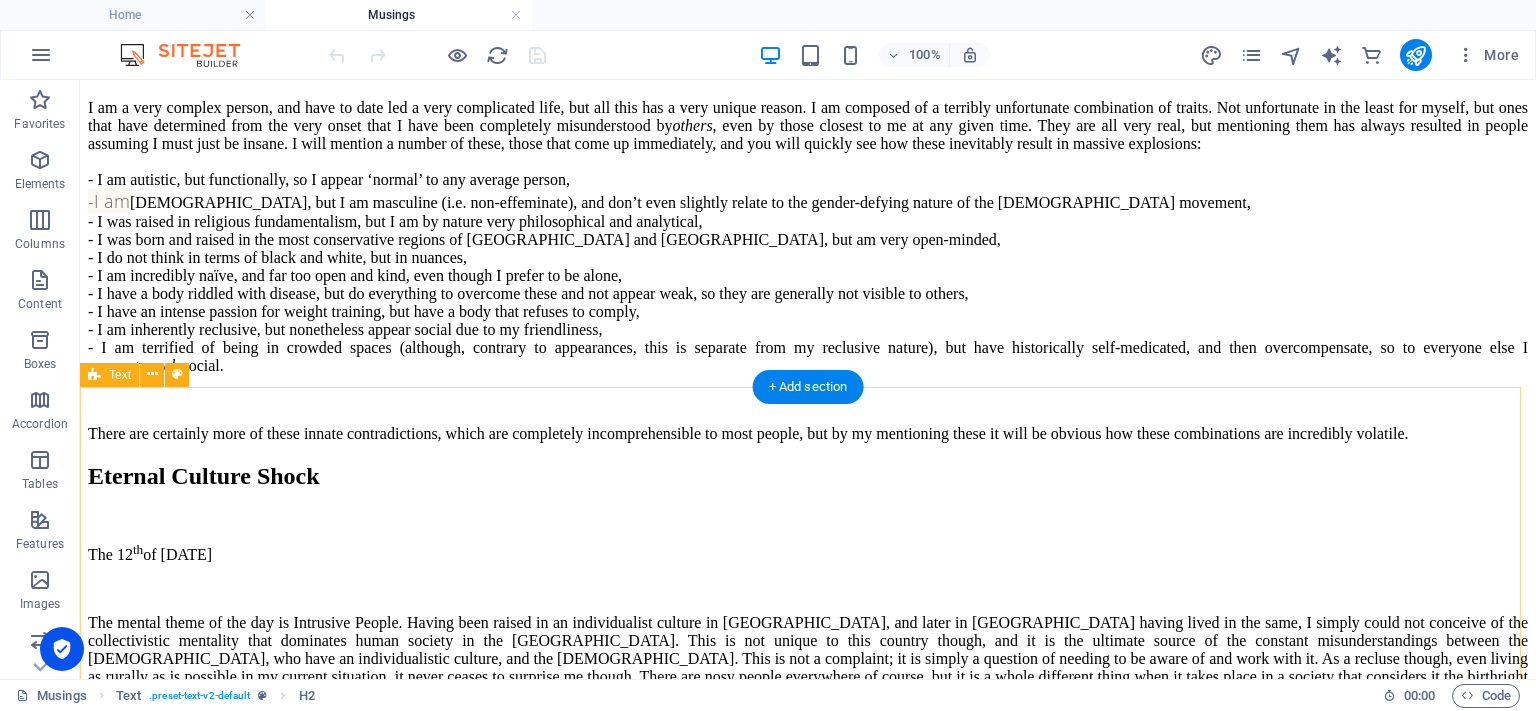 scroll, scrollTop: 1590, scrollLeft: 0, axis: vertical 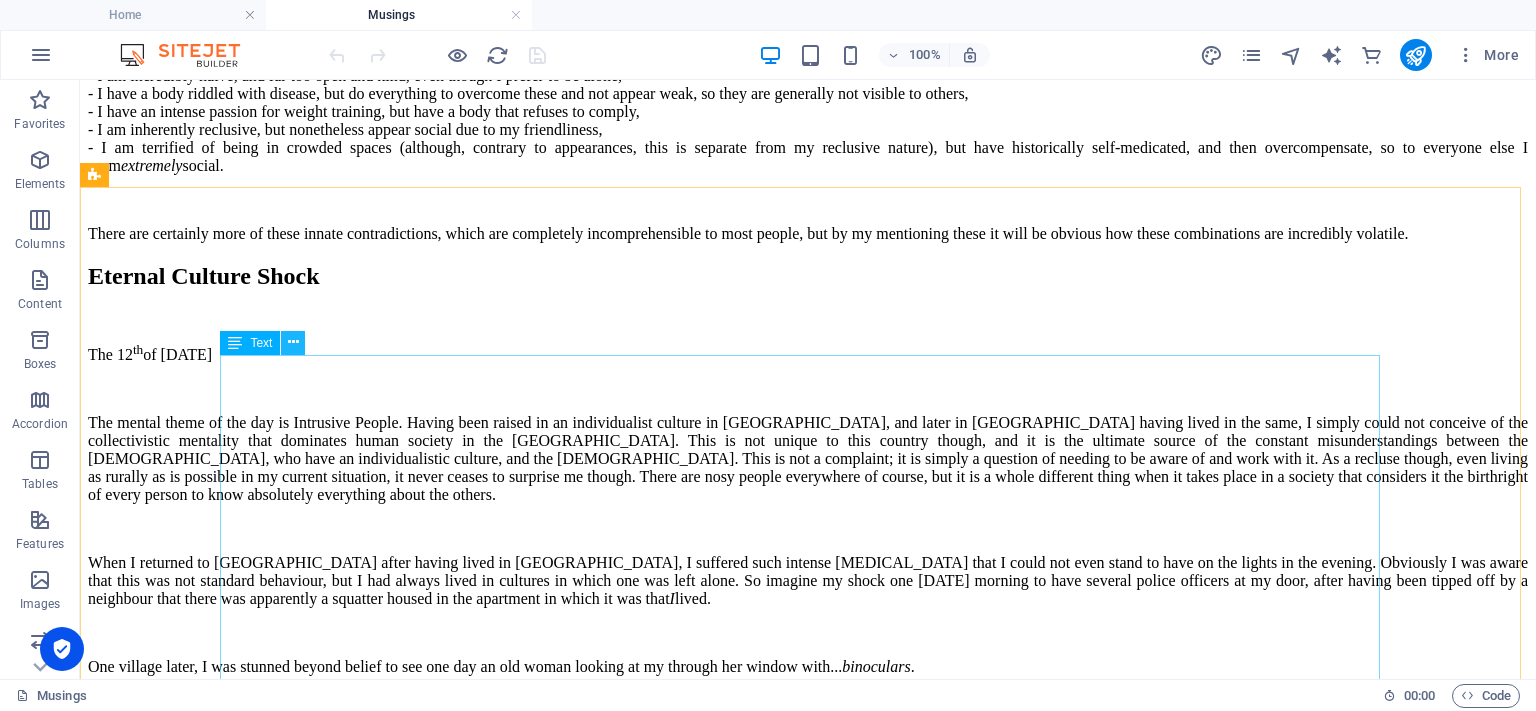 click at bounding box center (293, 342) 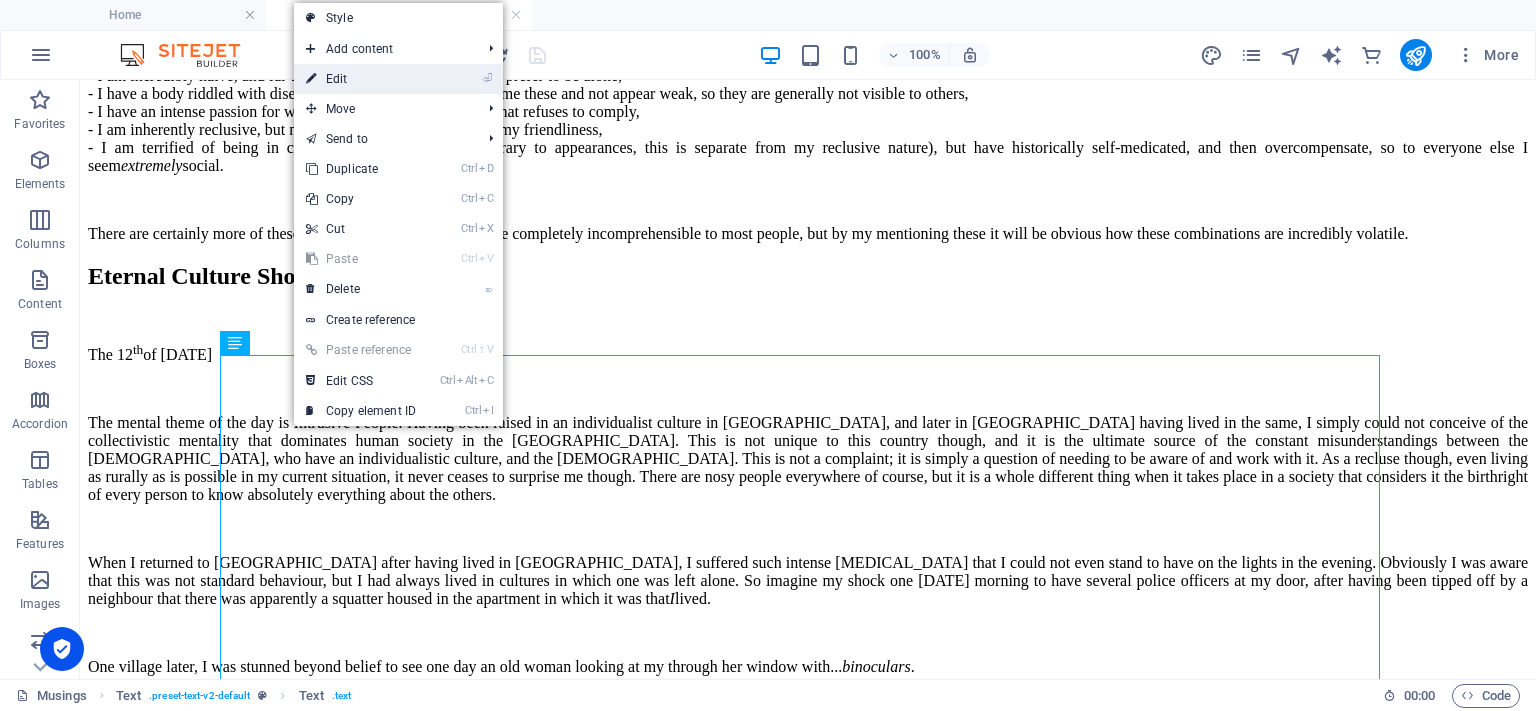 click on "⏎  Edit" at bounding box center (361, 79) 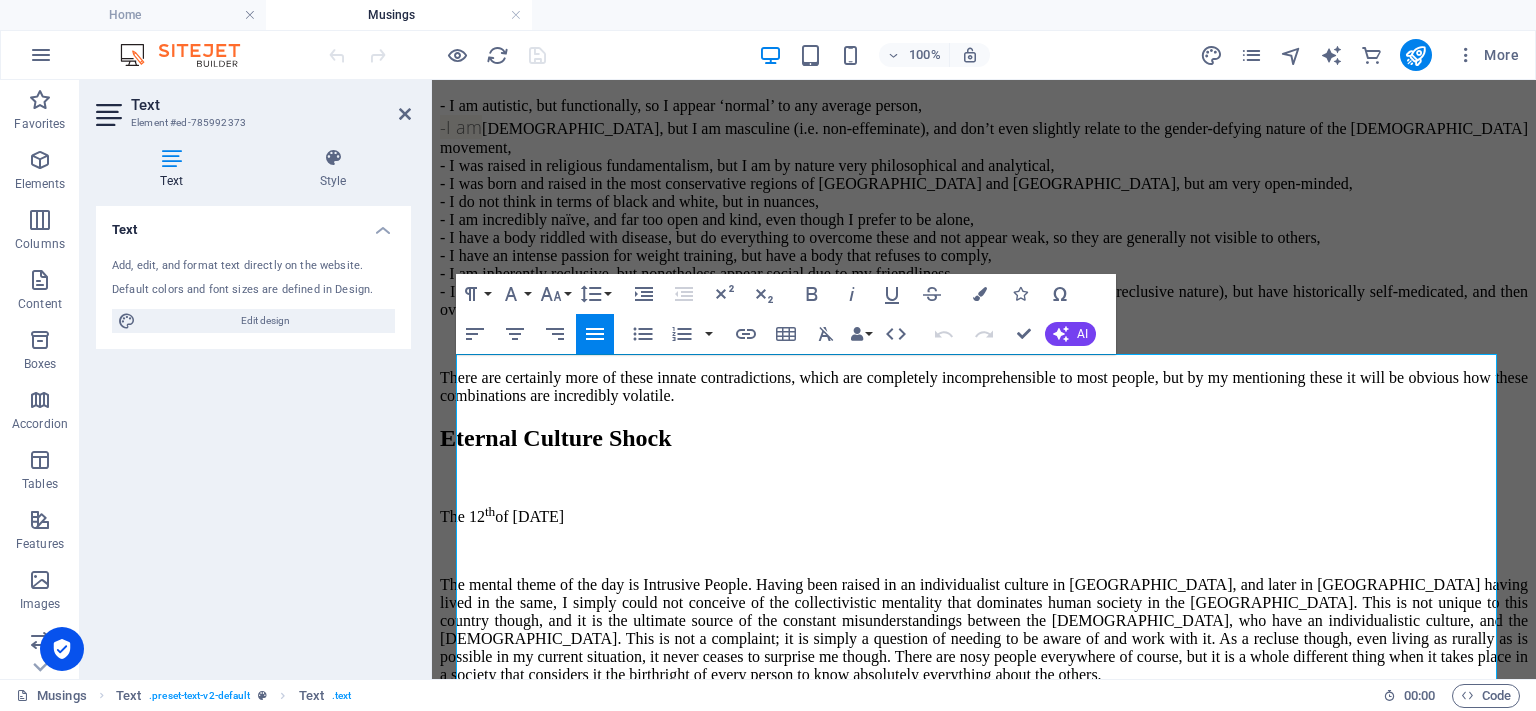 scroll, scrollTop: 1833, scrollLeft: 0, axis: vertical 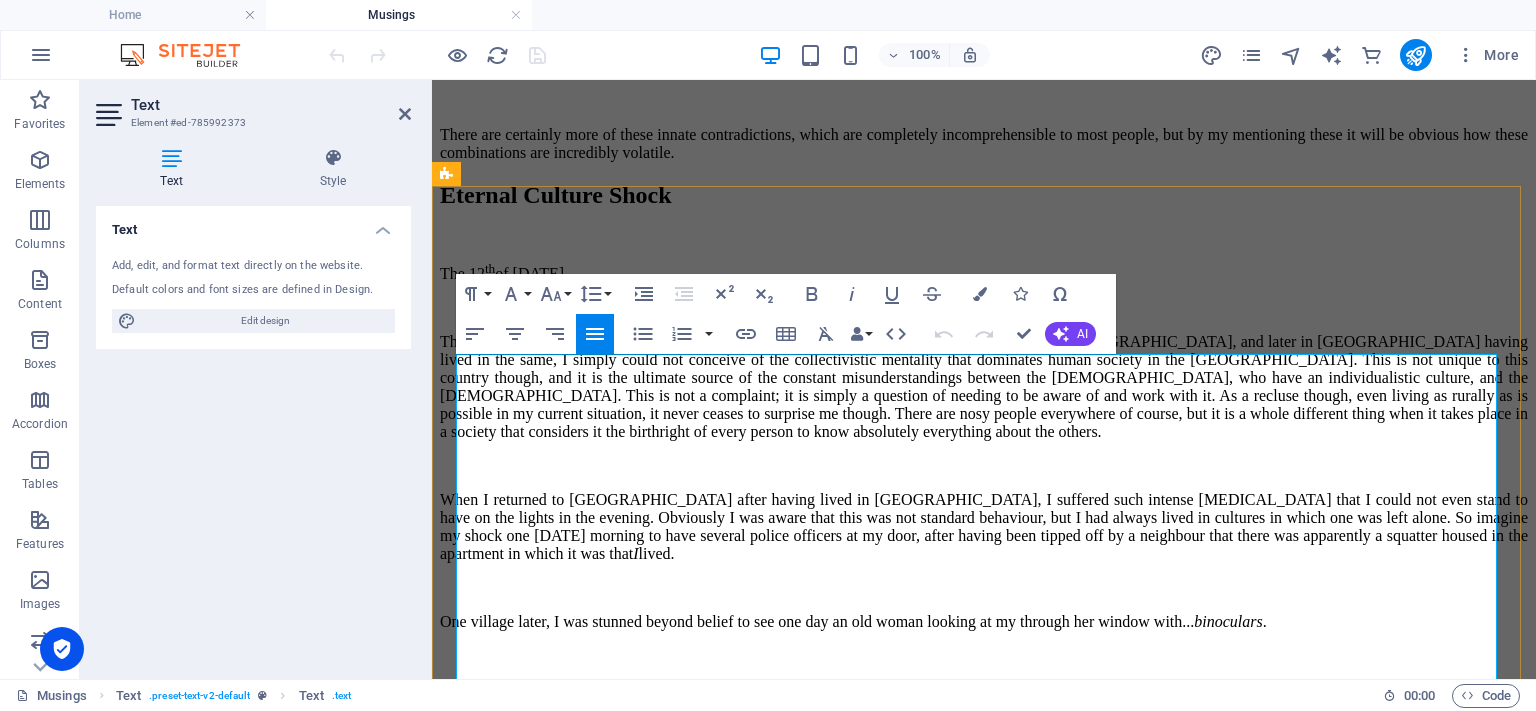 click on "The mental theme of the day is Intrusive People. Having been raised in an individualist culture in [GEOGRAPHIC_DATA], and later in [GEOGRAPHIC_DATA] having lived in the same, I simply could not conceive of the collectivistic mentality that dominates human society in the [GEOGRAPHIC_DATA]. This is not unique to this country though, and it is the ultimate source of the constant misunderstandings between the [DEMOGRAPHIC_DATA], who have an individualistic culture, and the [DEMOGRAPHIC_DATA]. This is not a complaint; it is simply a question of needing to be aware of and work with it. As a recluse though, even living as rurally as is possible in my current situation, it never ceases to surprise me though. There are nosy people everywhere of course, but it is a whole different thing when it takes place in a society that considers it the birthright of every person to know absolutely everything about the others." at bounding box center [984, 387] 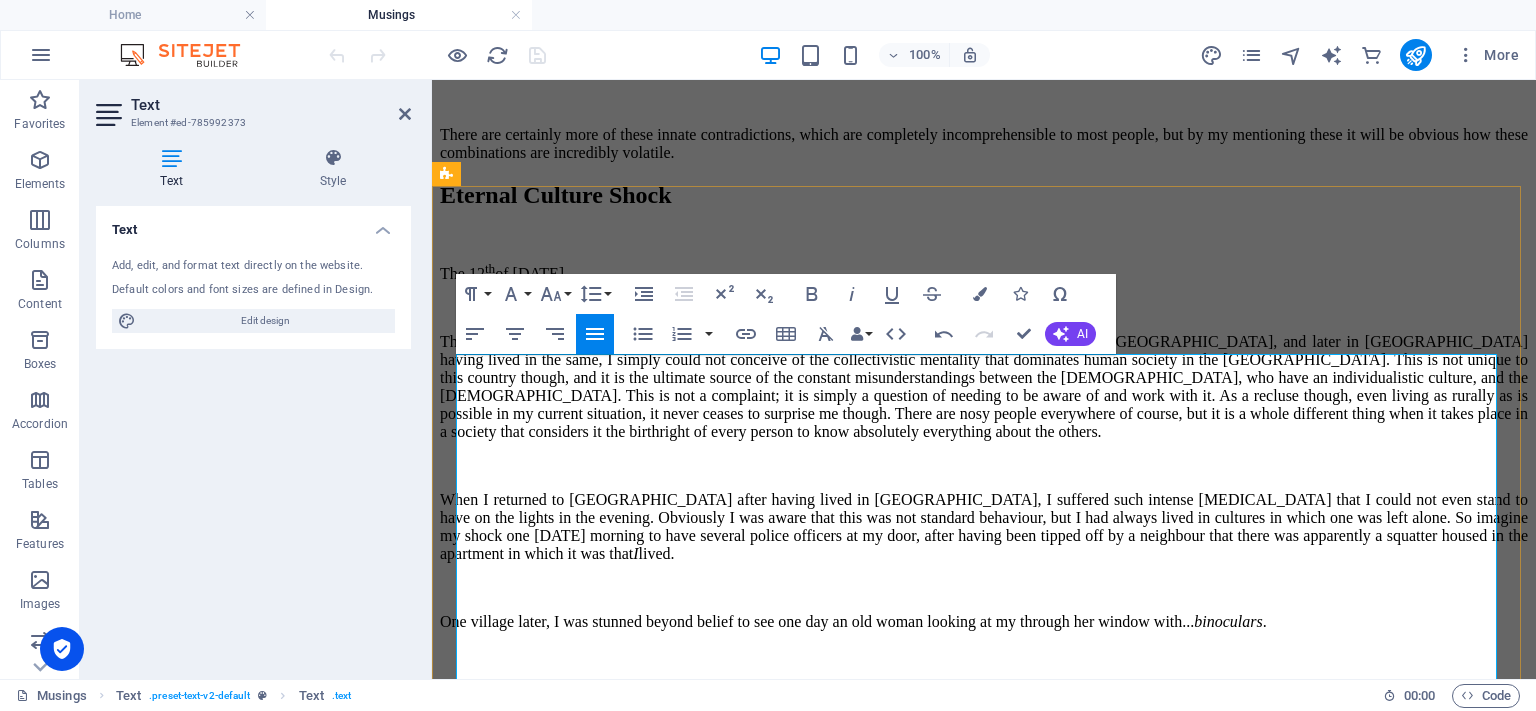 click on "The mental theme of the day is Intrusive People. Having been raised in an individualistic culture in Canada, and later in France having lived in the same, I simply could not conceive of the collectivistic mentality that dominates human society in the Netherlands. This is not unique to this country though, and it is the ultimate source of the constant misunderstandings between the Belgians, who have an individualistic culture, and the Dutch. This is not a complaint; it is simply a question of needing to be aware of and work with it. As a recluse though, even living as rurally as is possible in my current situation, it never ceases to surprise me though. There are nosy people everywhere of course, but it is a whole different thing when it takes place in a society that considers it the birthright of every person to know absolutely everything about the others." at bounding box center [984, 387] 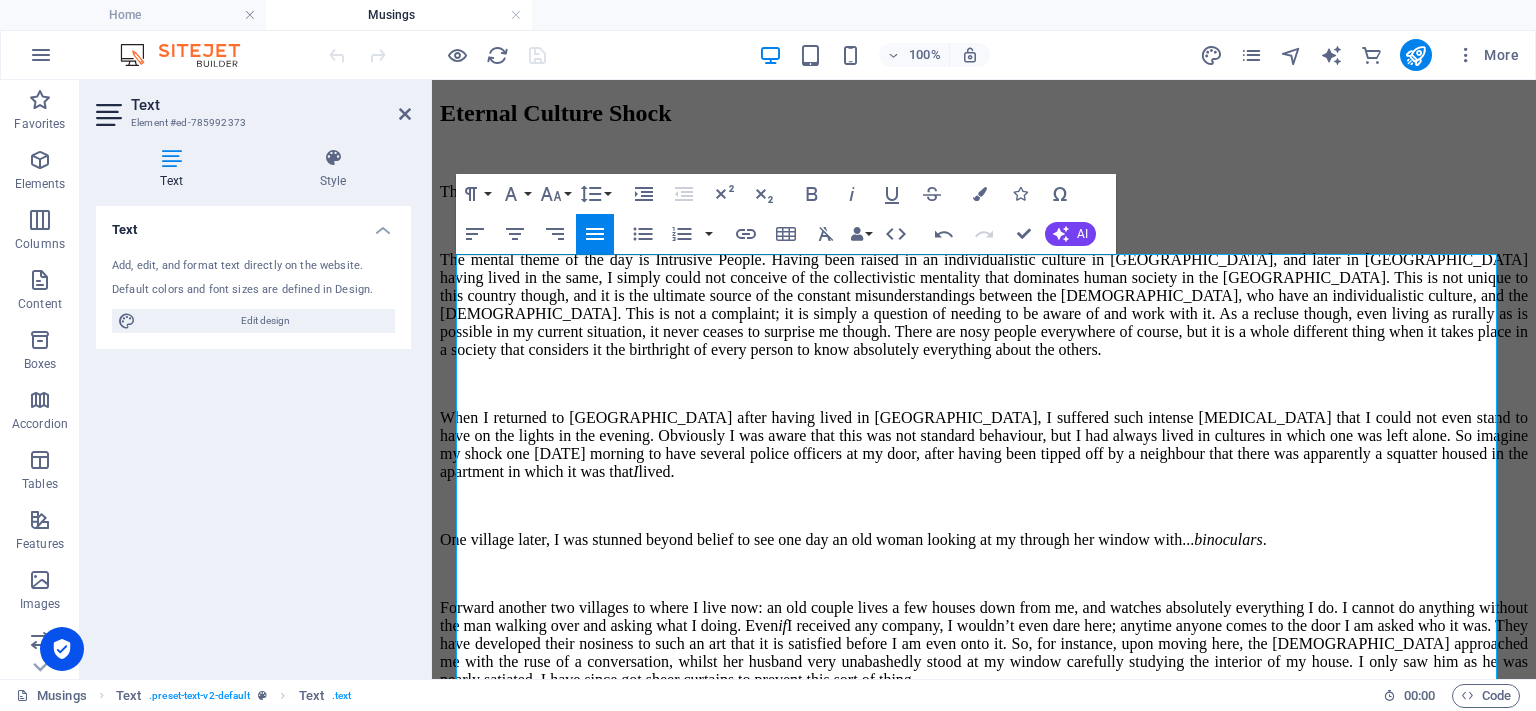 scroll, scrollTop: 1933, scrollLeft: 0, axis: vertical 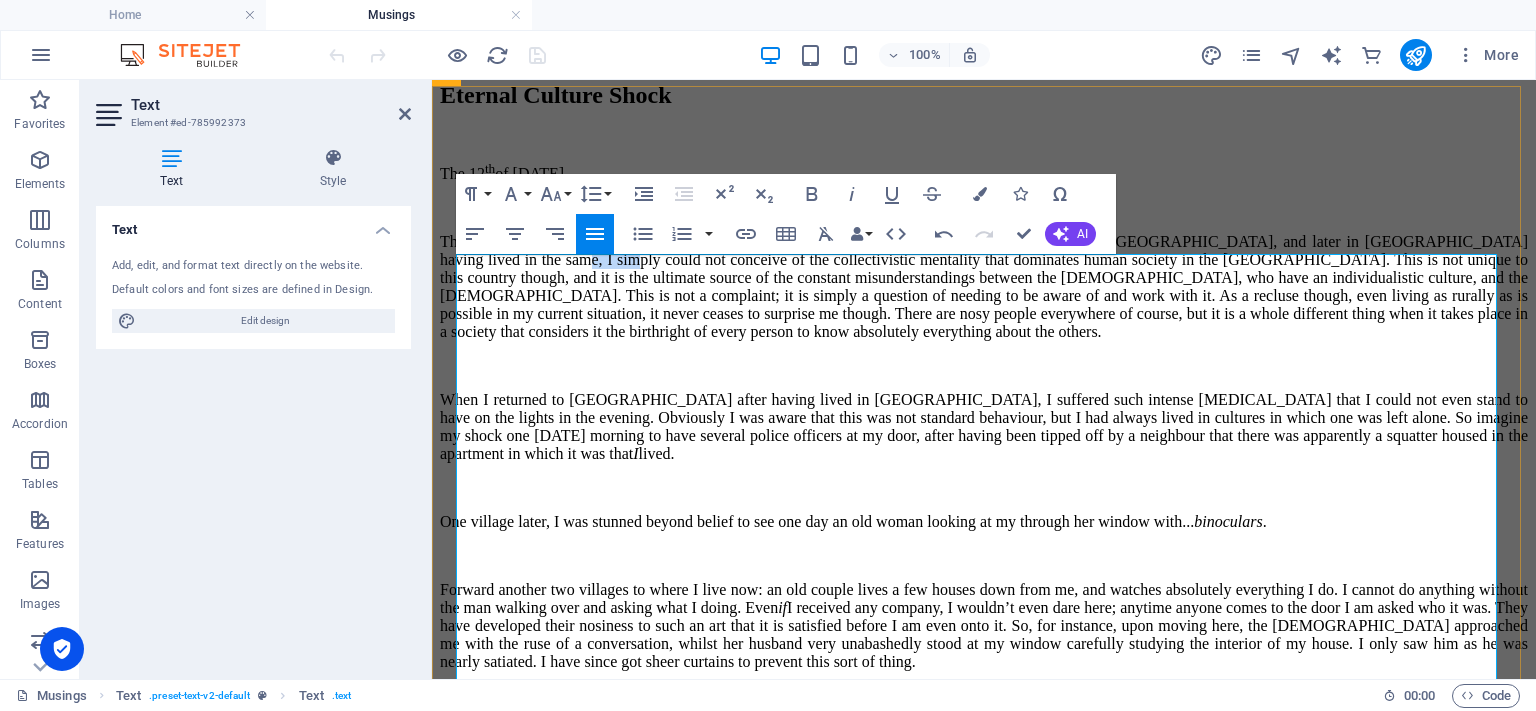 drag, startPoint x: 897, startPoint y: 336, endPoint x: 851, endPoint y: 359, distance: 51.42956 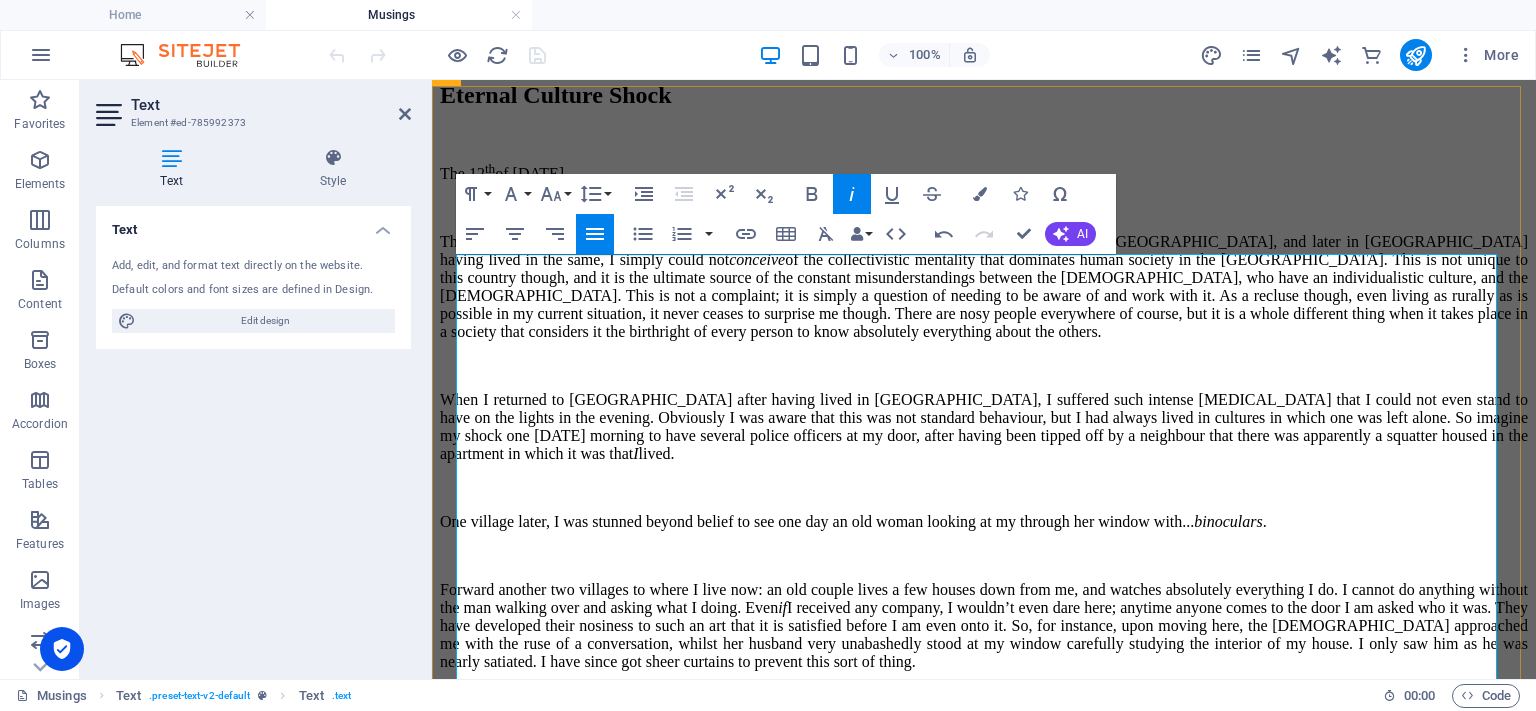 click on "The mental theme of the day is Intrusive People. Having been raised in an individualistic culture in Canada, and later in France having lived in the same, I simply could not  conceive  of the collectivistic mentality that dominates human society in the Netherlands. This is not unique to this country though, and it is the ultimate source of the constant misunderstandings between the Belgians, who have an individualistic culture, and the Dutch. This is not a complaint; it is simply a question of needing to be aware of and work with it. As a recluse though, even living as rurally as is possible in my current situation, it never ceases to surprise me though. There are nosy people everywhere of course, but it is a whole different thing when it takes place in a society that considers it the birthright of every person to know absolutely everything about the others." at bounding box center (984, 287) 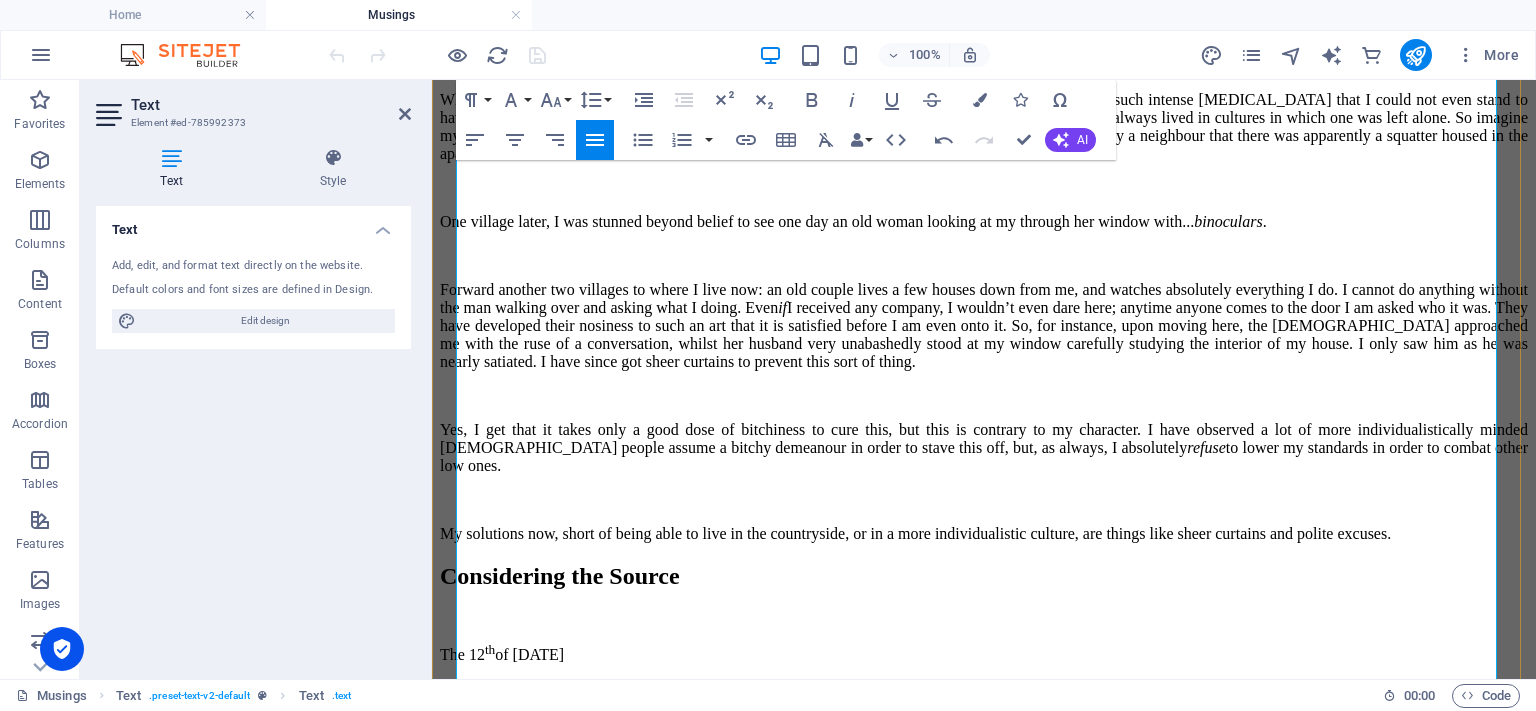 scroll, scrollTop: 2333, scrollLeft: 0, axis: vertical 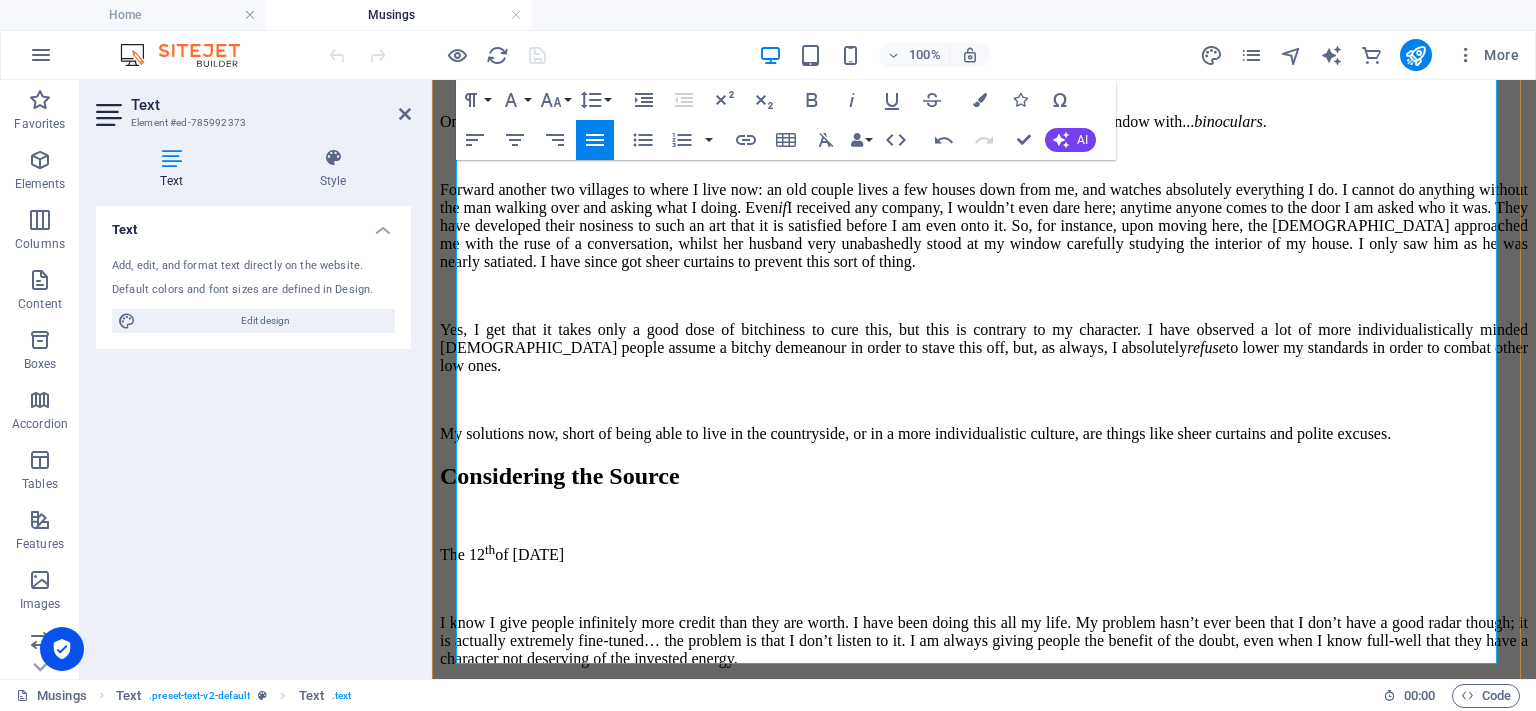 click on "One village later, I was stunned beyond belief to see one day an old woman looking at my through her window with...  binoculars ." at bounding box center (984, 122) 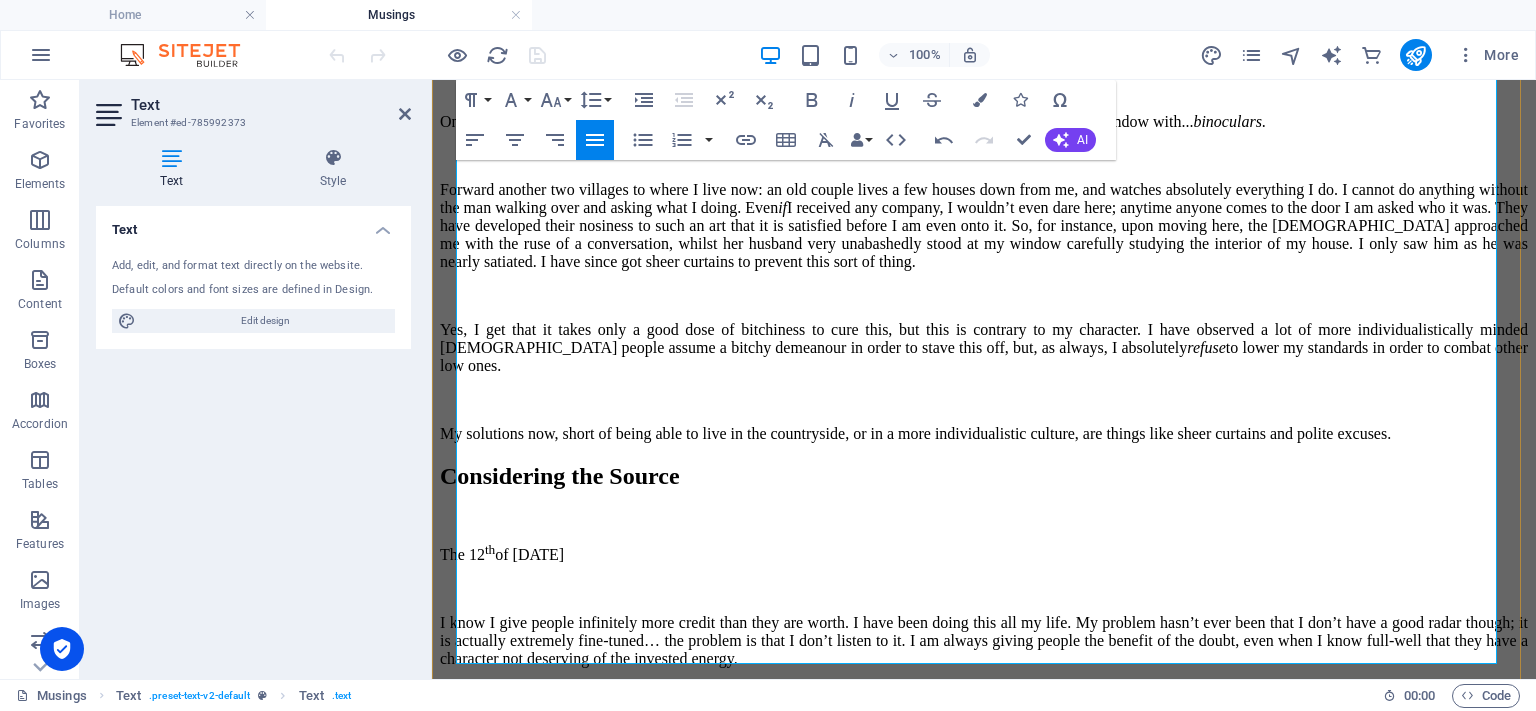 scroll, scrollTop: 2433, scrollLeft: 0, axis: vertical 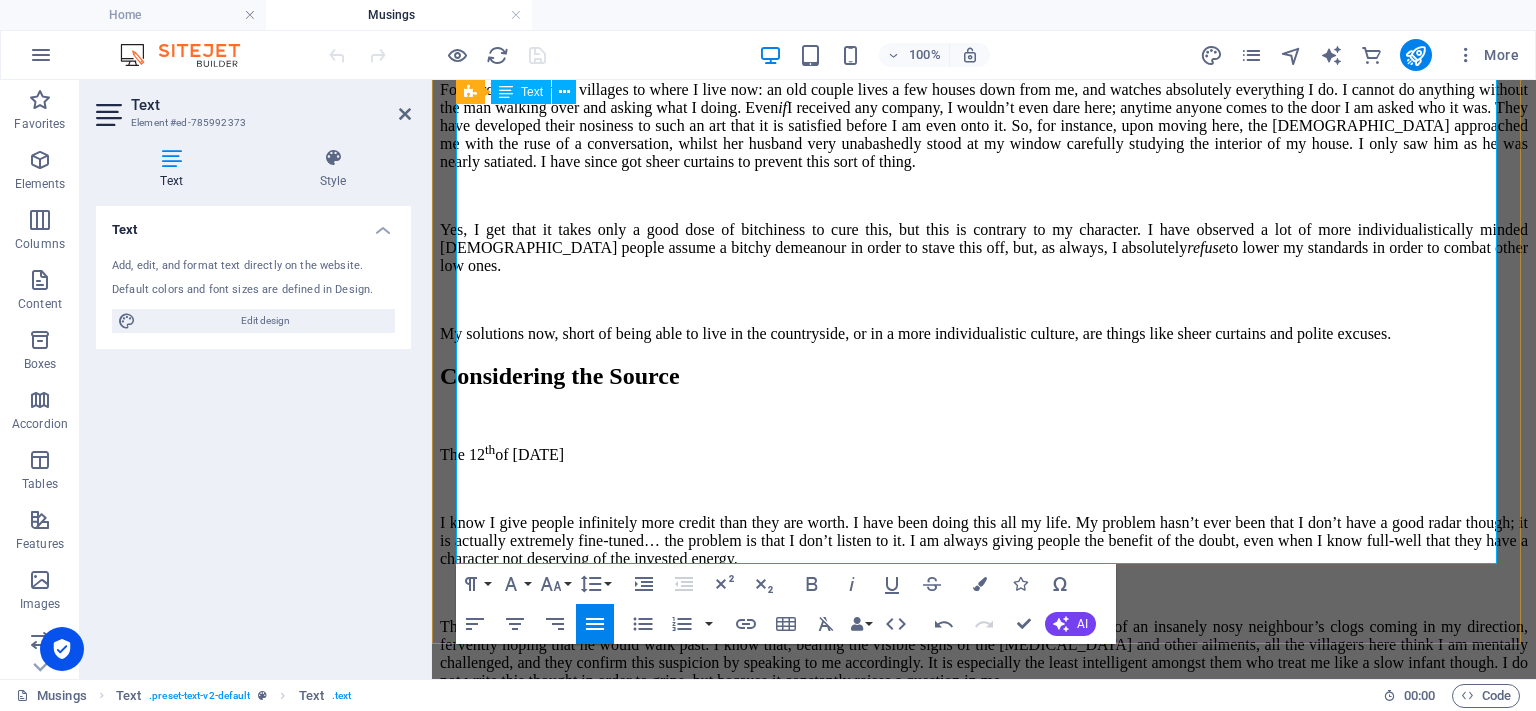 click on "Forward another two villages to where I live now: an old couple lives a few houses down from me, and watches absolutely everything I do. I cannot do anything without the man walking over and asking what I doing. Even  if  I received any company, I wouldn’t even dare here; anytime anyone comes to the door I am asked who it was. They have developed their nosiness to such an art that it is satisfied before I am even onto it. So, for instance, upon moving here, the [DEMOGRAPHIC_DATA] approached me with the ruse of a conversation, whilst her husband very unabashedly stood at my window carefully studying the interior of my house. I only saw him as he was nearly satiated. I have since got sheer curtains to prevent this sort of thing." at bounding box center (984, 126) 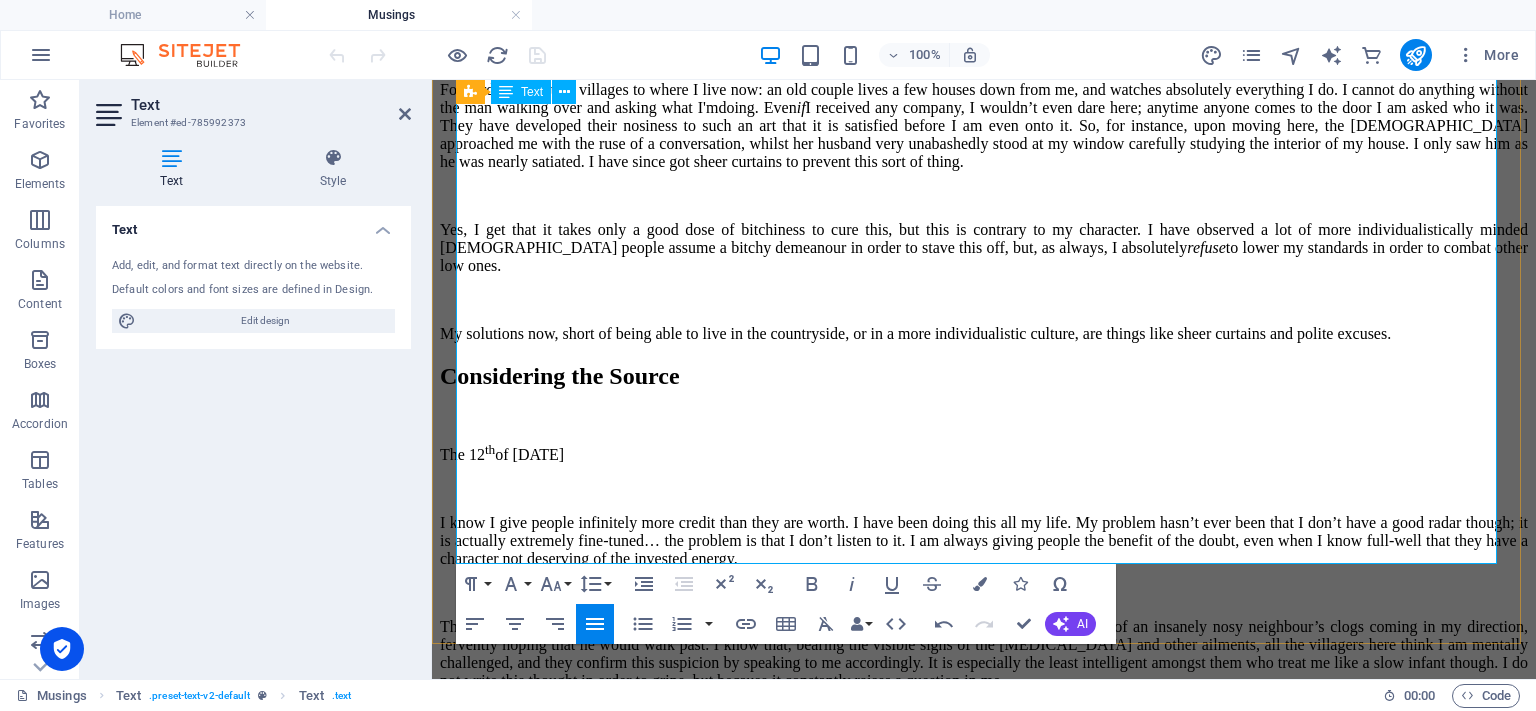 click on "Forward another two villages to where I live now: an old couple lives a few houses down from me, and watches absolutely everything I do. I cannot do anything without the man walking over and asking what I'm  doing. Even  if  I received any company, I wouldn’t even dare here; anytime anyone comes to the door I am asked who it was. They have developed their nosiness to such an art that it is satisfied before I am even onto it. So, for instance, upon moving here, the lady approached me with the ruse of a conversation, whilst her husband very unabashedly stood at my window carefully studying the interior of my house. I only saw him as he was nearly satiated. I have since got sheer curtains to prevent this sort of thing." at bounding box center [984, 126] 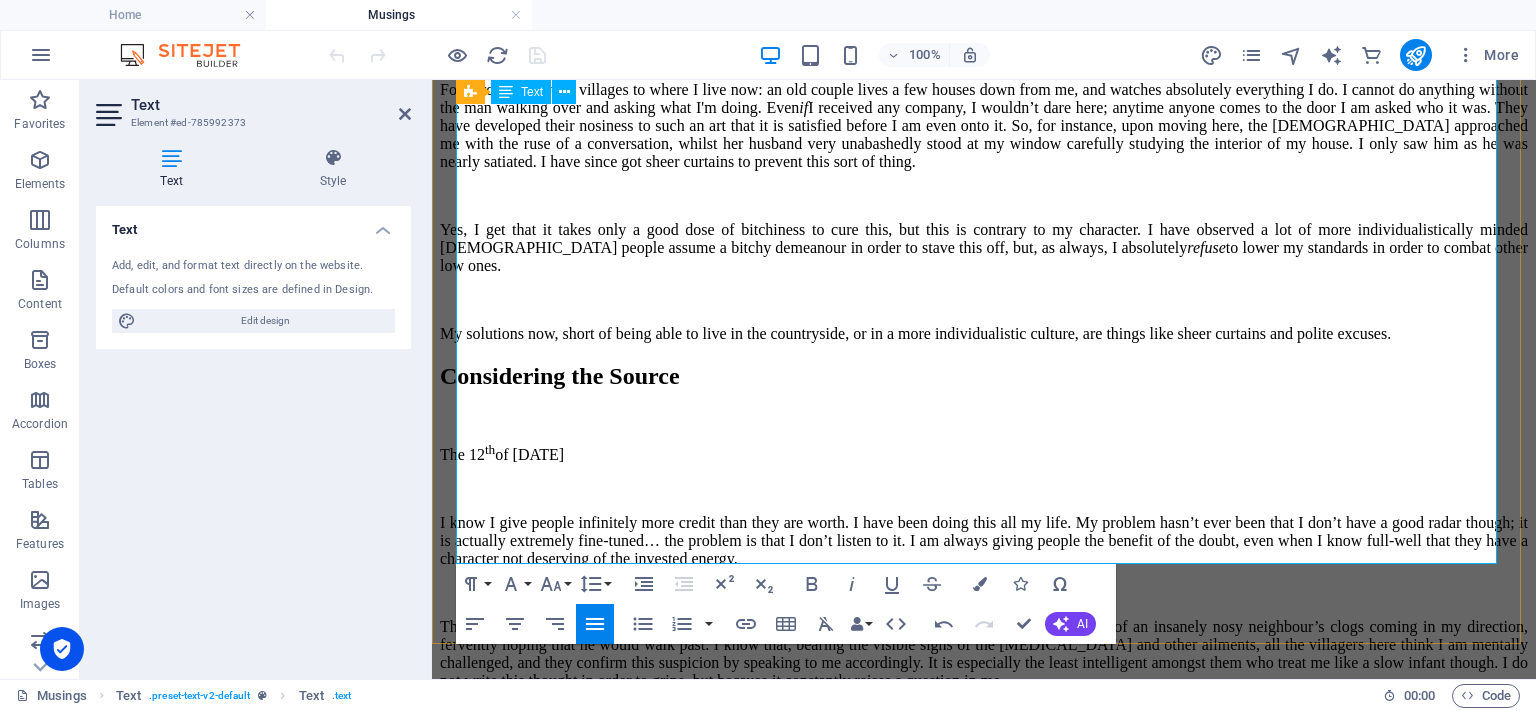 click on "Forward another two villages to where I live now: an old couple lives a few houses down from me, and watches absolutely everything I do. I cannot do anything without the man walking over and asking what I'm doing. Even  if  I received any company, I wouldn’t dare here; anytime anyone comes to the door I am asked who it was. They have developed their nosiness to such an art that it is satisfied before I am even onto it. So, for instance, upon moving here, the lady approached me with the ruse of a conversation, whilst her husband very unabashedly stood at my window carefully studying the interior of my house. I only saw him as he was nearly satiated. I have since got sheer curtains to prevent this sort of thing." at bounding box center (984, 126) 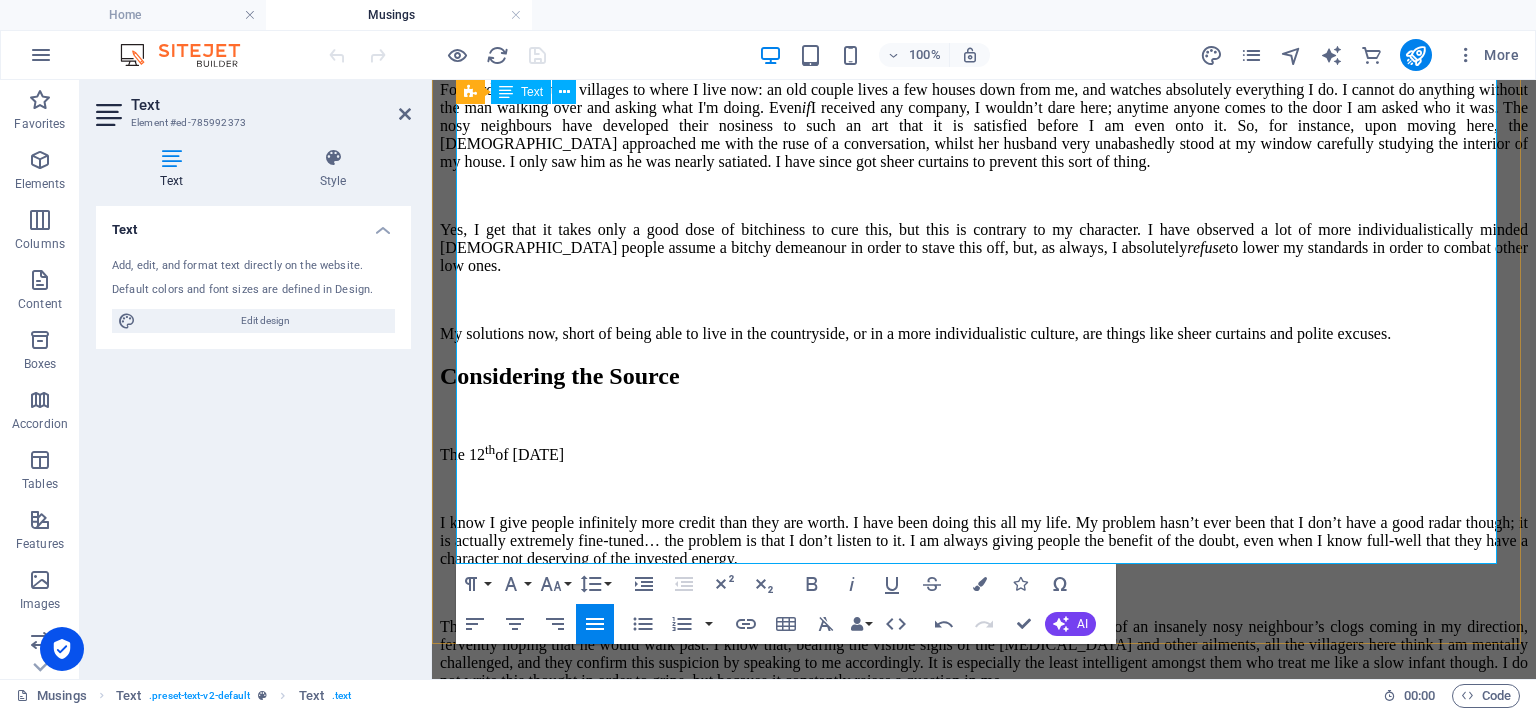 click on "Forward another two villages to where I live now: an old couple lives a few houses down from me, and watches absolutely everything I do. I cannot do anything without the man walking over and asking what I'm doing. Even  if  I received any company, I wouldn’t dare here; anytime anyone comes to the door I am asked who it was. The nosy neighbours have developed their nosiness to such an art that it is satisfied before I am even onto it. So, for instance, upon moving here, the lady approached me with the ruse of a conversation, whilst her husband very unabashedly stood at my window carefully studying the interior of my house. I only saw him as he was nearly satiated. I have since got sheer curtains to prevent this sort of thing." at bounding box center [984, 126] 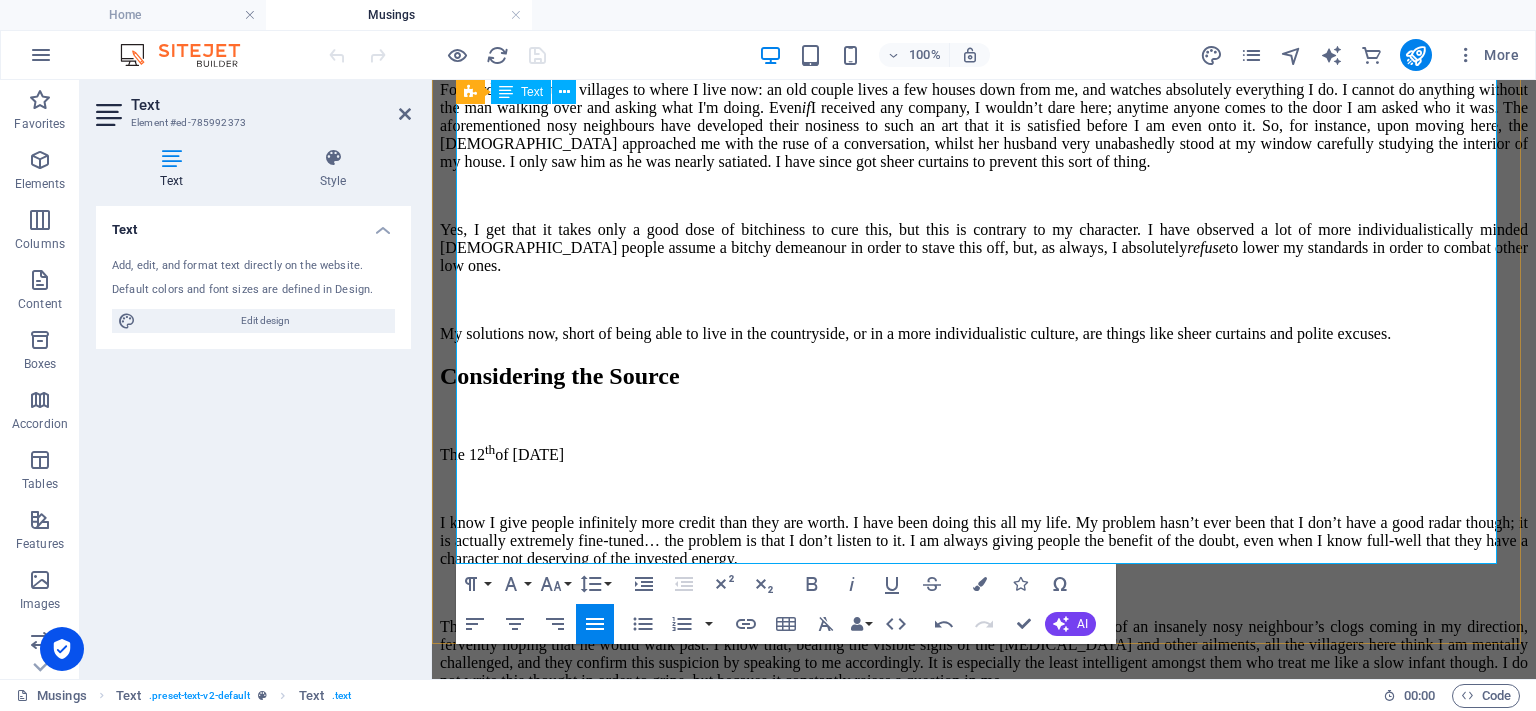 click on "Forward another two villages to where I live now: an old couple lives a few houses down from me, and watches absolutely everything I do. I cannot do anything without the man walking over and asking what I'm doing. Even  if  I received any company, I wouldn’t dare here; anytime anyone comes to the door I am asked who it was. The aforementioned nosy neighbours have developed their nosiness to such an art that it is satisfied before I am even onto it. So, for instance, upon moving here, the lady approached me with the ruse of a conversation, whilst her husband very unabashedly stood at my window carefully studying the interior of my house. I only saw him as he was nearly satiated. I have since got sheer curtains to prevent this sort of thing." at bounding box center (984, 126) 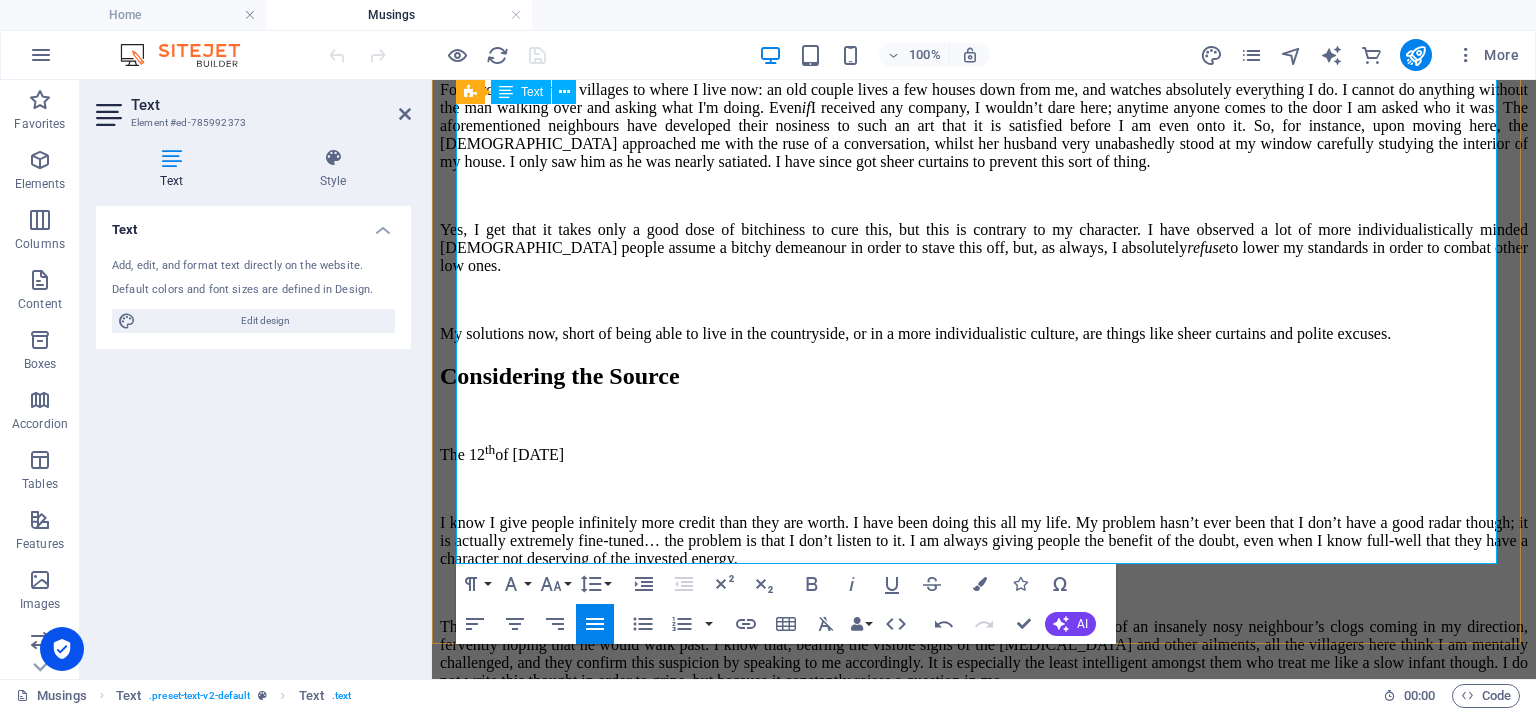 click on "Forward another two villages to where I live now: an old couple lives a few houses down from me, and watches absolutely everything I do. I cannot do anything without the man walking over and asking what I'm doing. Even  if  I received any company, I wouldn’t dare here; anytime anyone comes to the door I am asked who it was. The aforementioned neighbours have developed their nosiness to such an art that it is satisfied before I am even onto it. So, for instance, upon moving here, the lady approached me with the ruse of a conversation, whilst her husband very unabashedly stood at my window carefully studying the interior of my house. I only saw him as he was nearly satiated. I have since got sheer curtains to prevent this sort of thing." at bounding box center [984, 126] 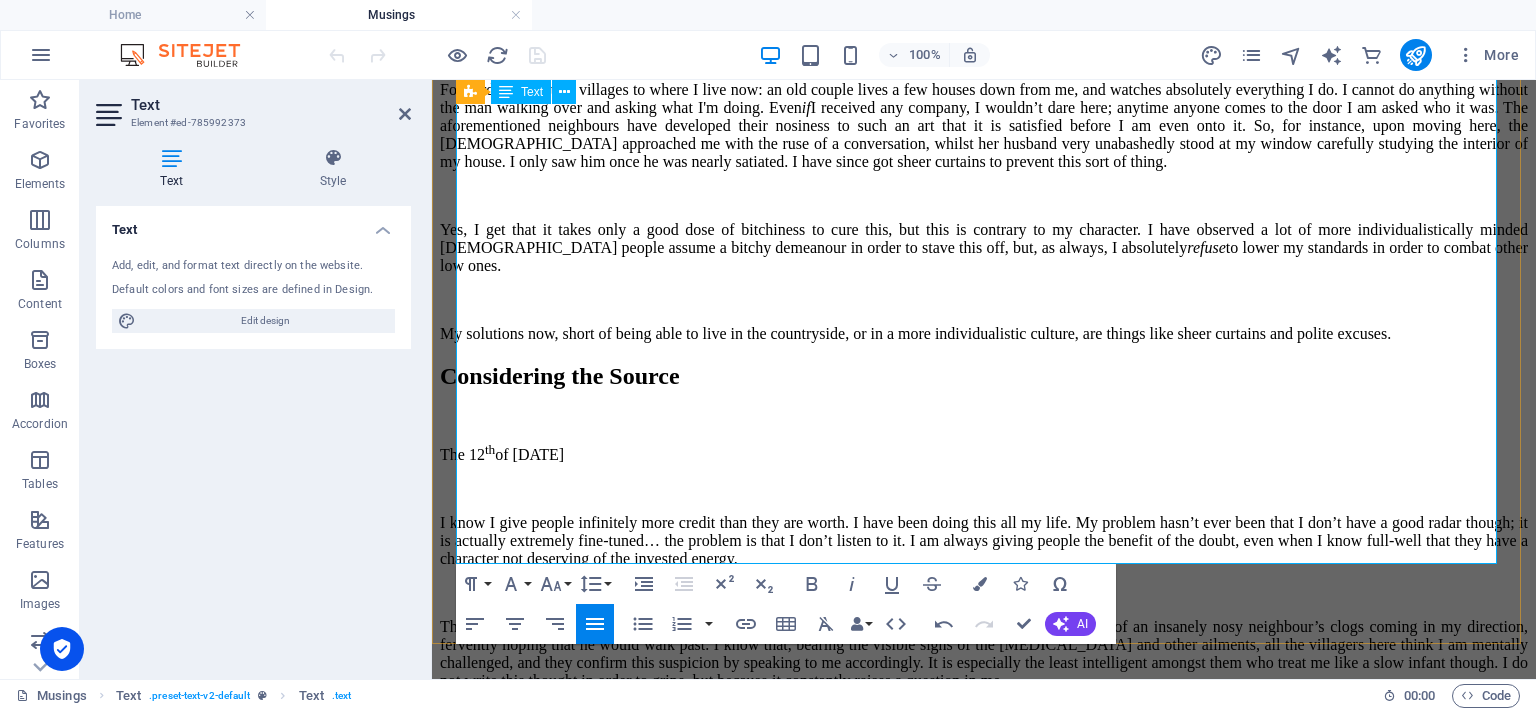 click on "Yes, I get that it takes only a good dose of bitchiness to cure this, but this is contrary to my character. I have observed a lot of more individualistically minded [DEMOGRAPHIC_DATA] people assume a bitchy demeanour in order to stave this off, but, as always, I absolutely  refuse  to lower my standards in order to combat other low ones." at bounding box center (984, 248) 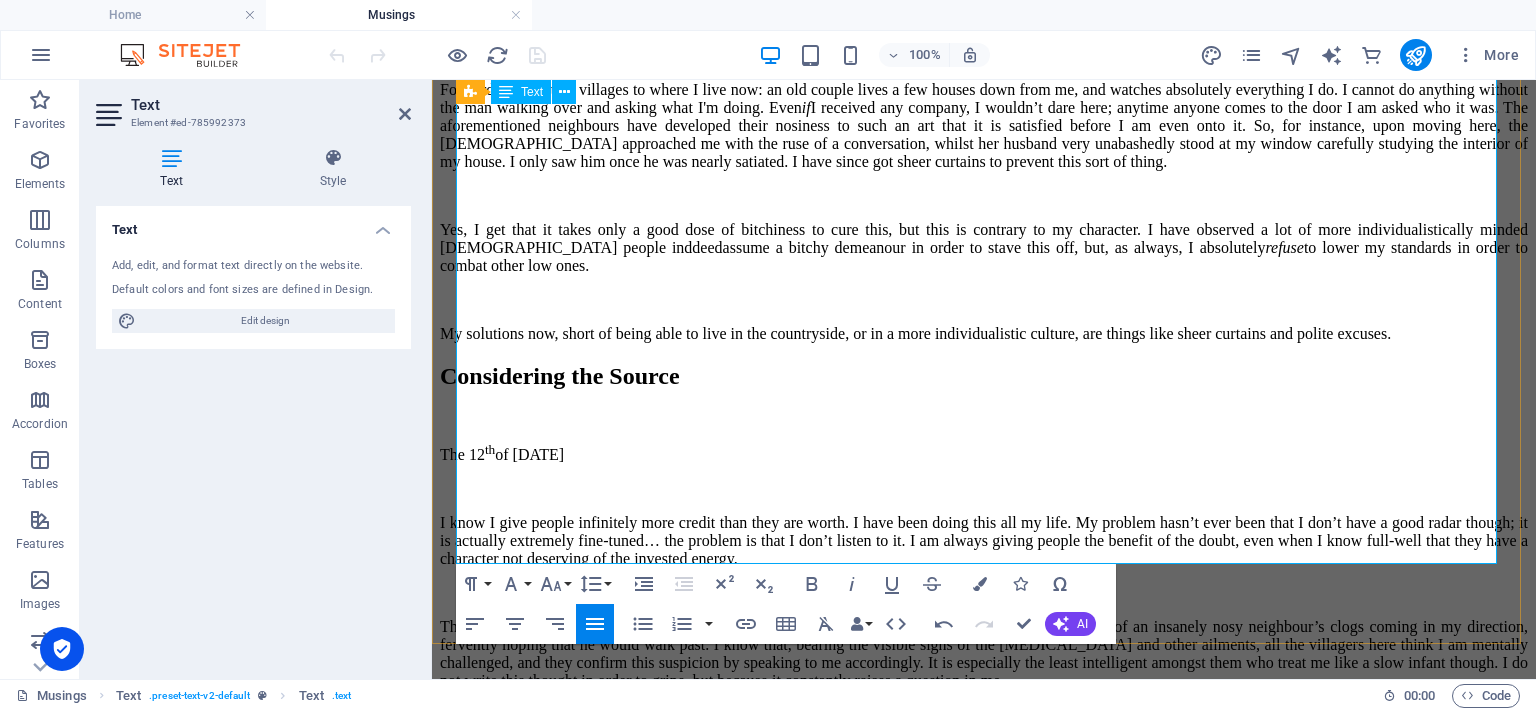click on "Yes, I get that it takes only a good dose of bitchiness to cure this, but this is contrary to my character. I have observed a lot of more individualistically minded Dutch people inddeed  assume a bitchy demeanour in order to stave this off, but, as always, I absolutely  refuse  to lower my standards in order to combat other low ones." at bounding box center [984, 248] 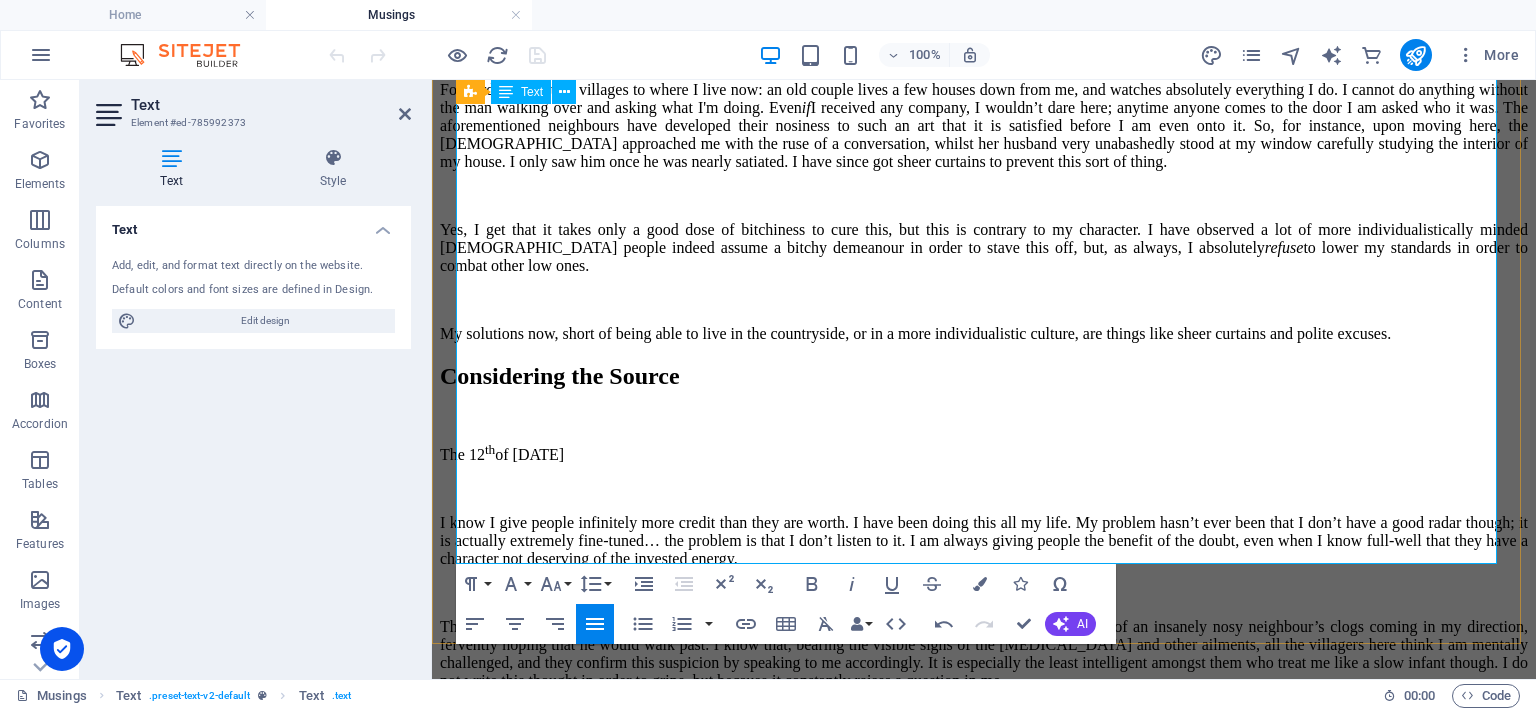 click on "Yes, I get that it takes only a good dose of bitchiness to cure this, but this is contrary to my character. I have observed a lot of more individualistically minded Dutch people indeed assume a bitchy demeanour in order to stave this off, but, as always, I absolutely  refuse  to lower my standards in order to combat other low ones." at bounding box center [984, 248] 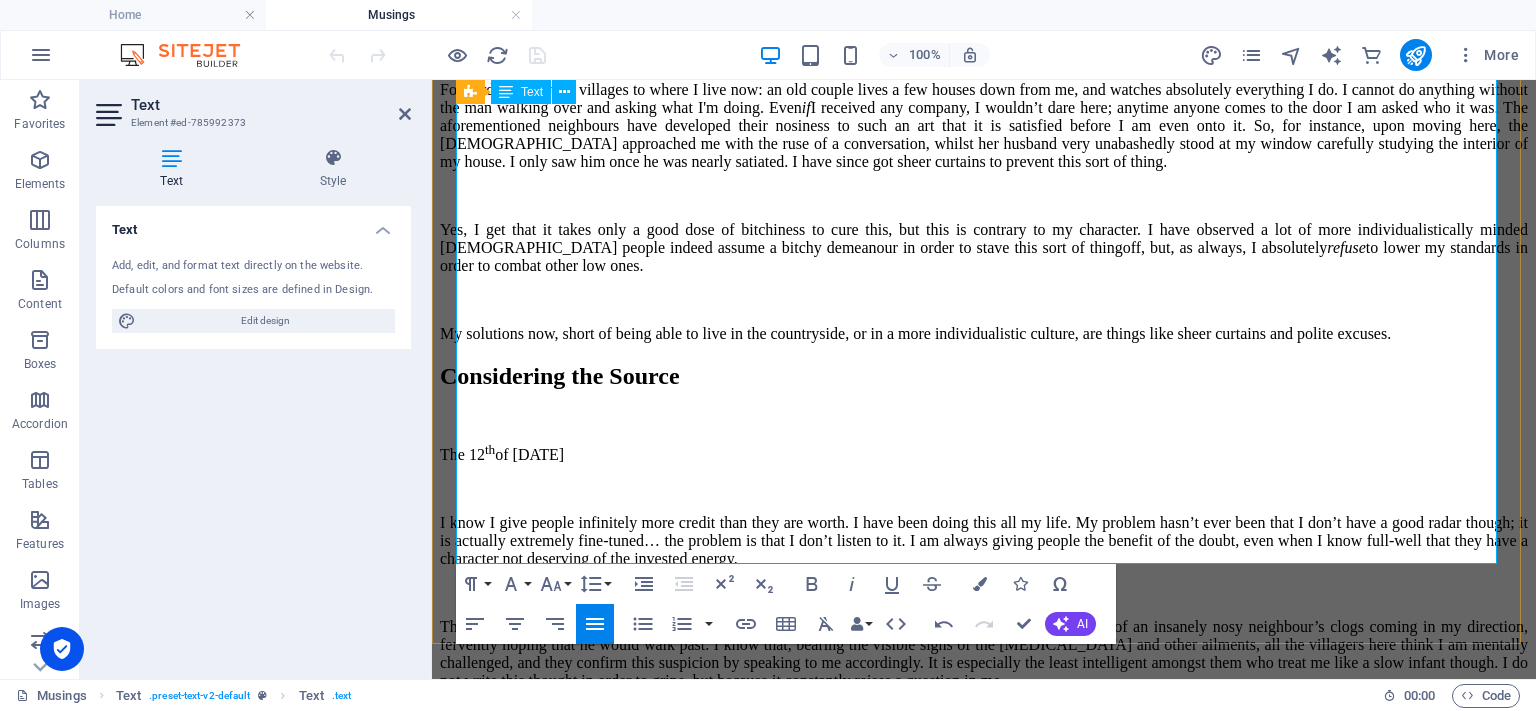 click on "My solutions now, short of being able to live in the countryside, or in a more individualistic culture, are things like sheer curtains and polite excuses." at bounding box center (984, 334) 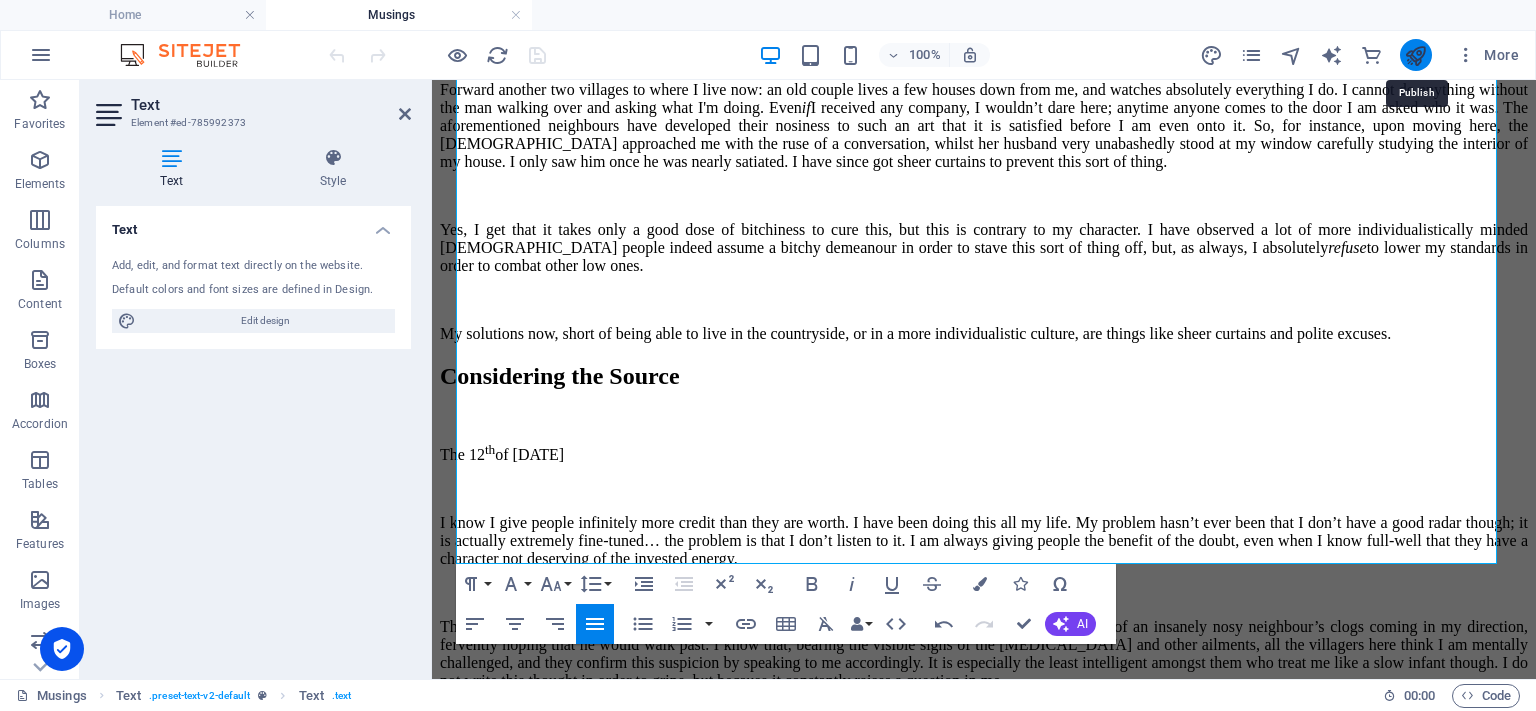click at bounding box center [1415, 55] 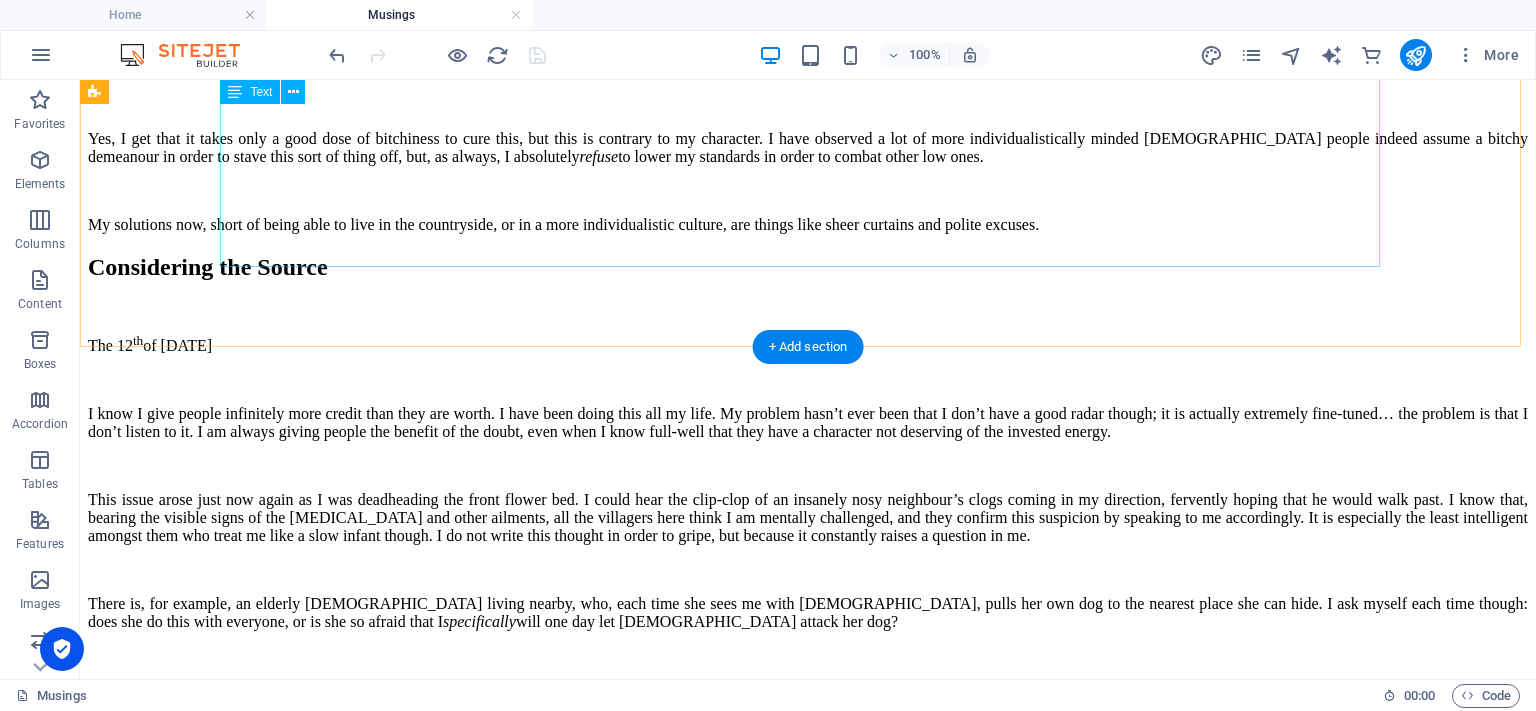 scroll, scrollTop: 2463, scrollLeft: 0, axis: vertical 